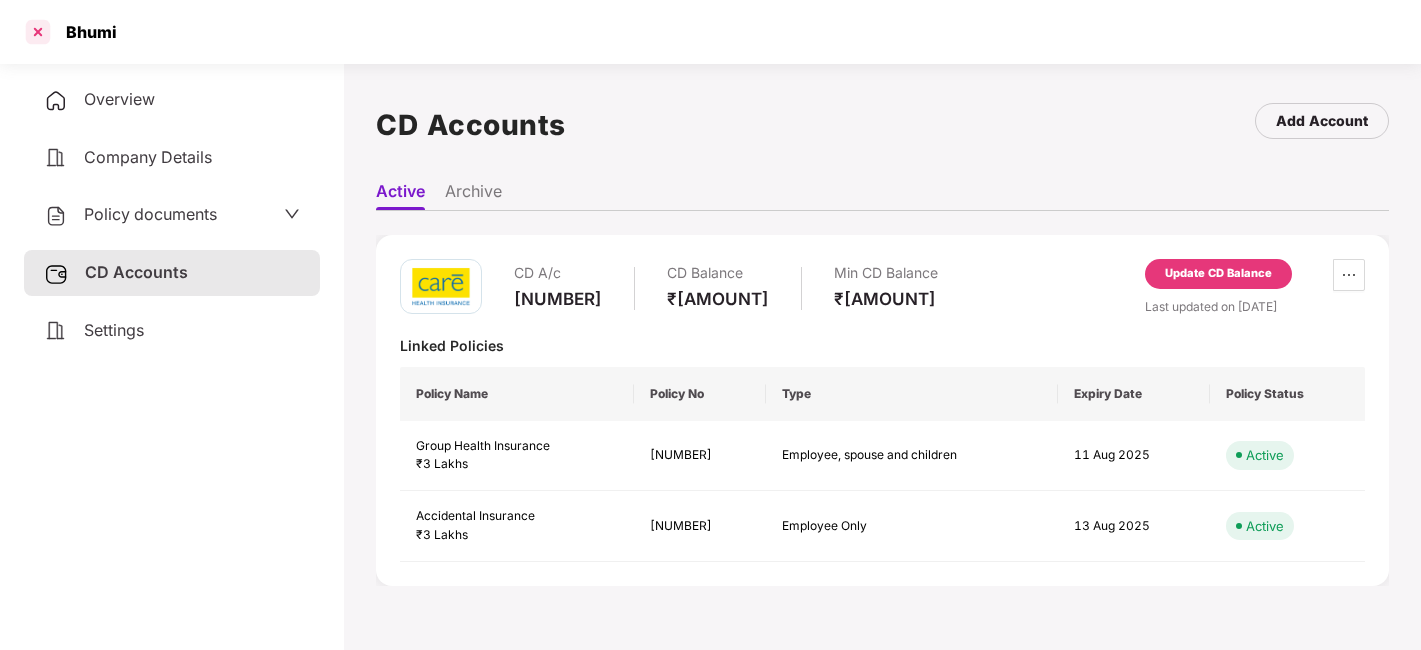 scroll, scrollTop: 0, scrollLeft: 0, axis: both 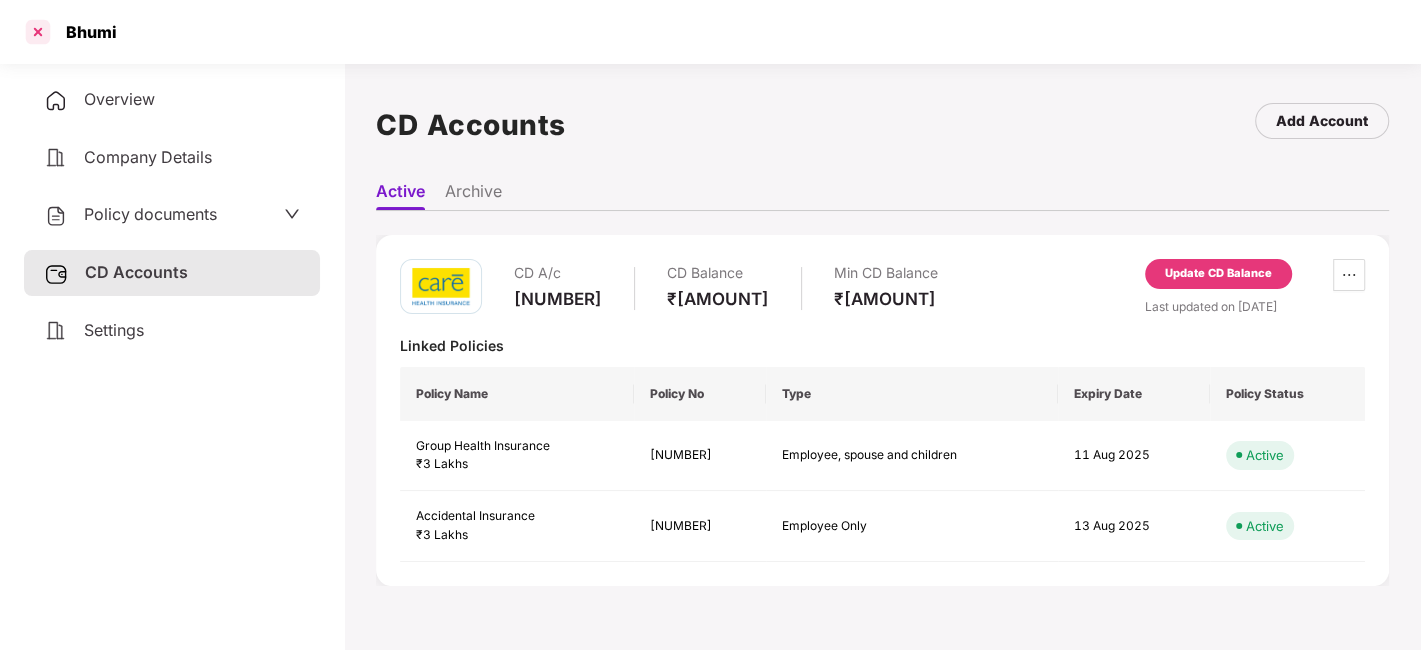 click at bounding box center (38, 32) 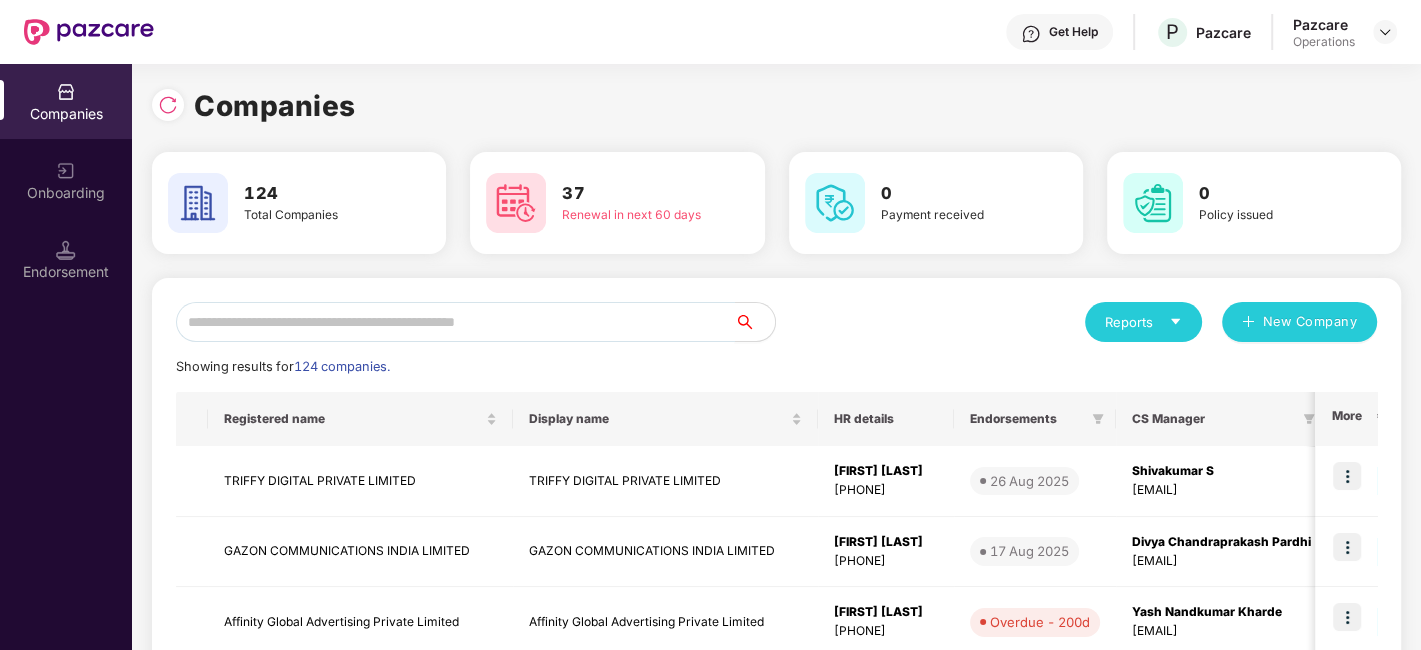 click at bounding box center [455, 322] 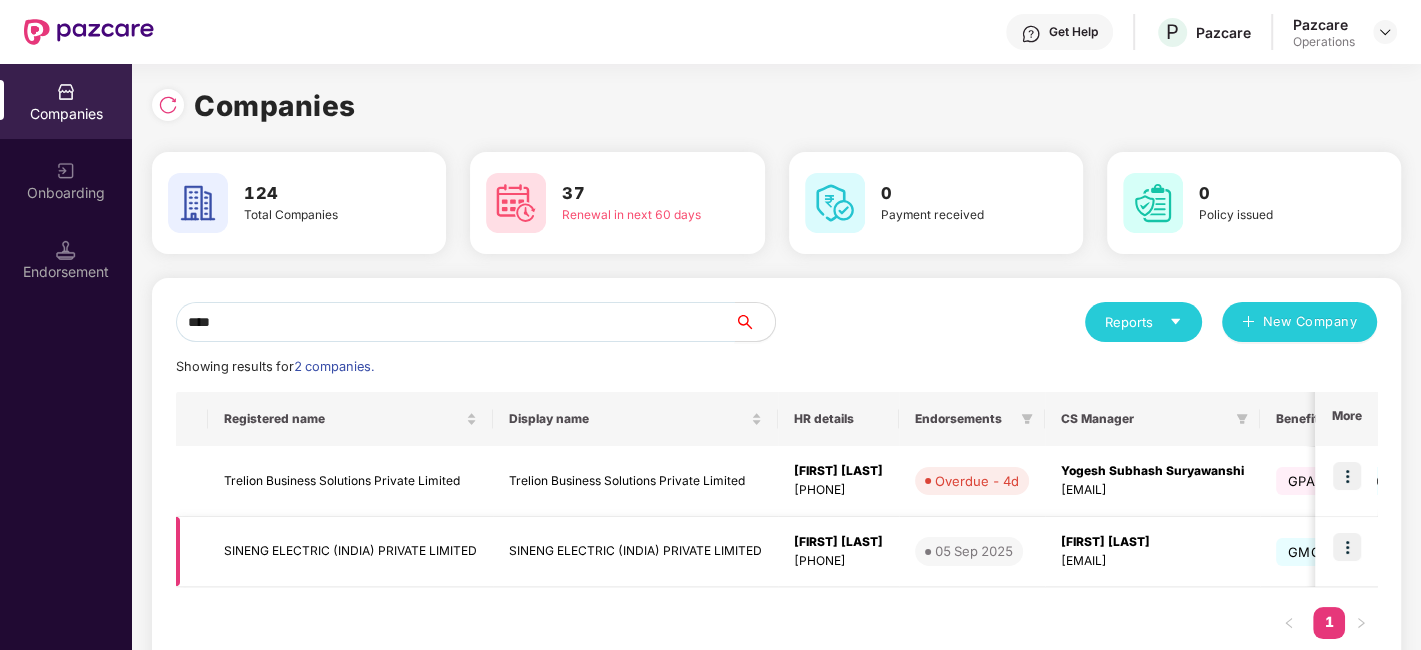 type on "****" 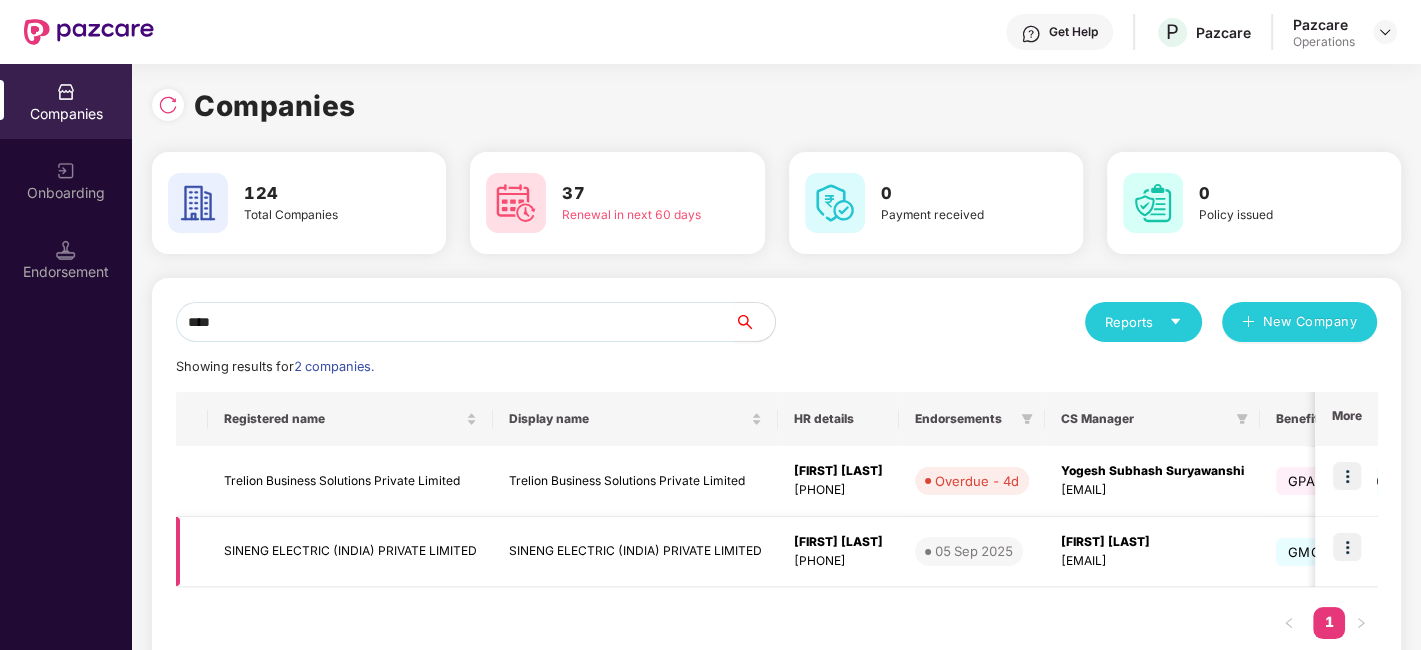 click at bounding box center [1347, 547] 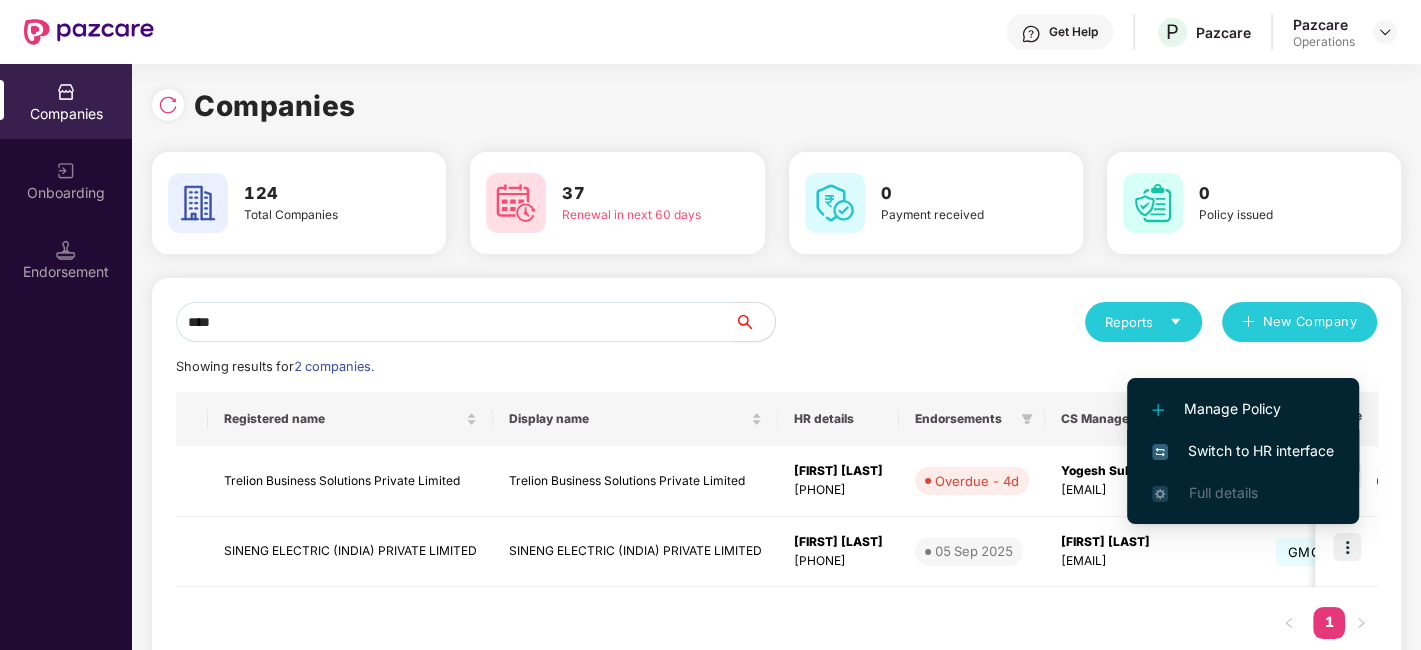 click on "Switch to HR interface" at bounding box center (1243, 451) 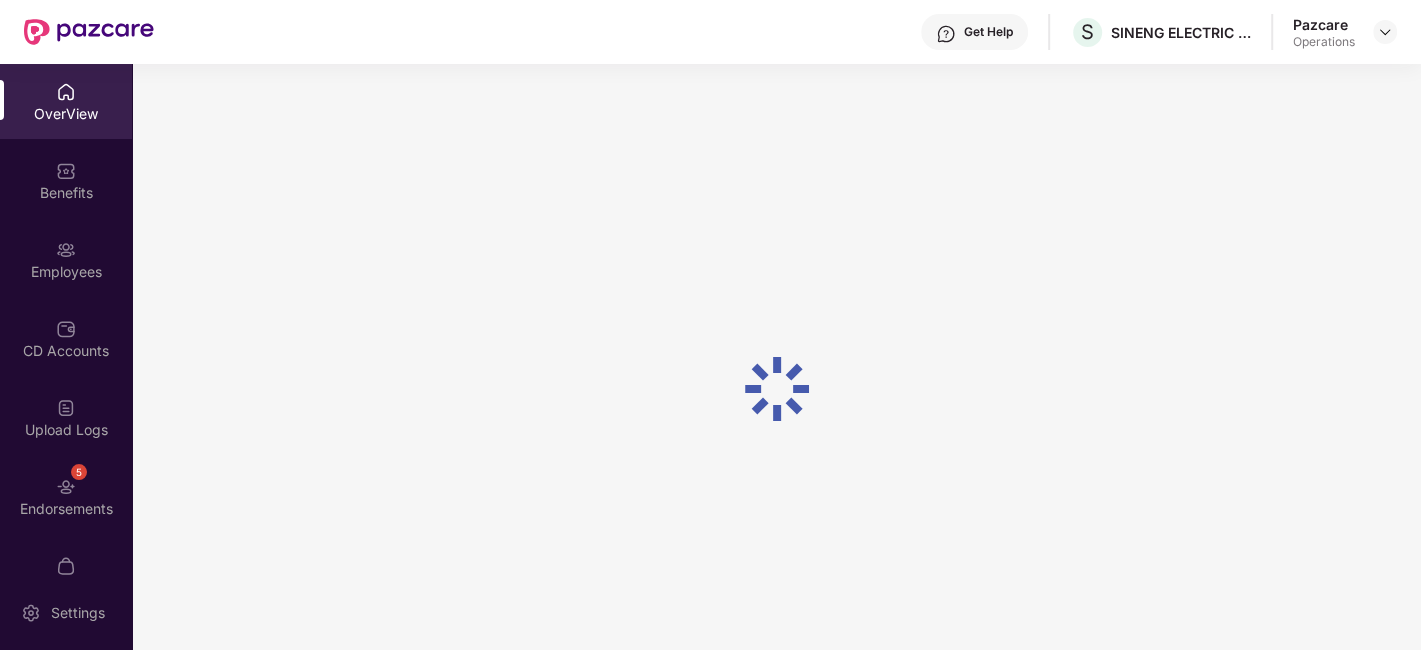 scroll, scrollTop: 41, scrollLeft: 0, axis: vertical 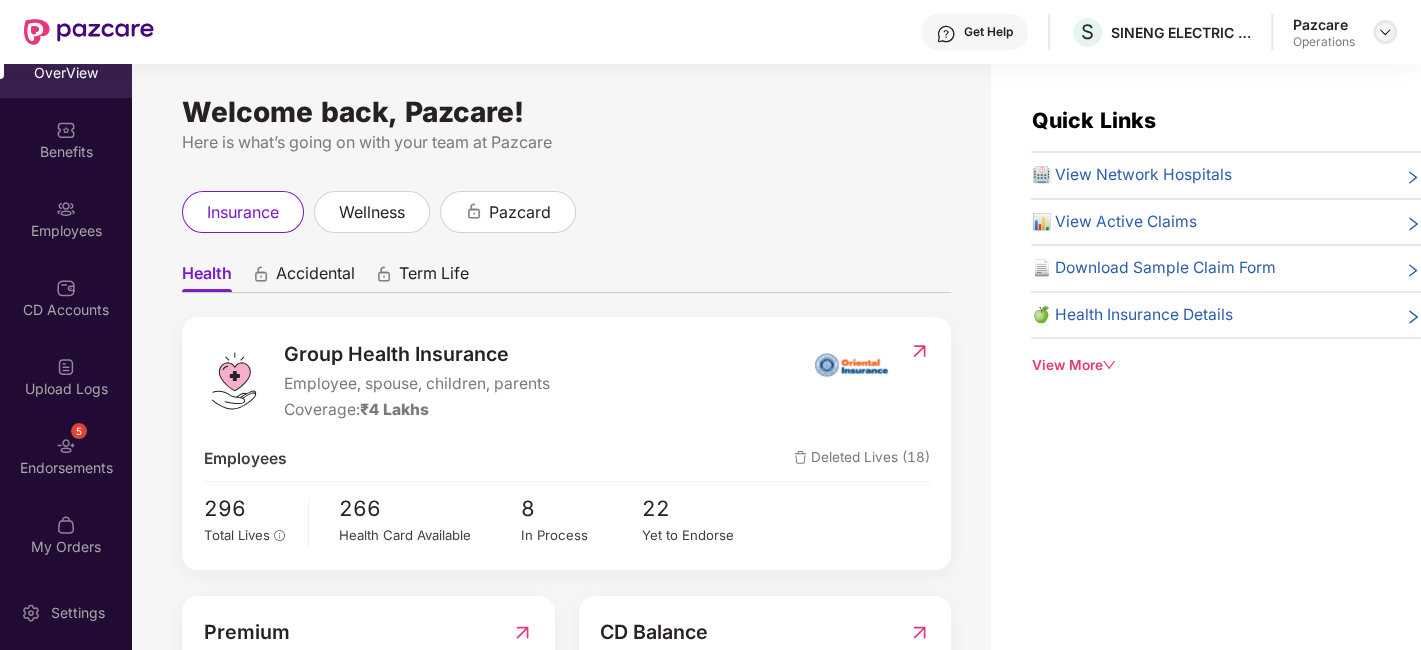 click at bounding box center [1385, 32] 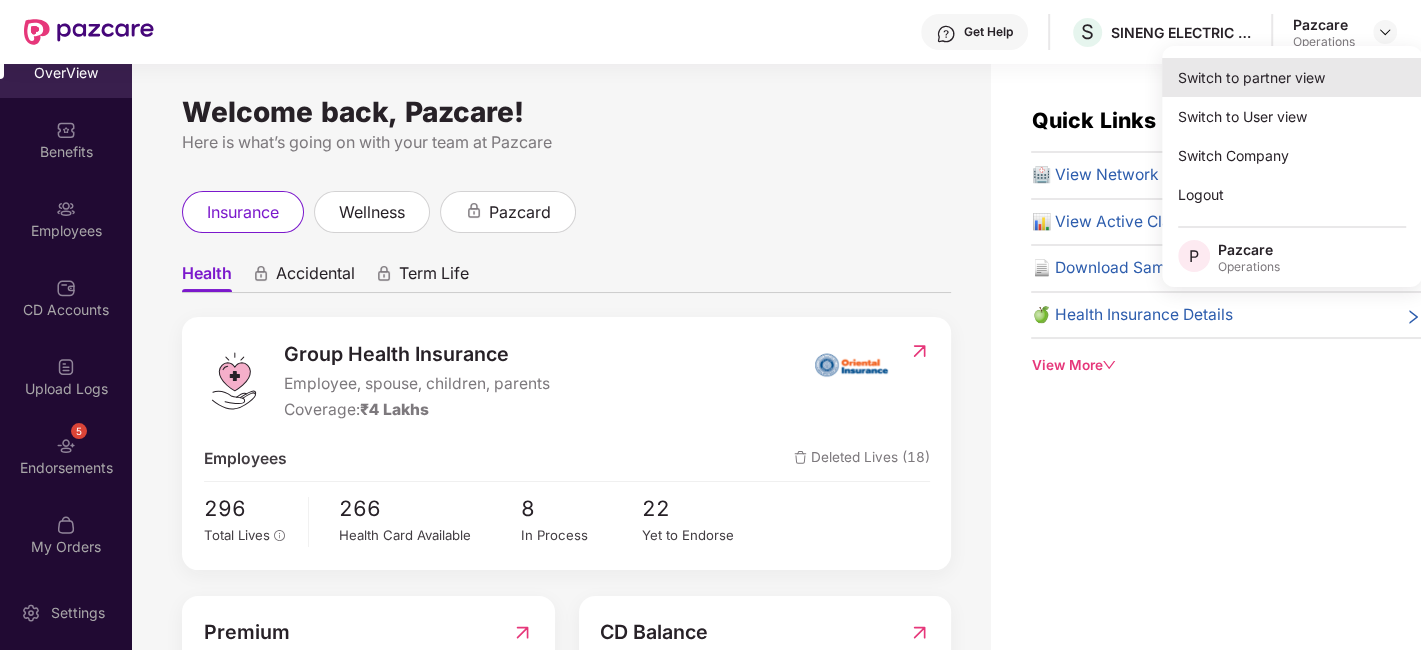 click on "Switch to partner view" at bounding box center [1292, 77] 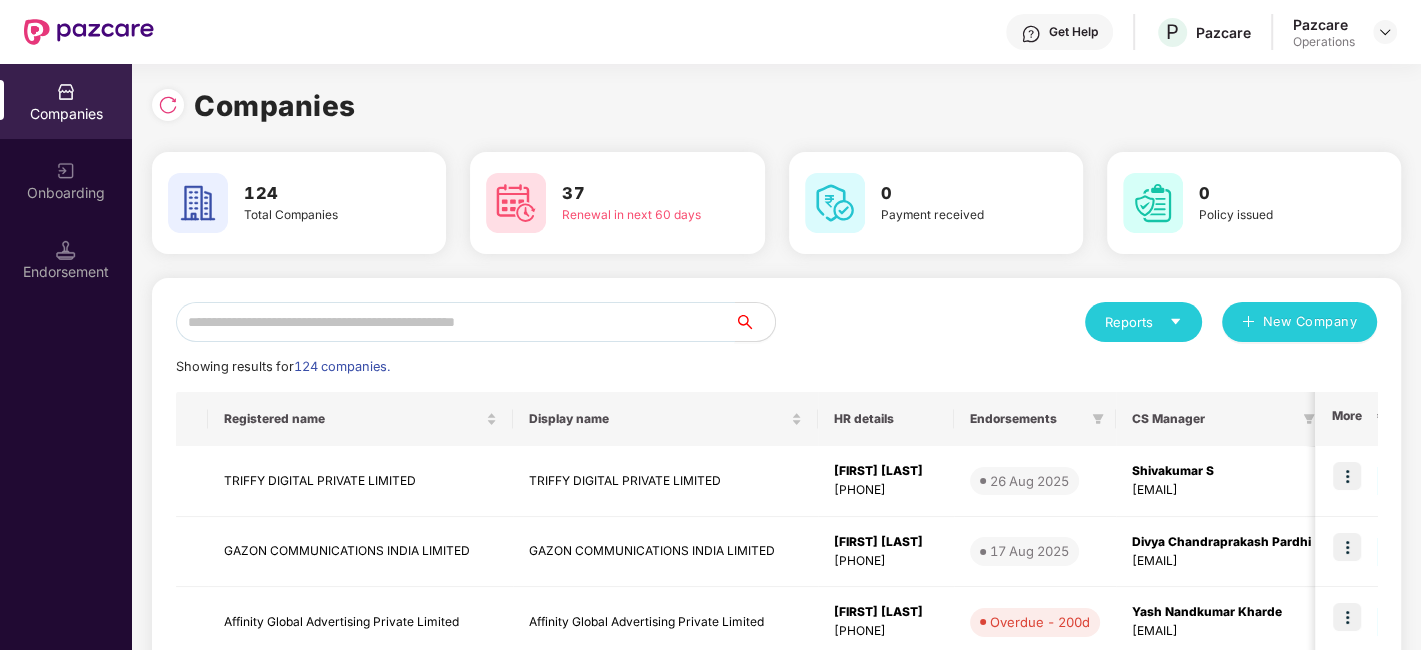 click at bounding box center [455, 322] 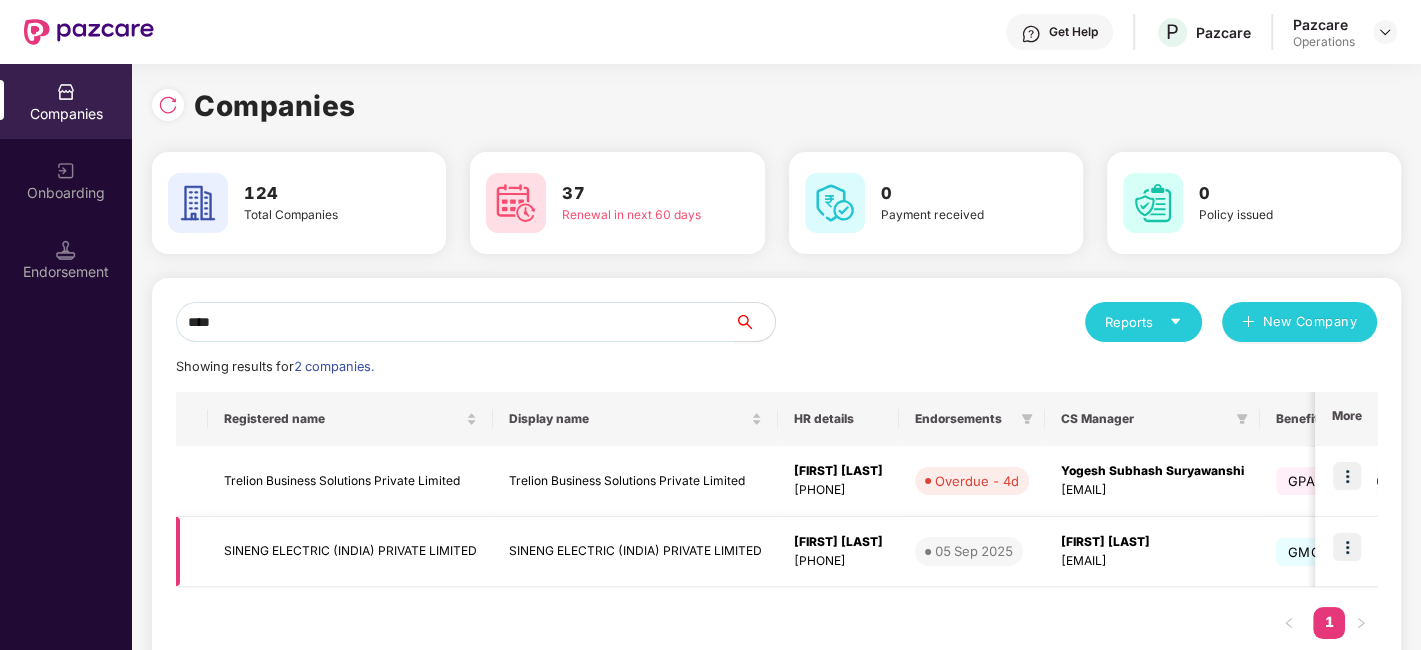 type on "****" 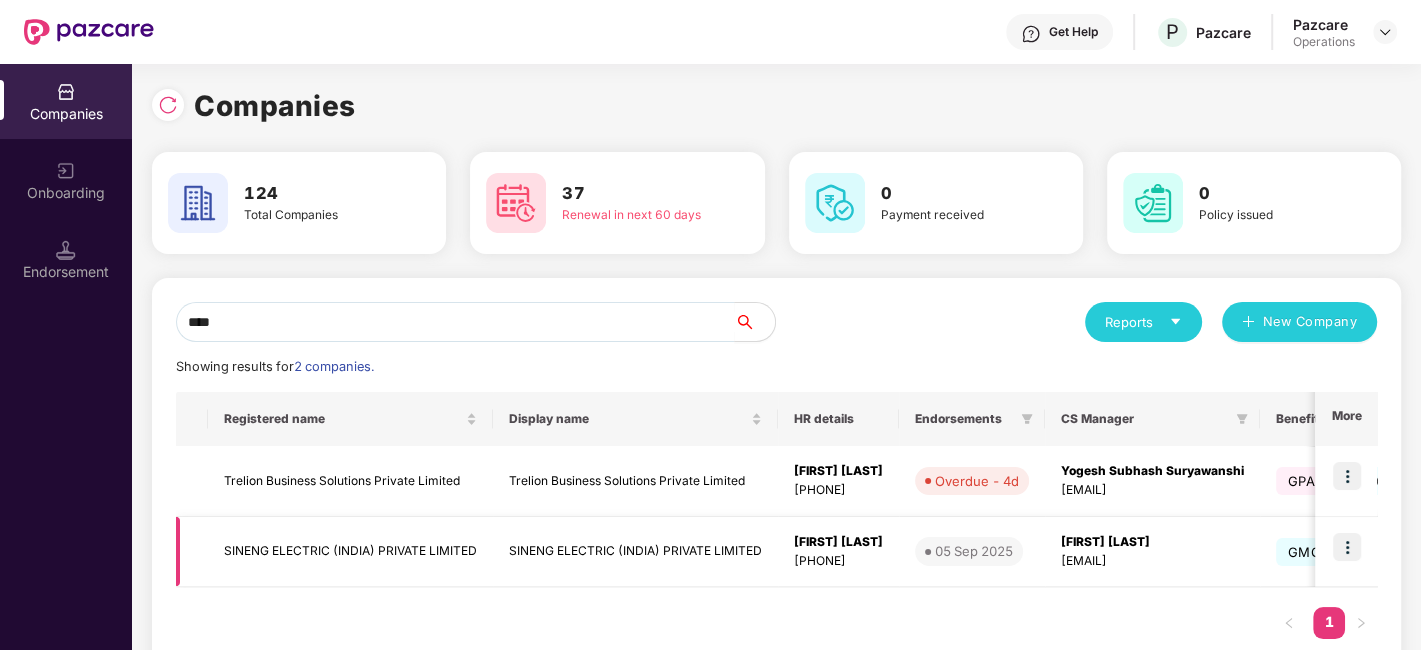 click on "SINENG ELECTRIC (INDIA) PRIVATE LIMITED" at bounding box center (350, 552) 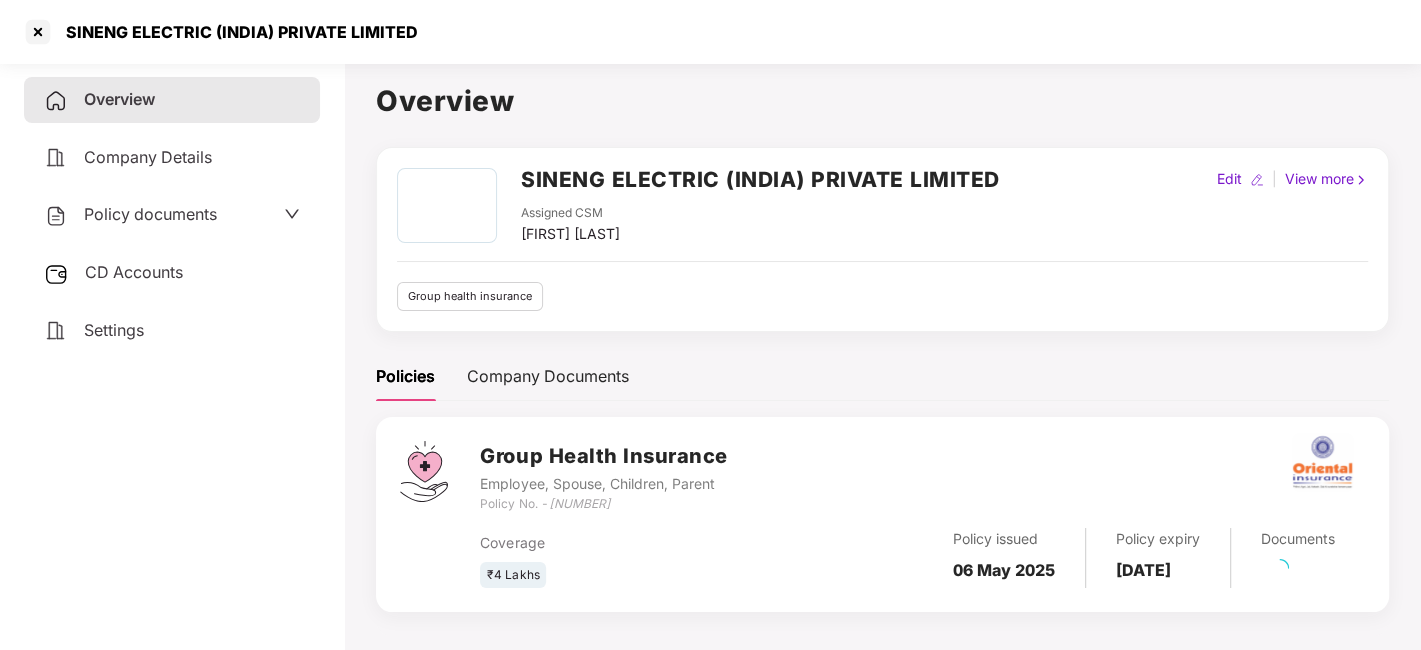 click on "Policy documents" at bounding box center [150, 214] 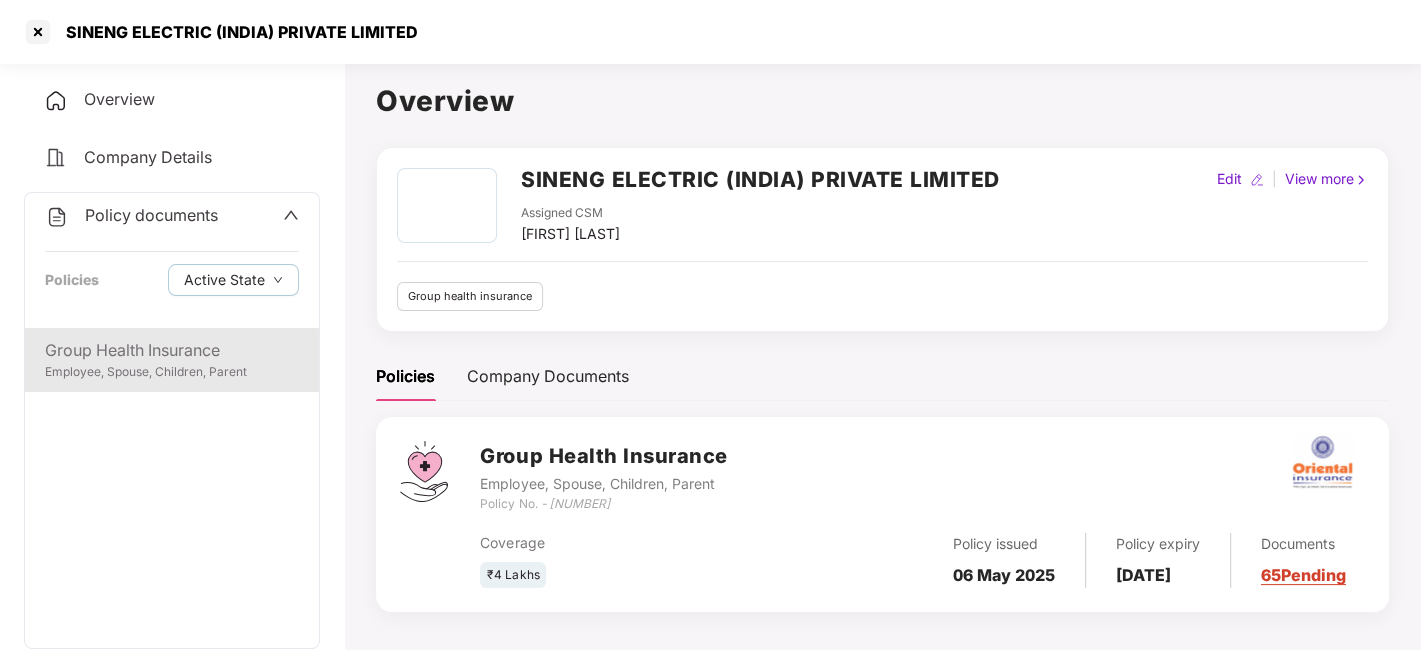 click on "Group Health Insurance" at bounding box center [172, 350] 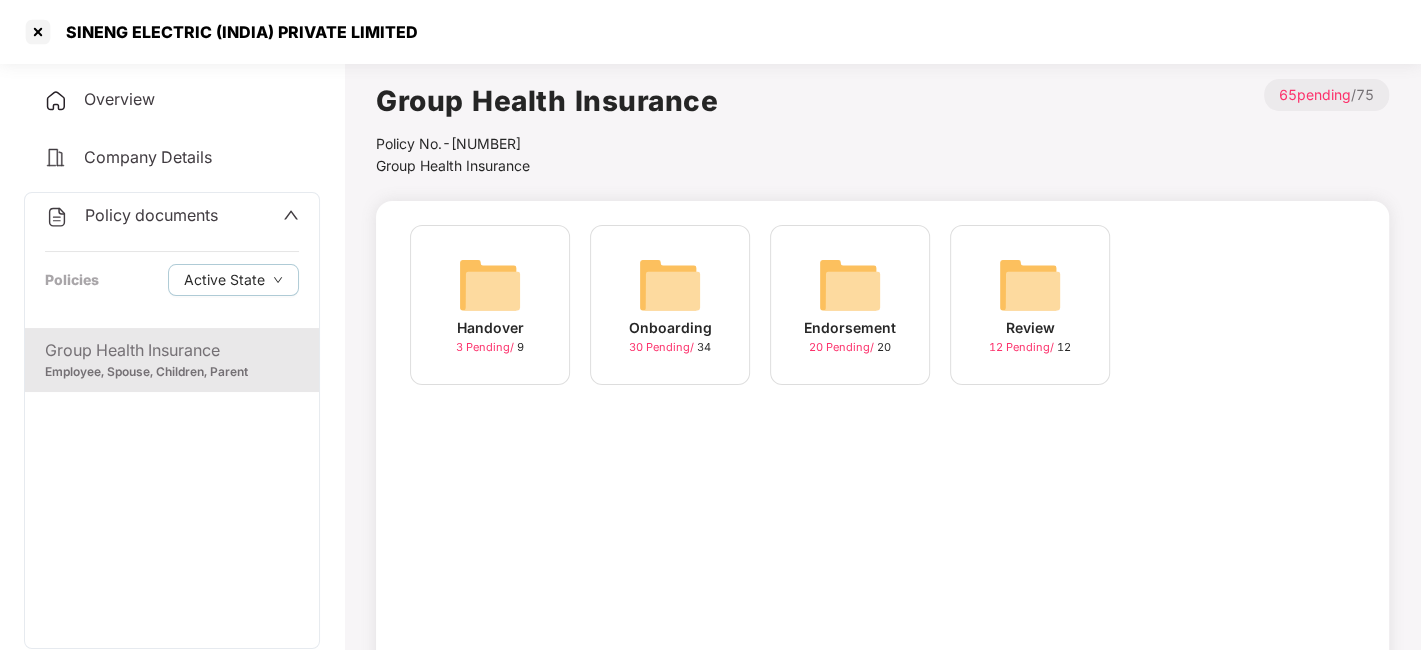 click at bounding box center [850, 285] 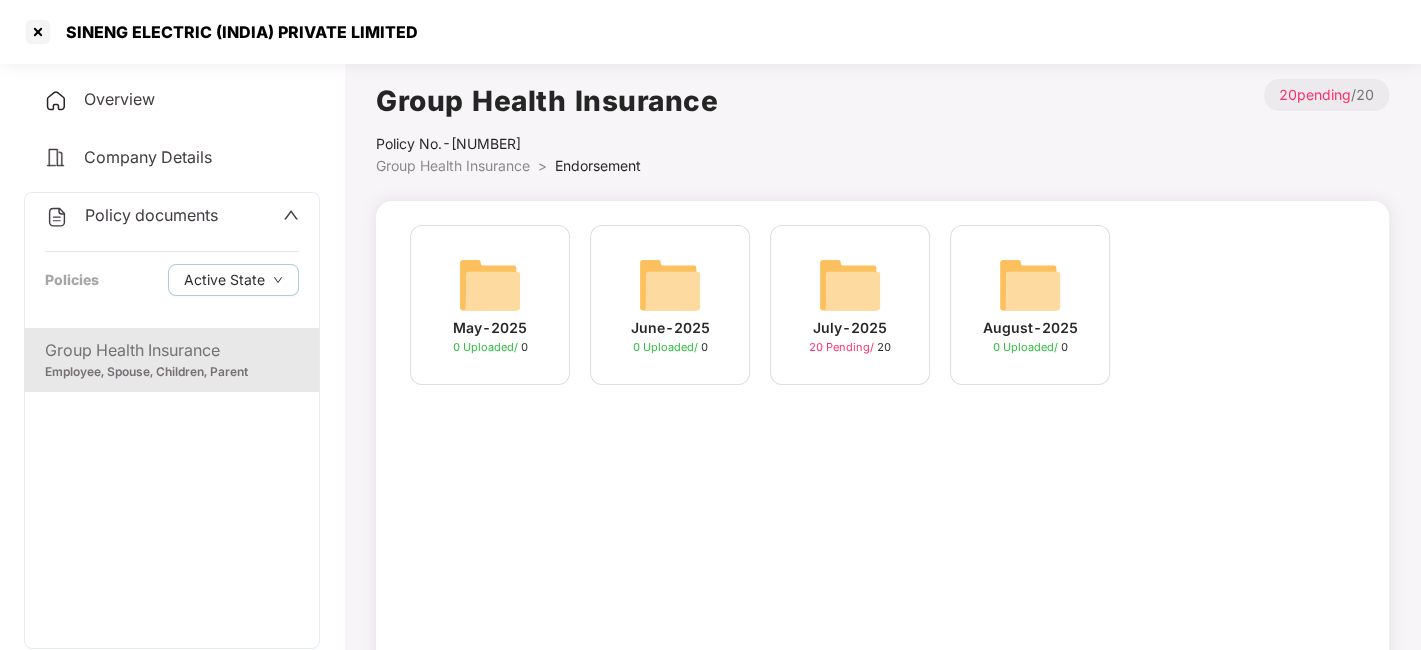 click at bounding box center (850, 285) 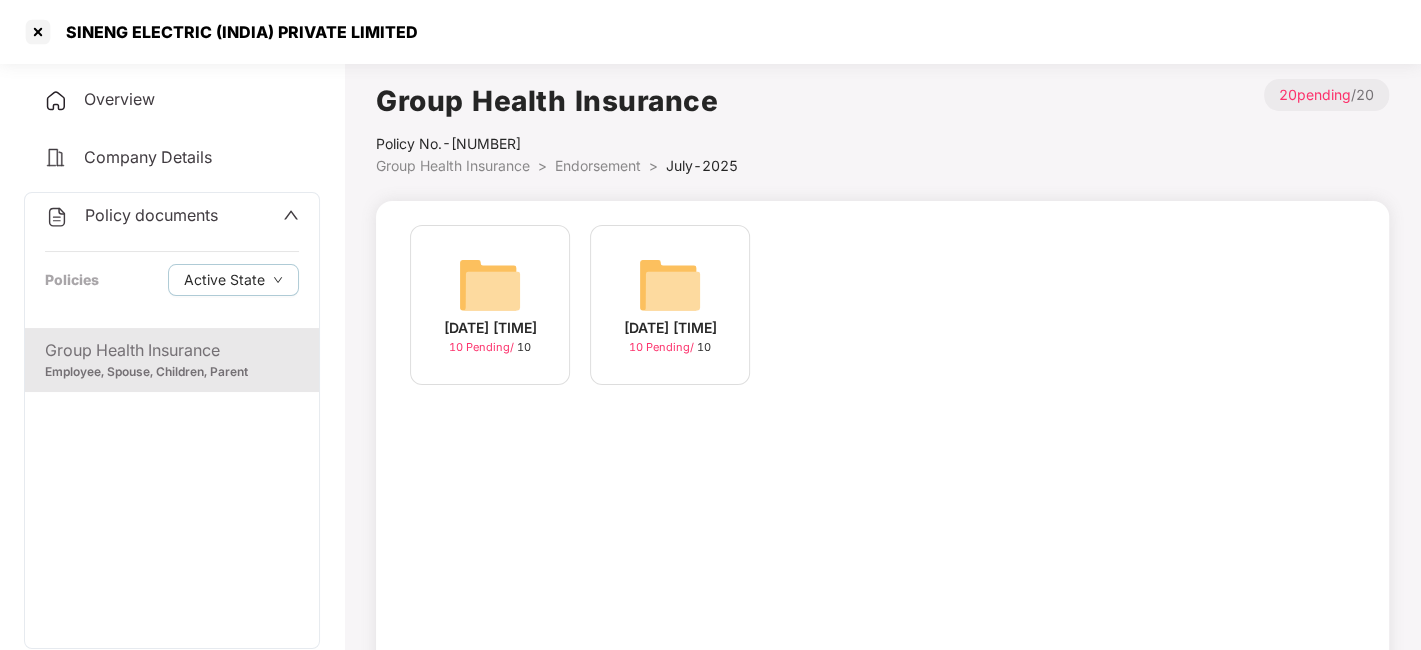 click at bounding box center (490, 285) 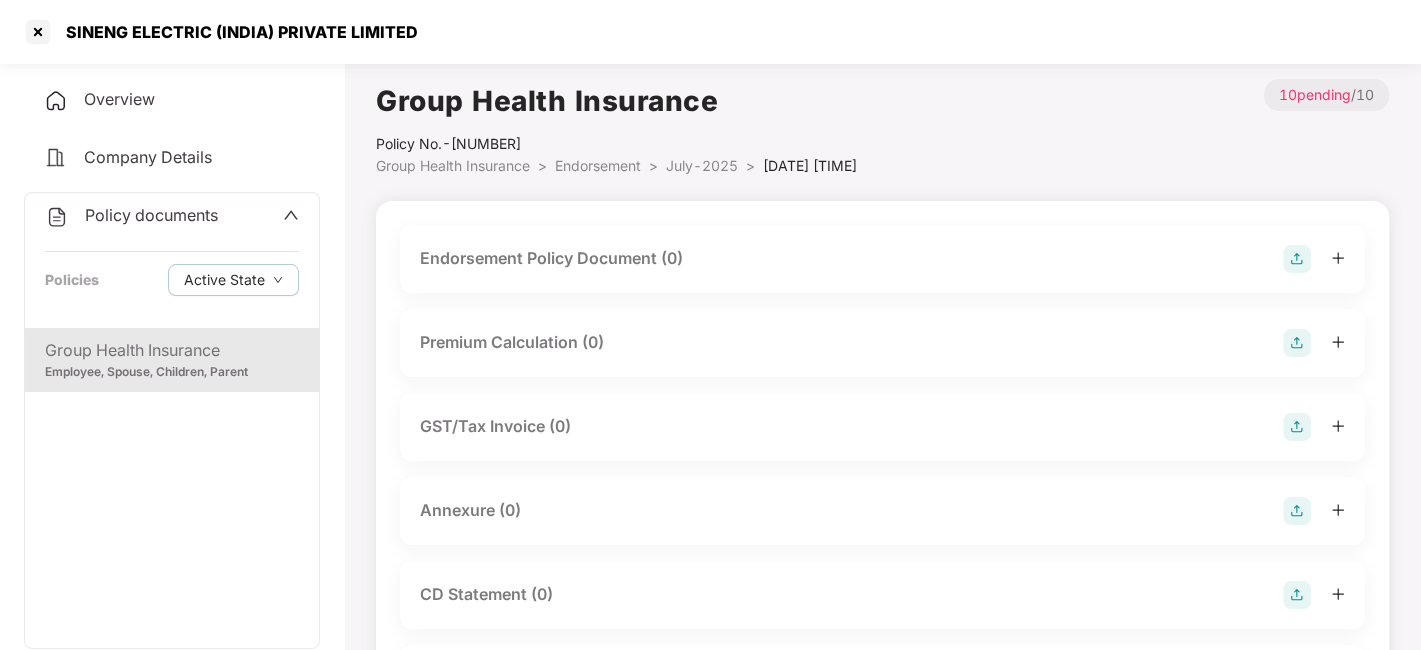 click at bounding box center [1297, 259] 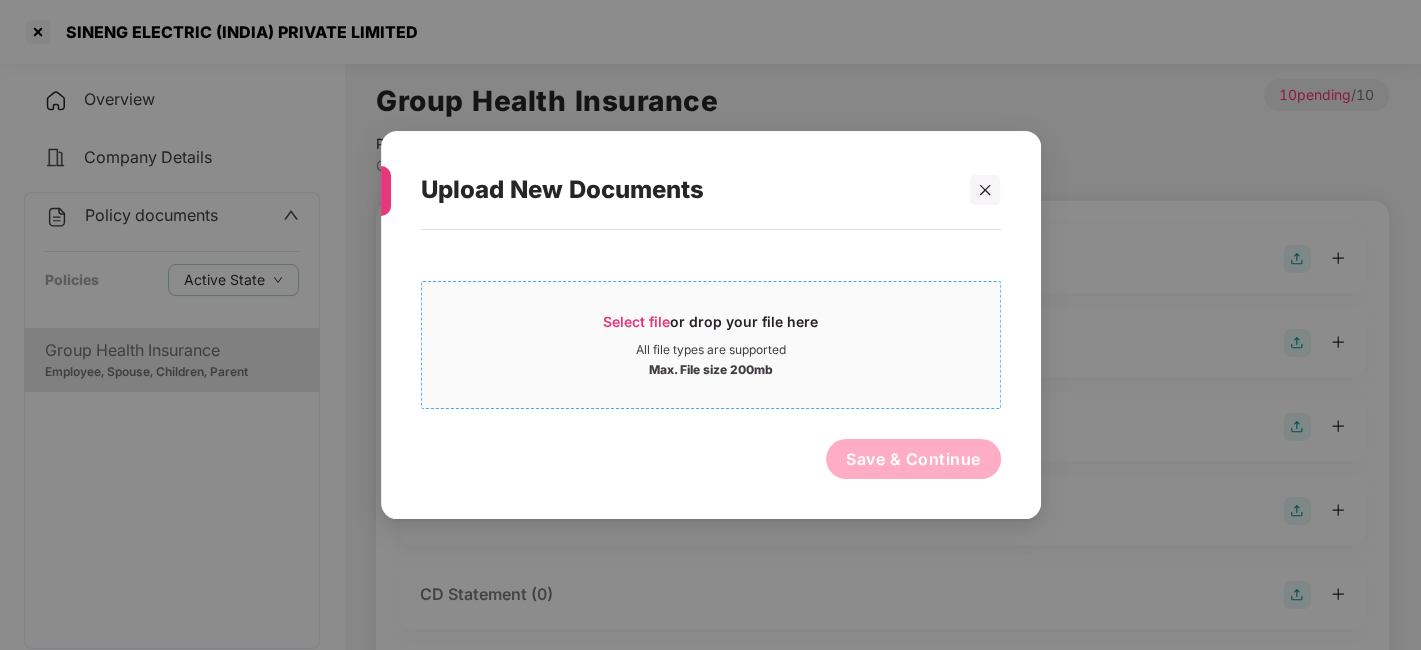 click on "Max. File size 200mb" at bounding box center [711, 368] 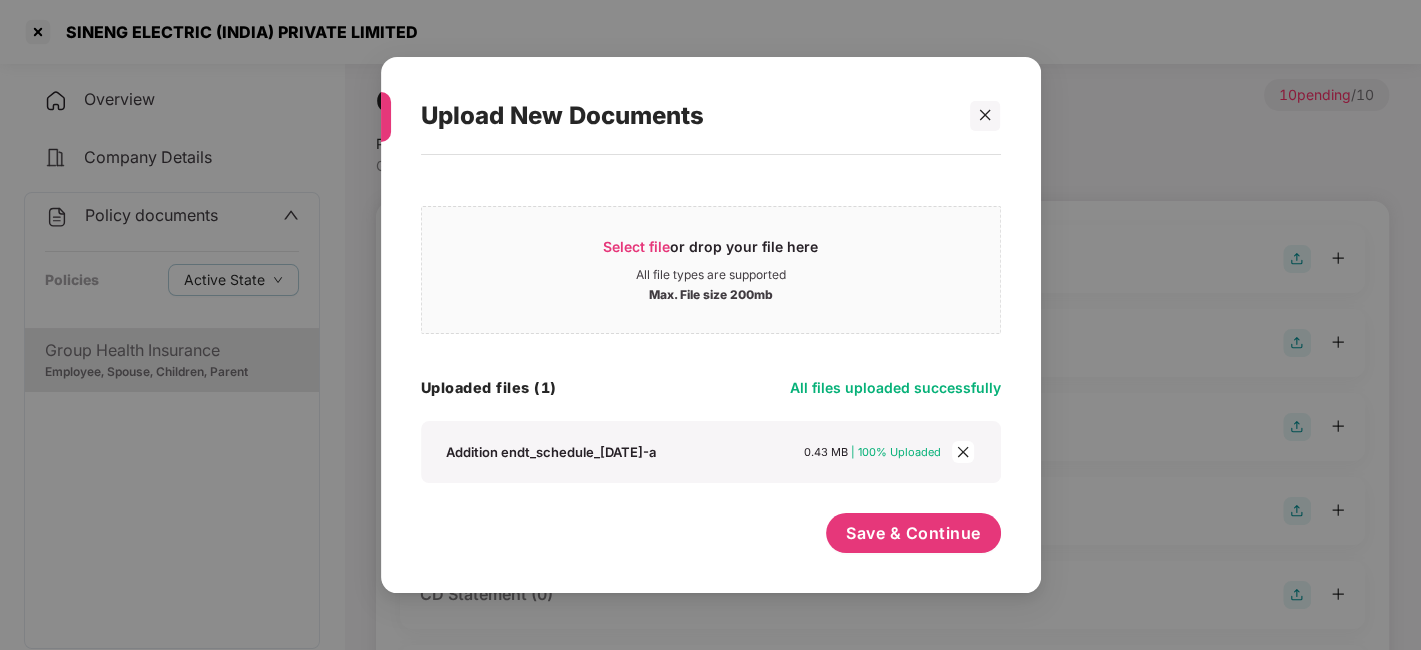 scroll, scrollTop: 0, scrollLeft: 0, axis: both 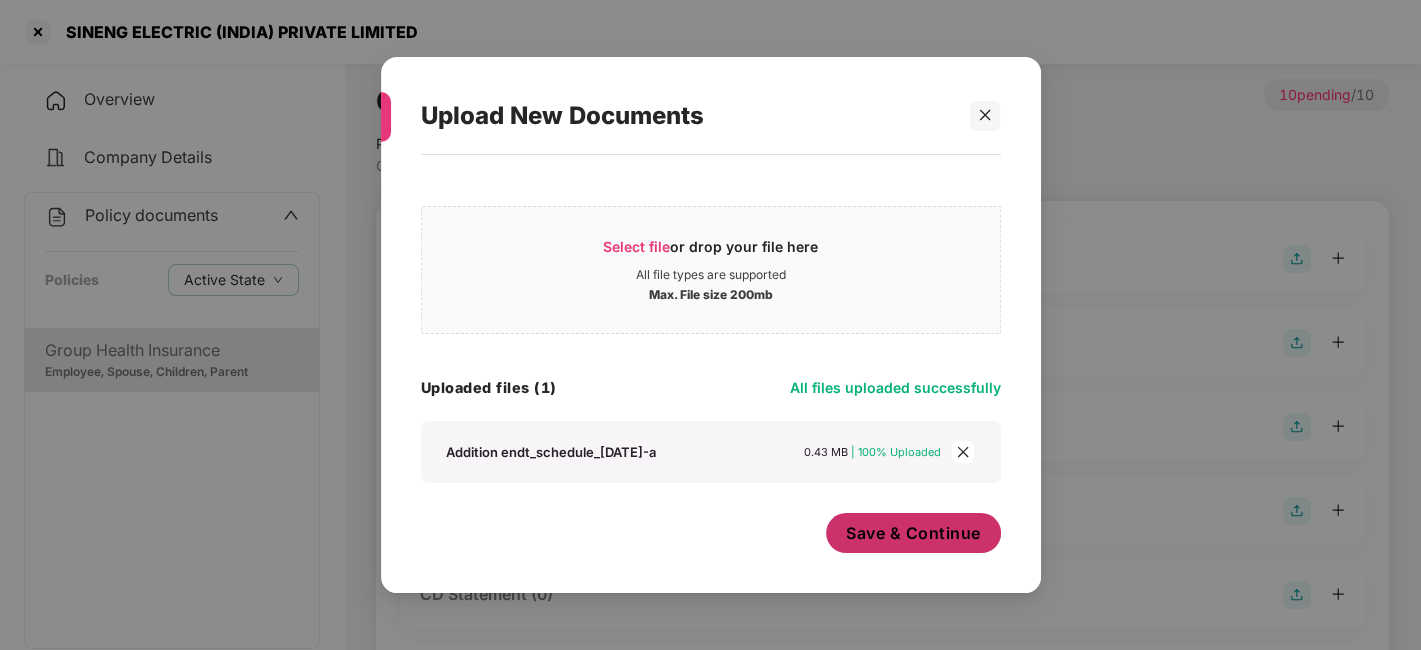 click on "Save & Continue" at bounding box center [913, 533] 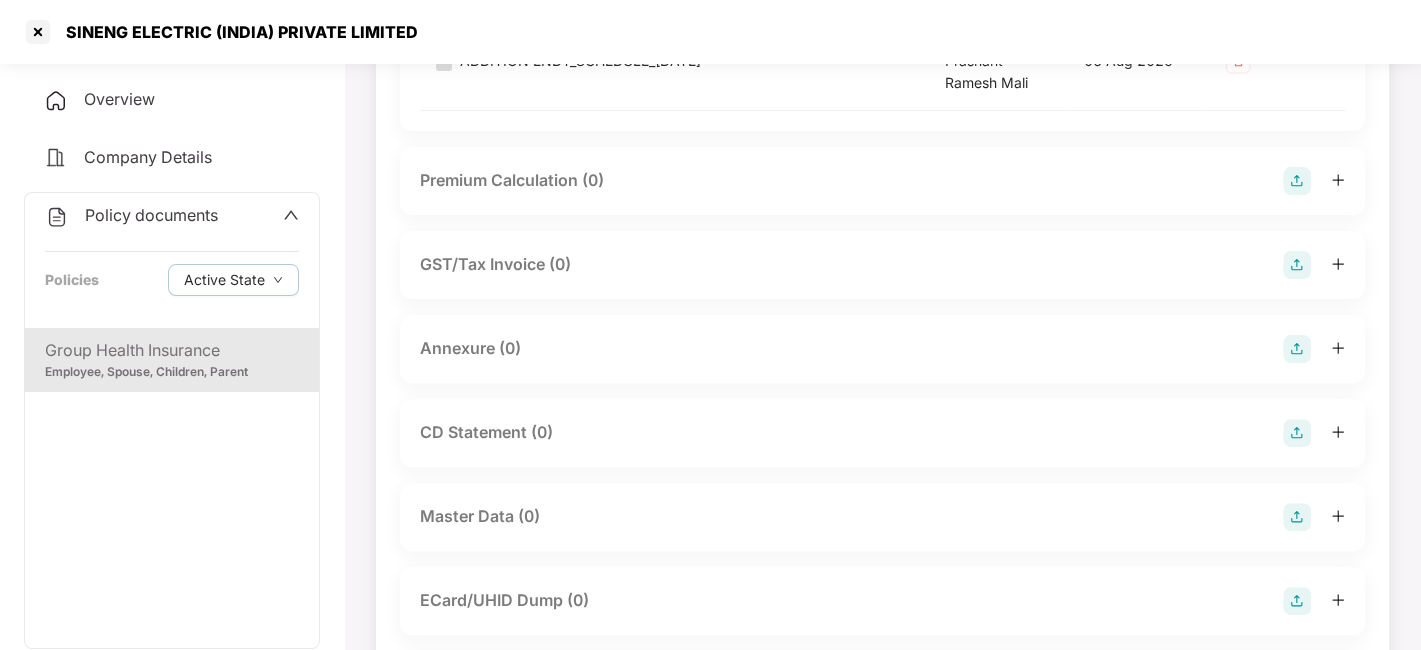 scroll, scrollTop: 324, scrollLeft: 0, axis: vertical 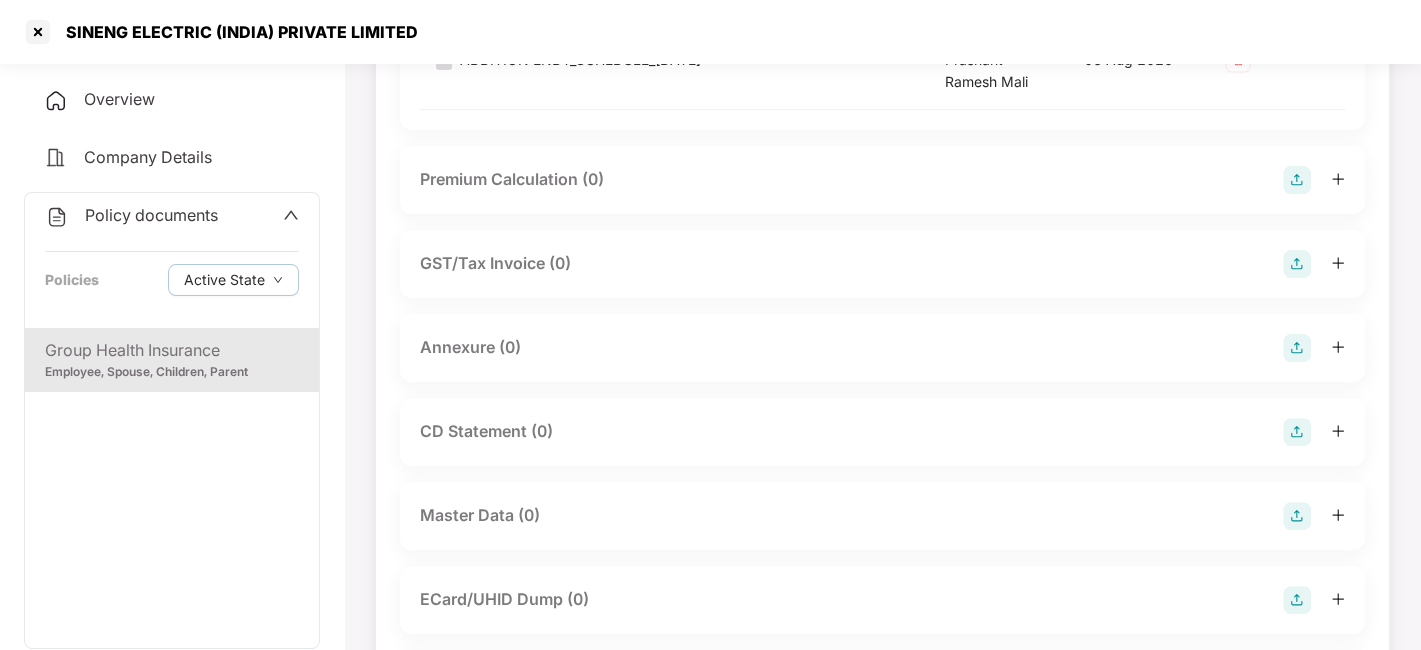 click at bounding box center (1297, 348) 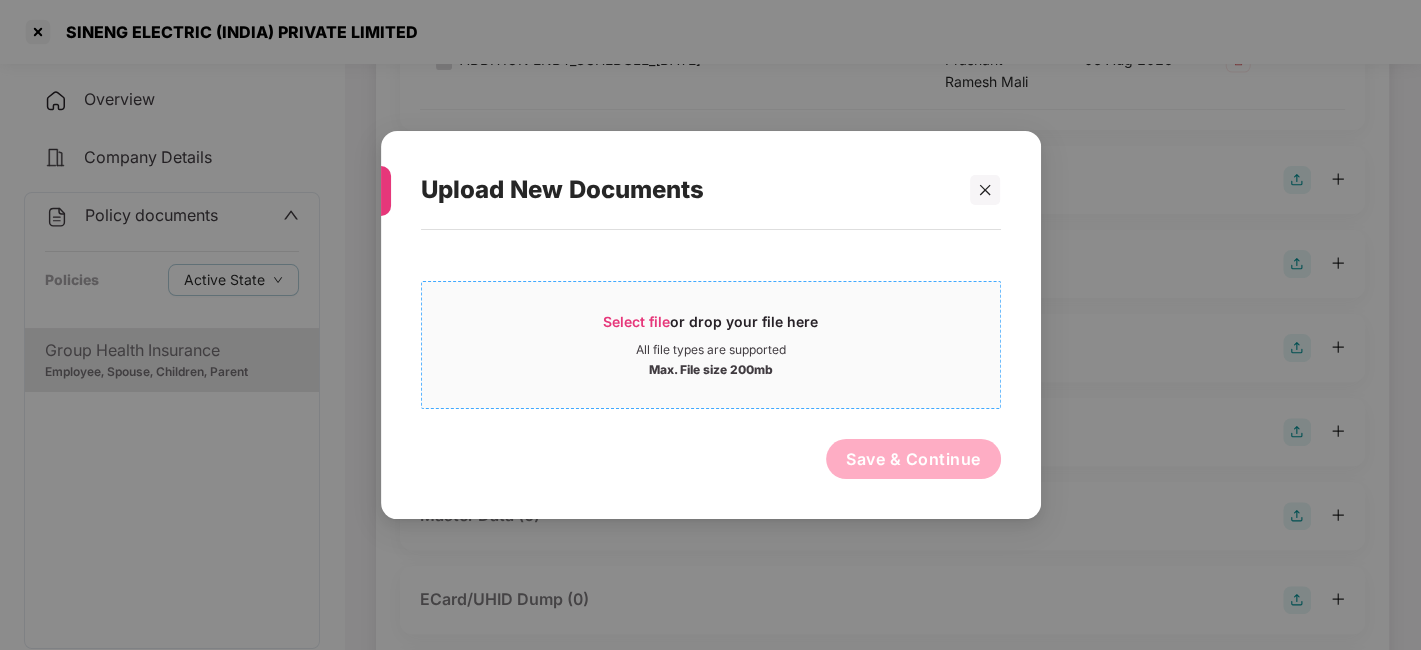 click on "All file types are supported" at bounding box center [711, 350] 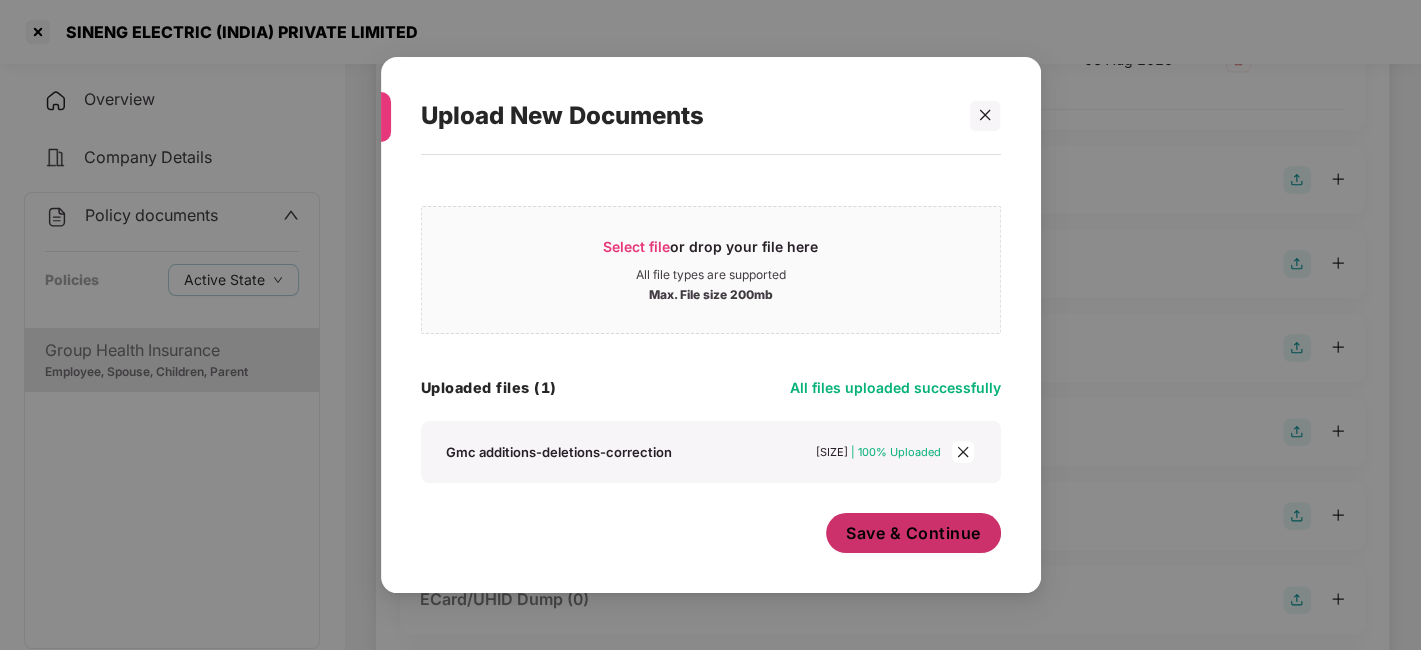 click on "Save & Continue" at bounding box center [913, 533] 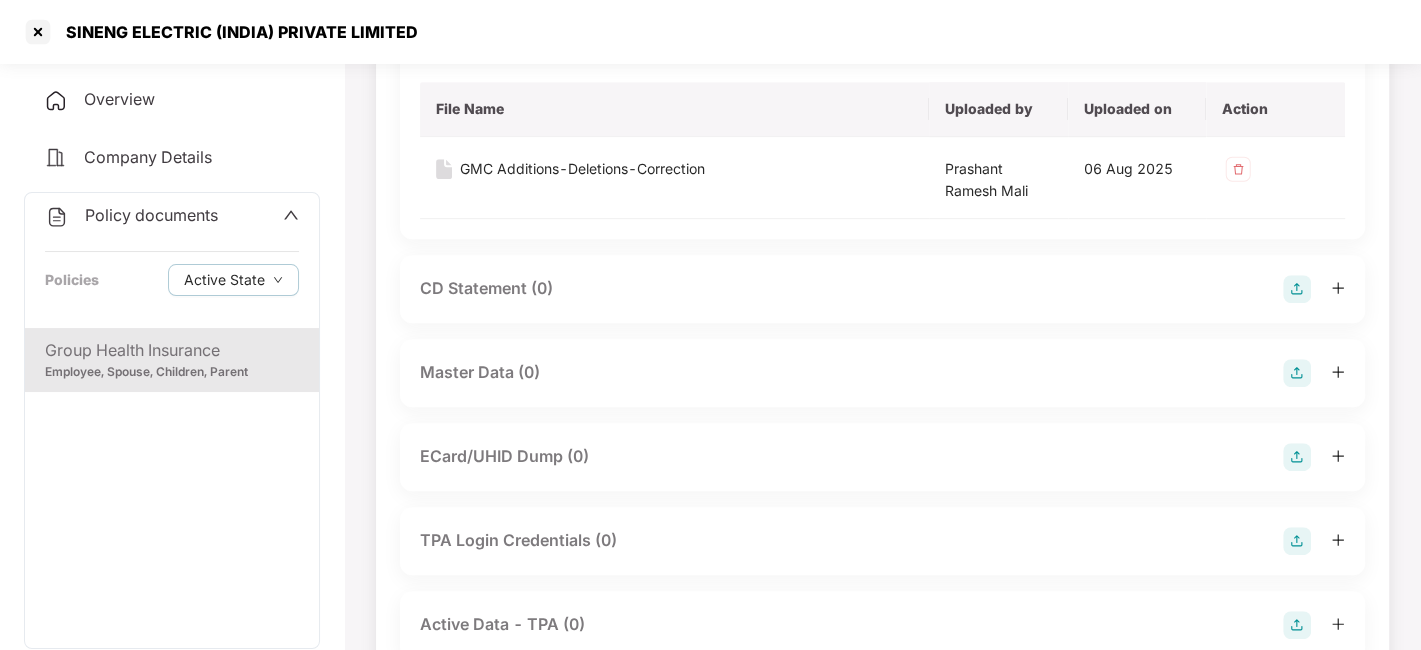 scroll, scrollTop: 635, scrollLeft: 0, axis: vertical 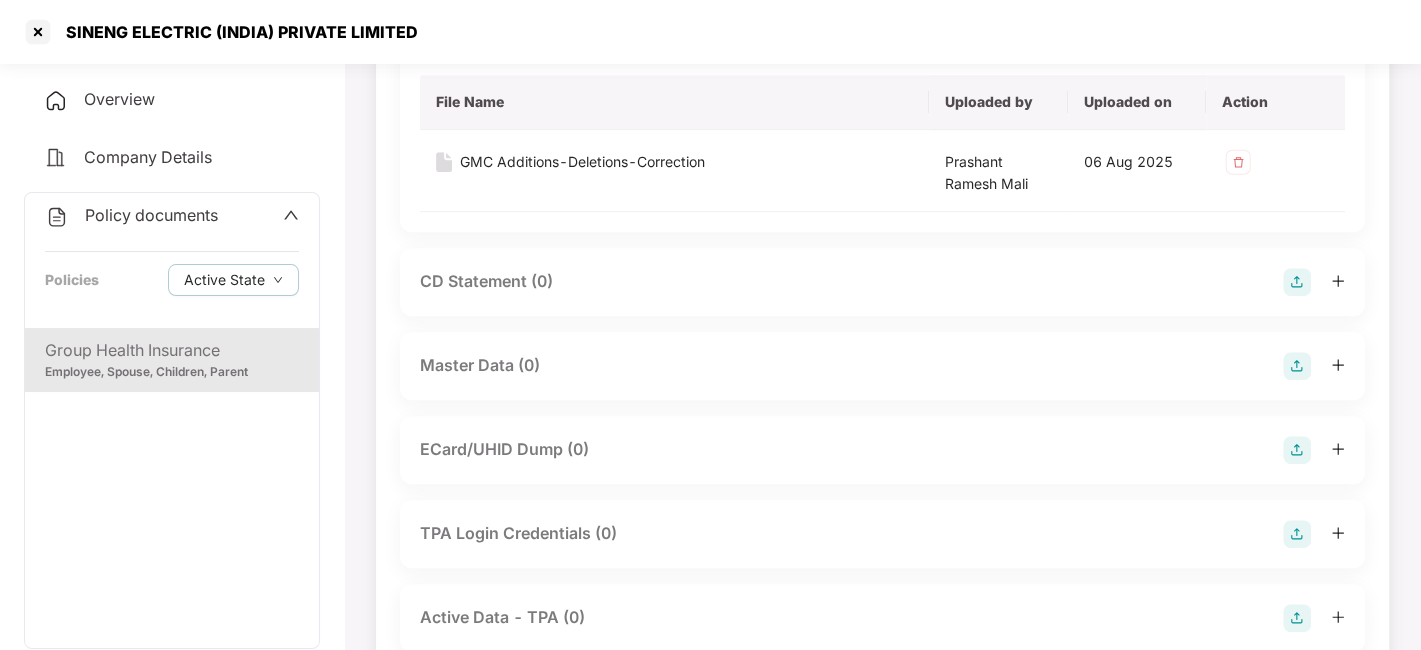 click at bounding box center [1297, 366] 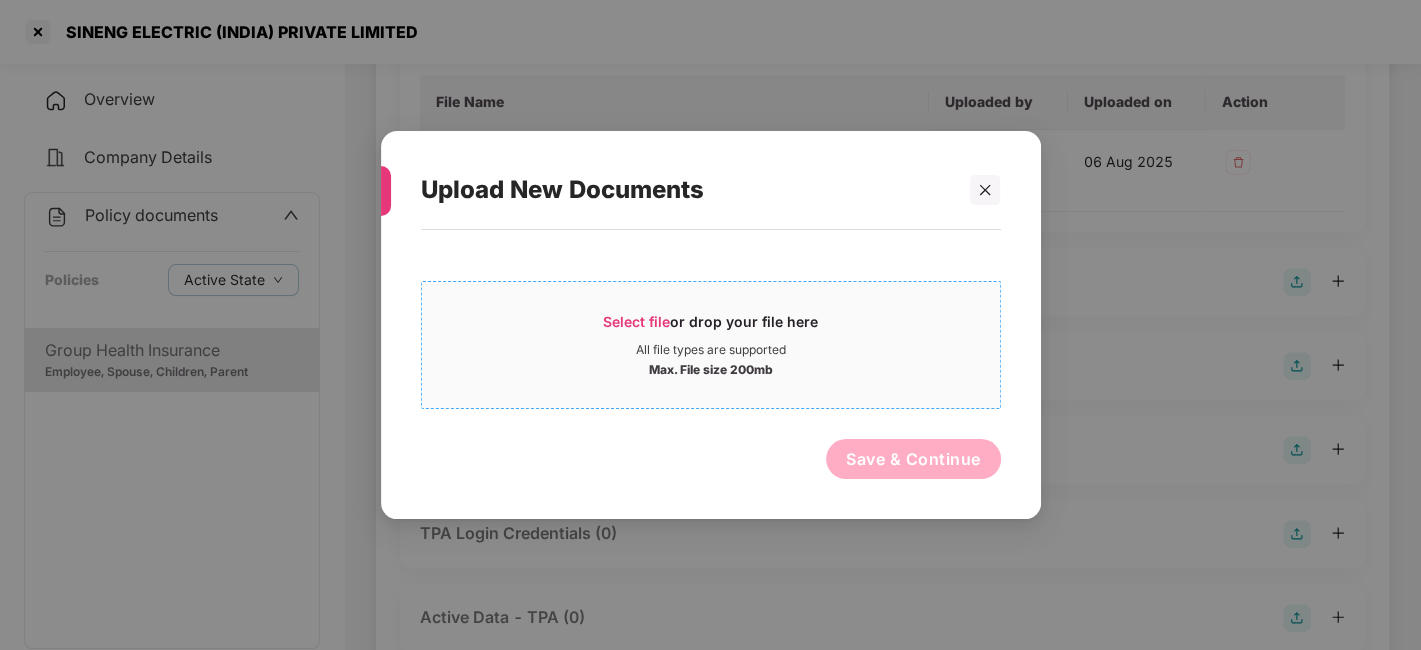 click on "Max. File size 200mb" at bounding box center (711, 368) 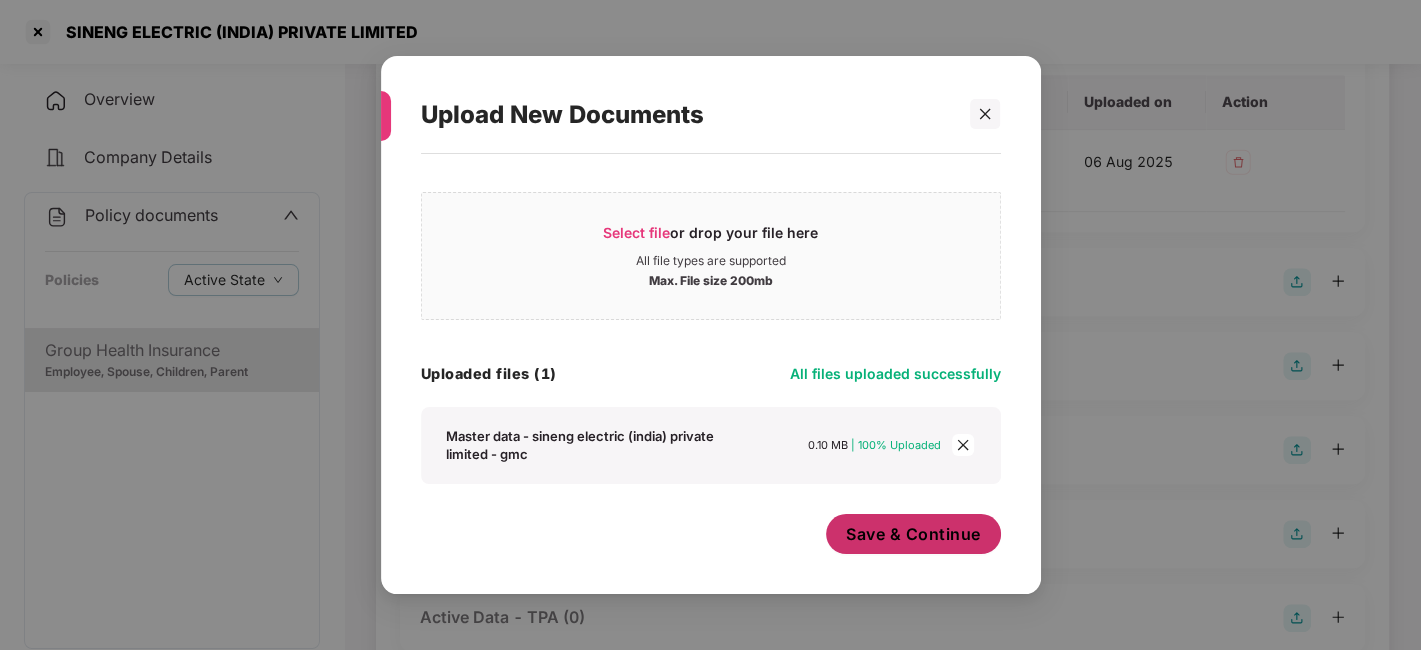 scroll, scrollTop: 11, scrollLeft: 0, axis: vertical 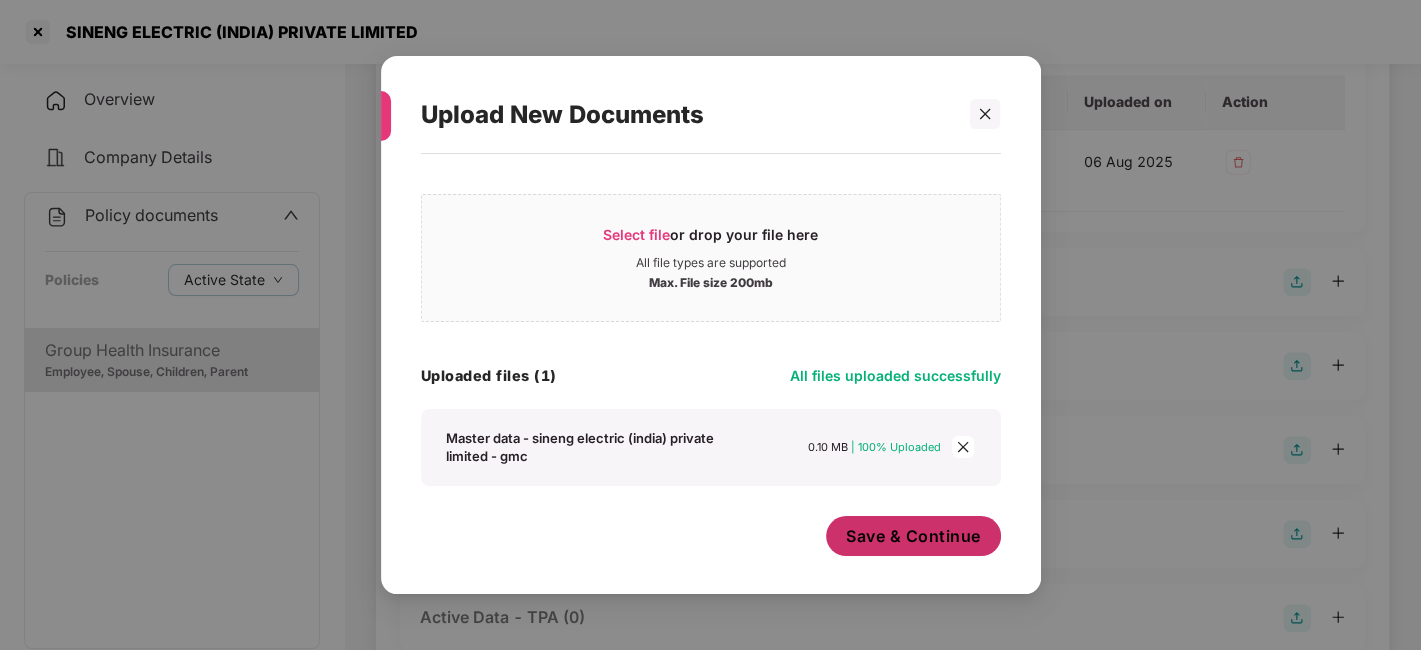 click on "Save & Continue" at bounding box center [913, 536] 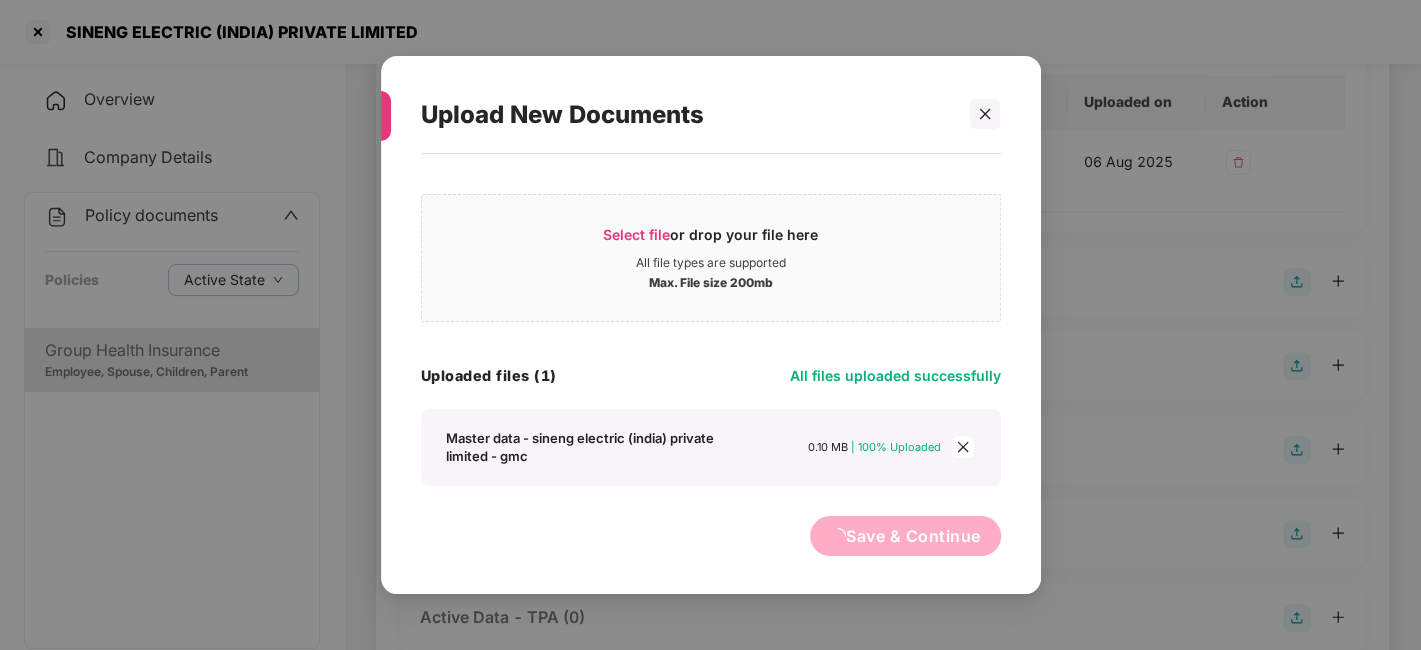 scroll, scrollTop: 0, scrollLeft: 0, axis: both 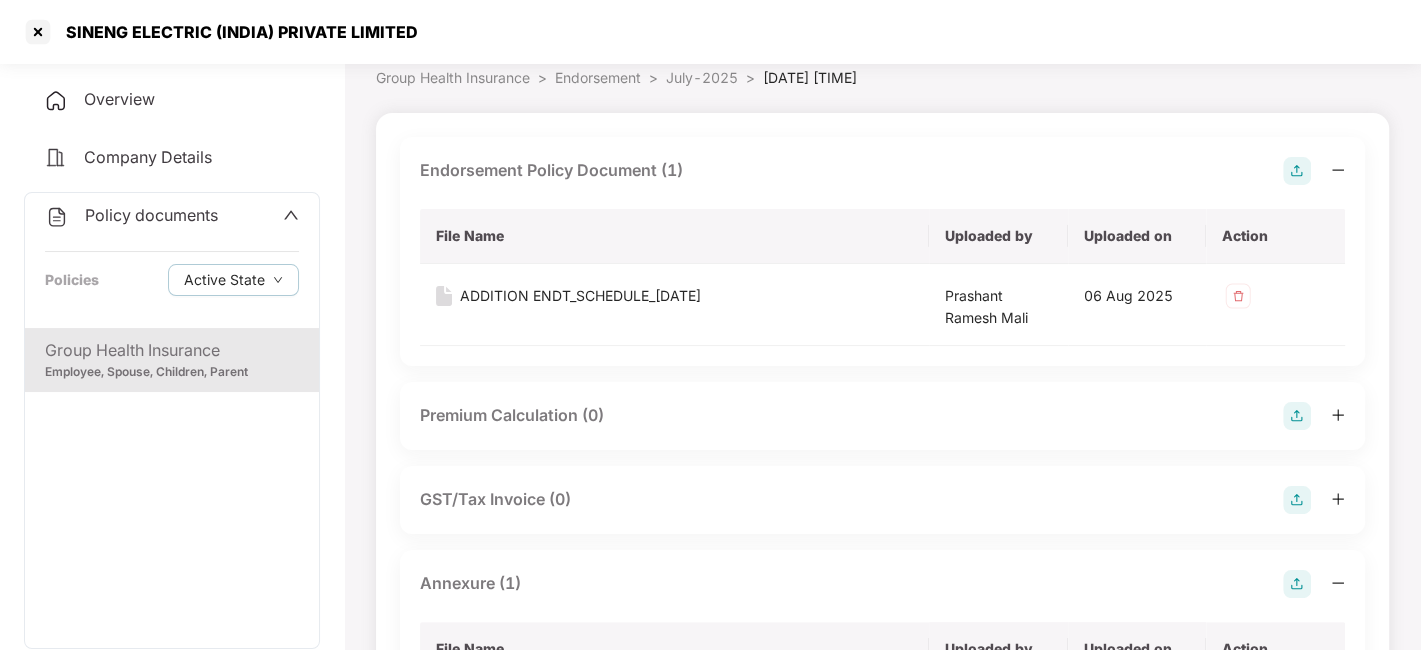 click on "July-2025" at bounding box center [702, 77] 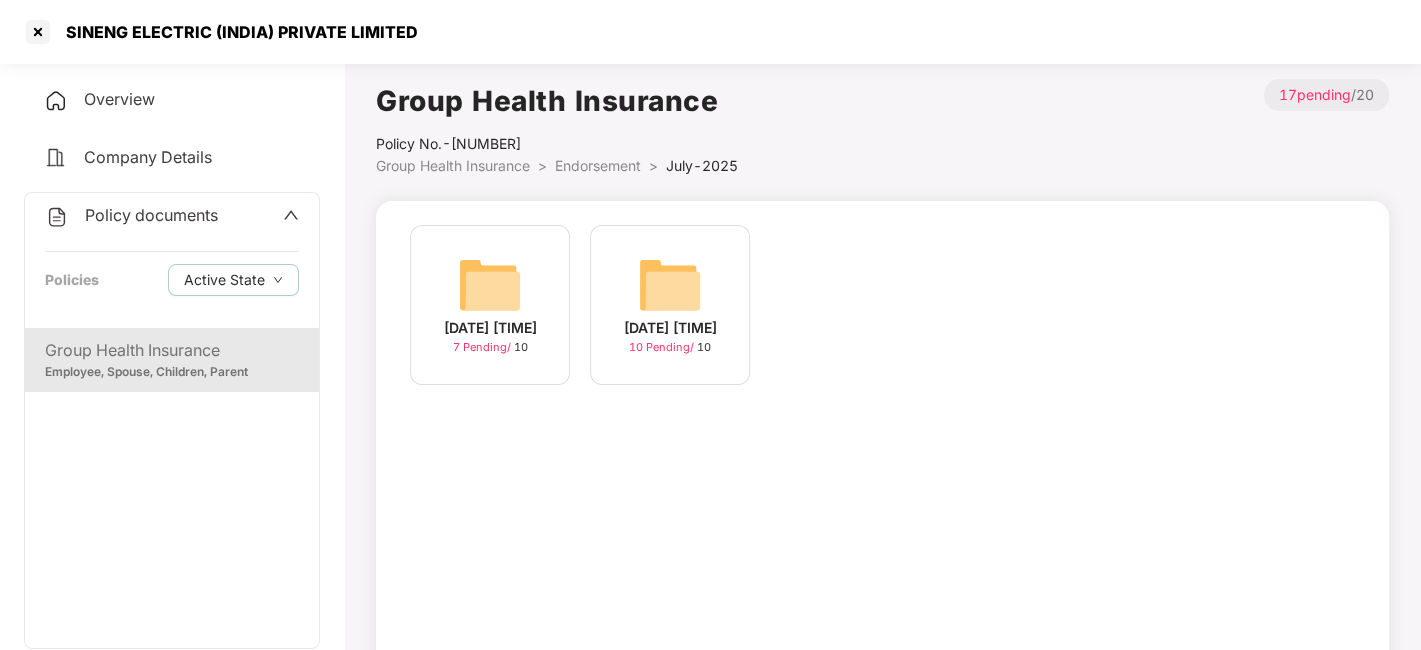 click at bounding box center (670, 285) 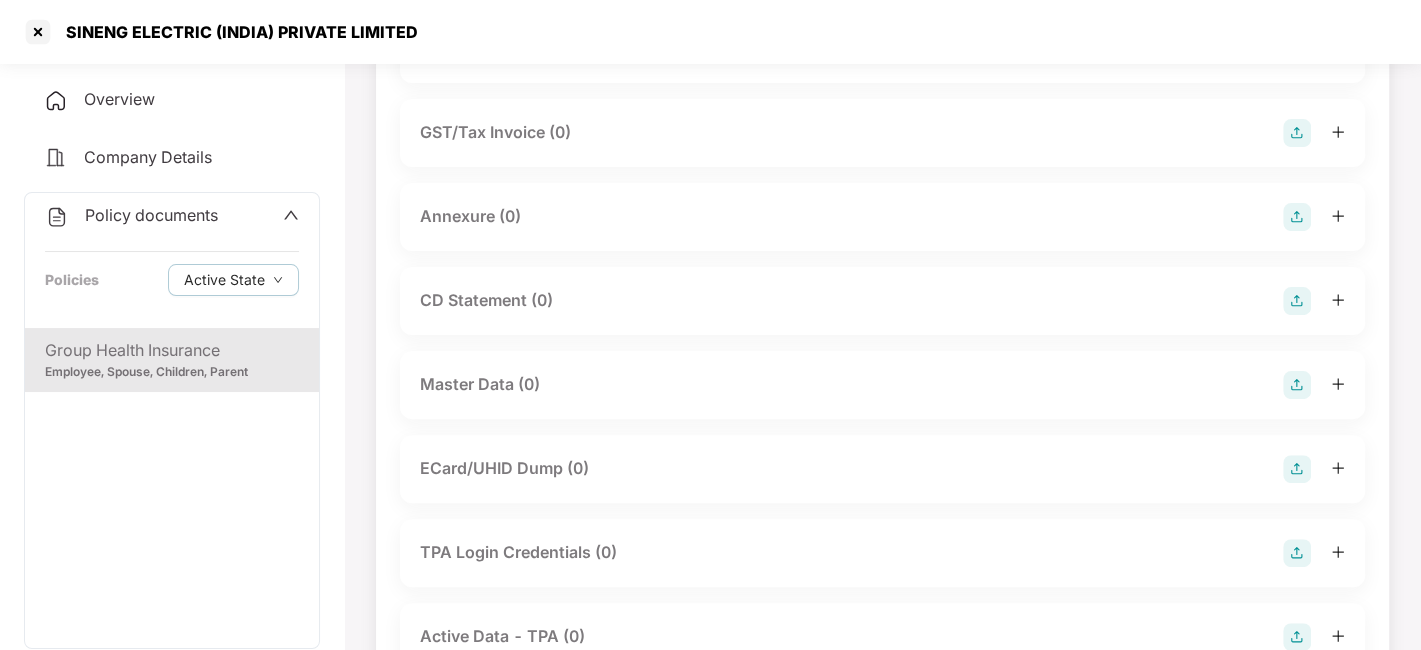 scroll, scrollTop: 295, scrollLeft: 0, axis: vertical 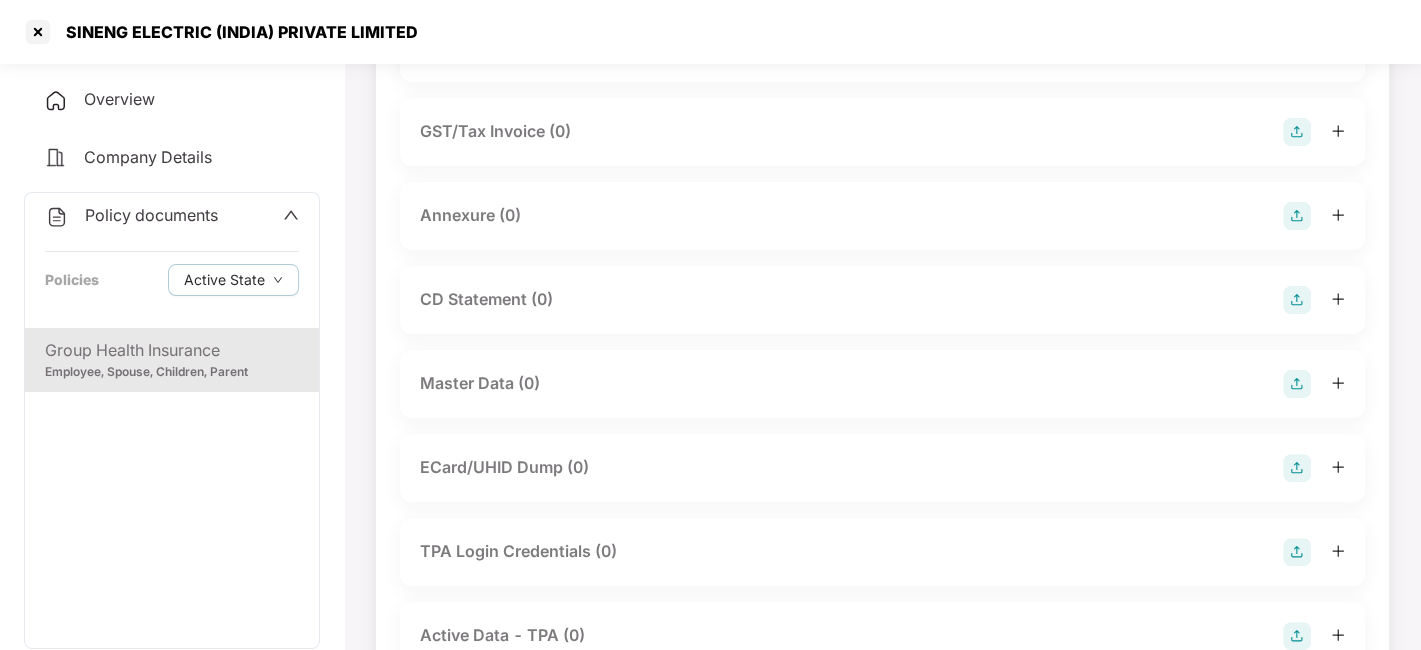click at bounding box center [1297, 384] 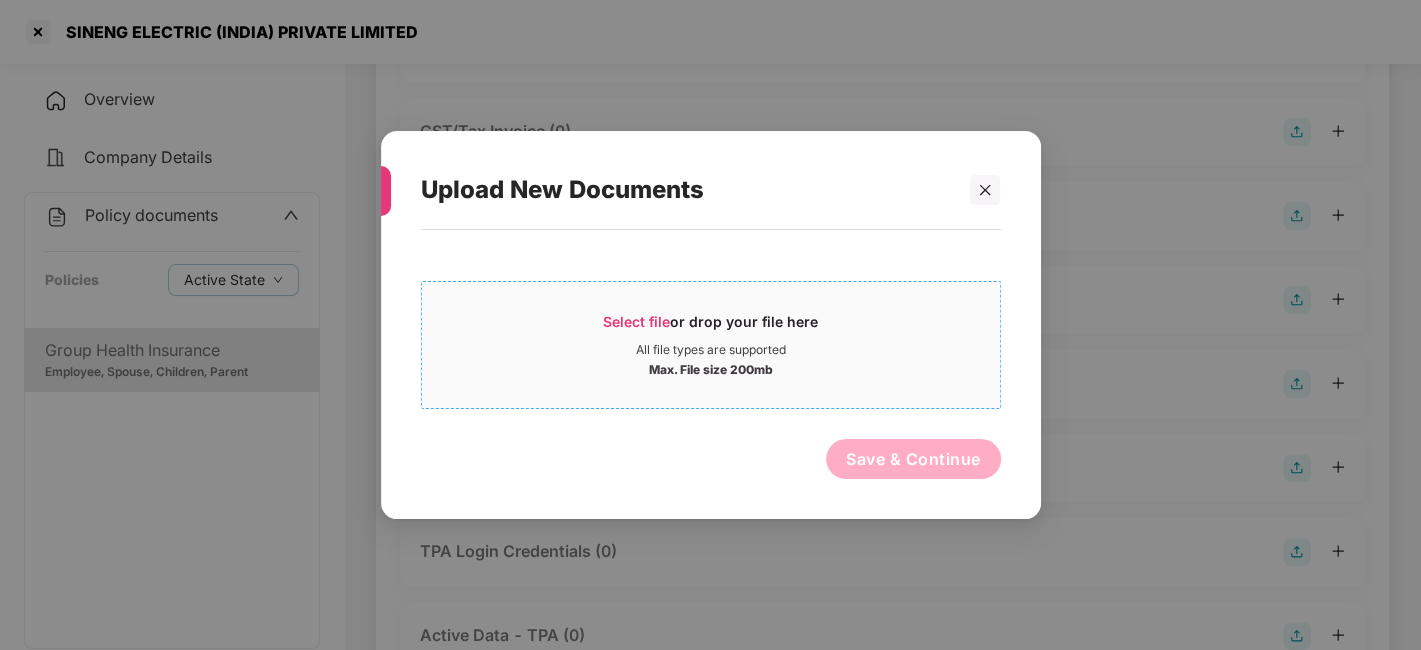 click on "Select file  or drop your file here All file types are supported Max. File size 200mb" at bounding box center [711, 345] 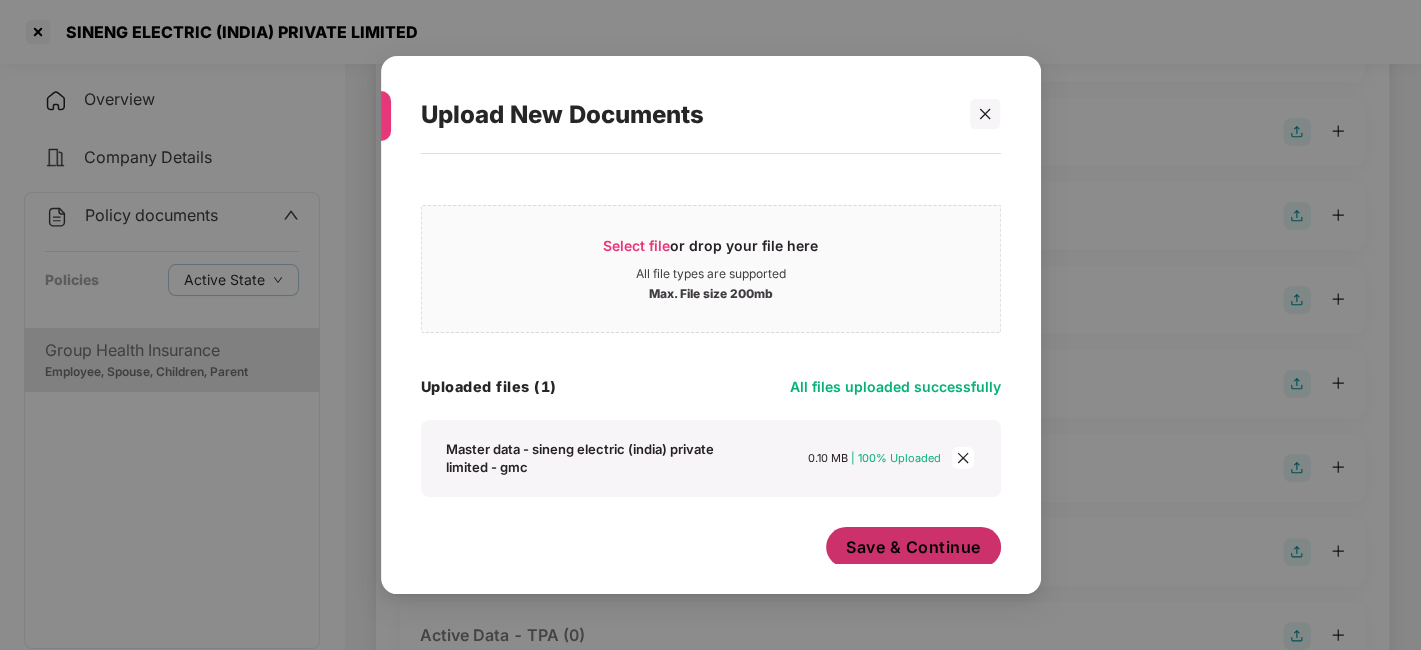 click on "Save & Continue" at bounding box center (913, 547) 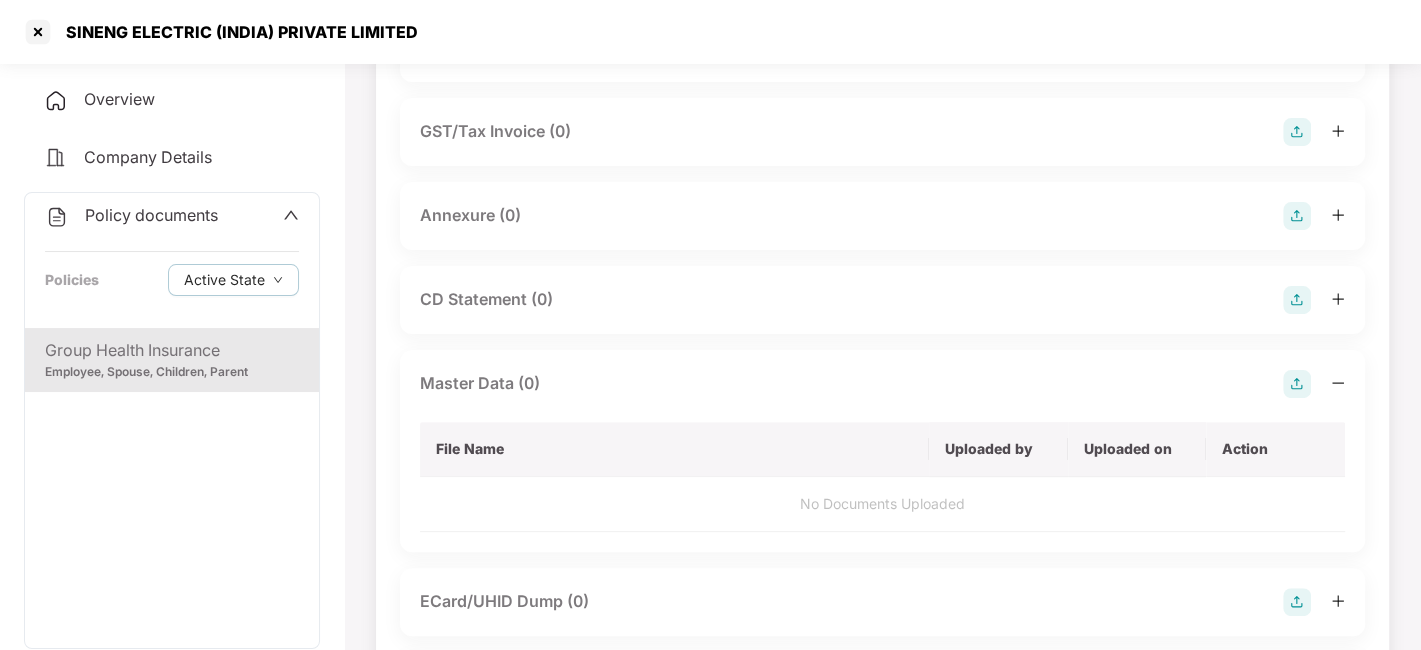 scroll, scrollTop: 0, scrollLeft: 0, axis: both 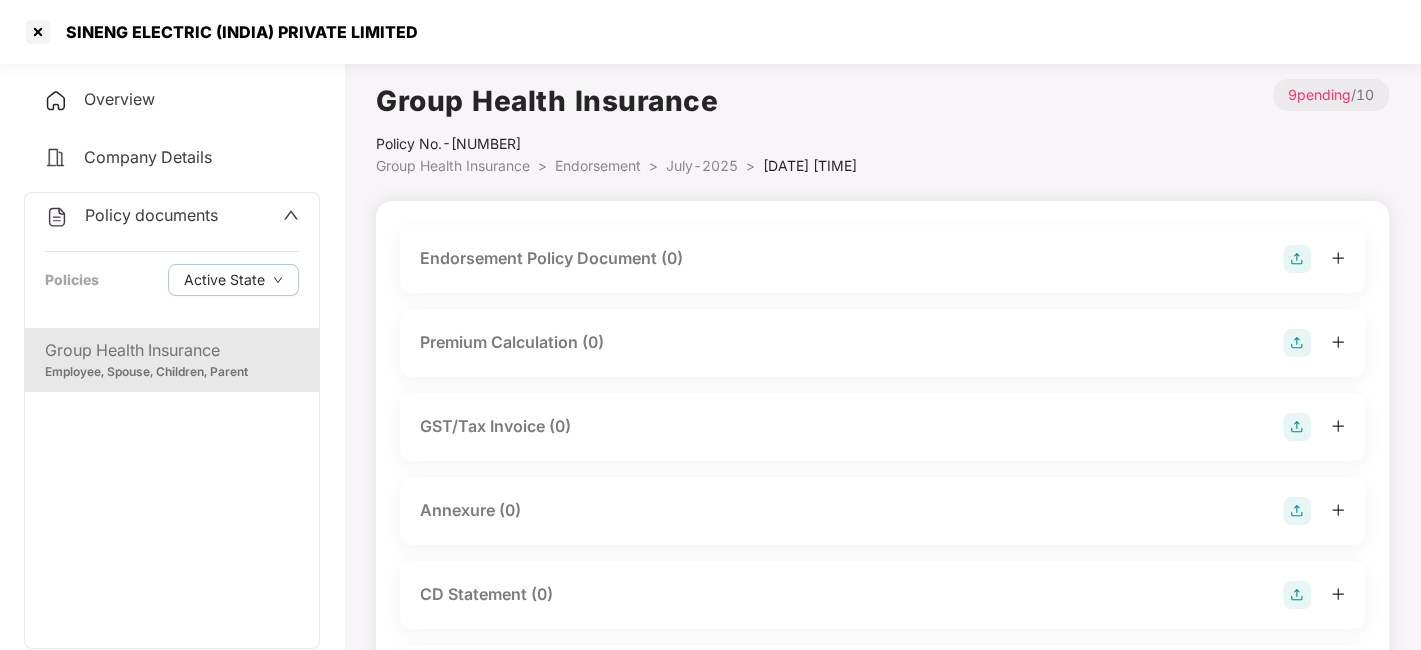 click at bounding box center [1297, 259] 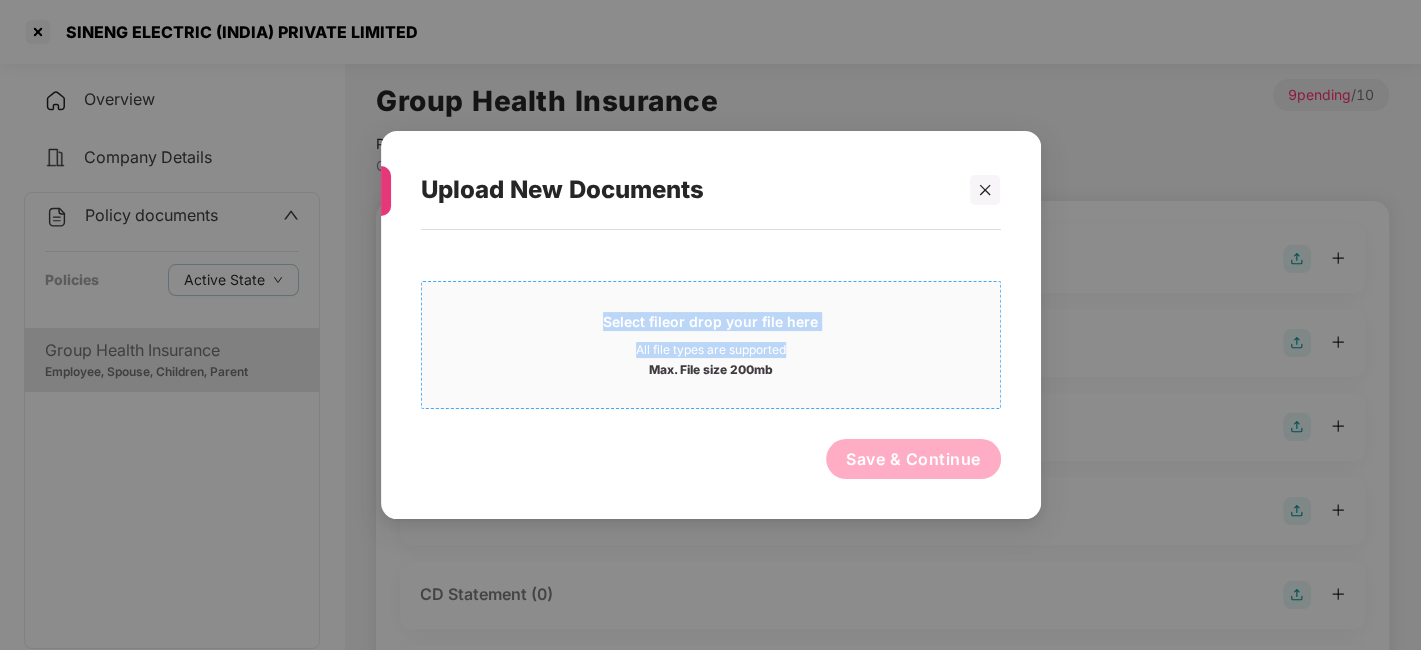 drag, startPoint x: 871, startPoint y: 267, endPoint x: 848, endPoint y: 342, distance: 78.44743 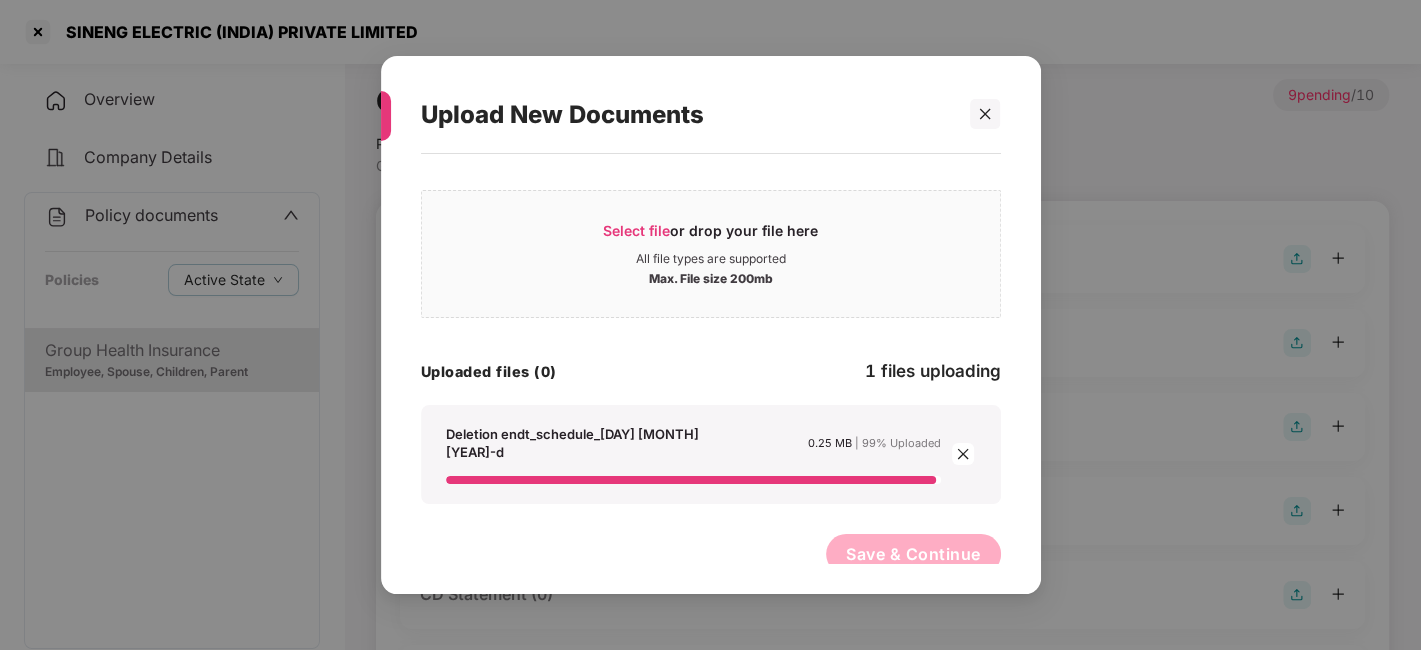 scroll, scrollTop: 0, scrollLeft: 0, axis: both 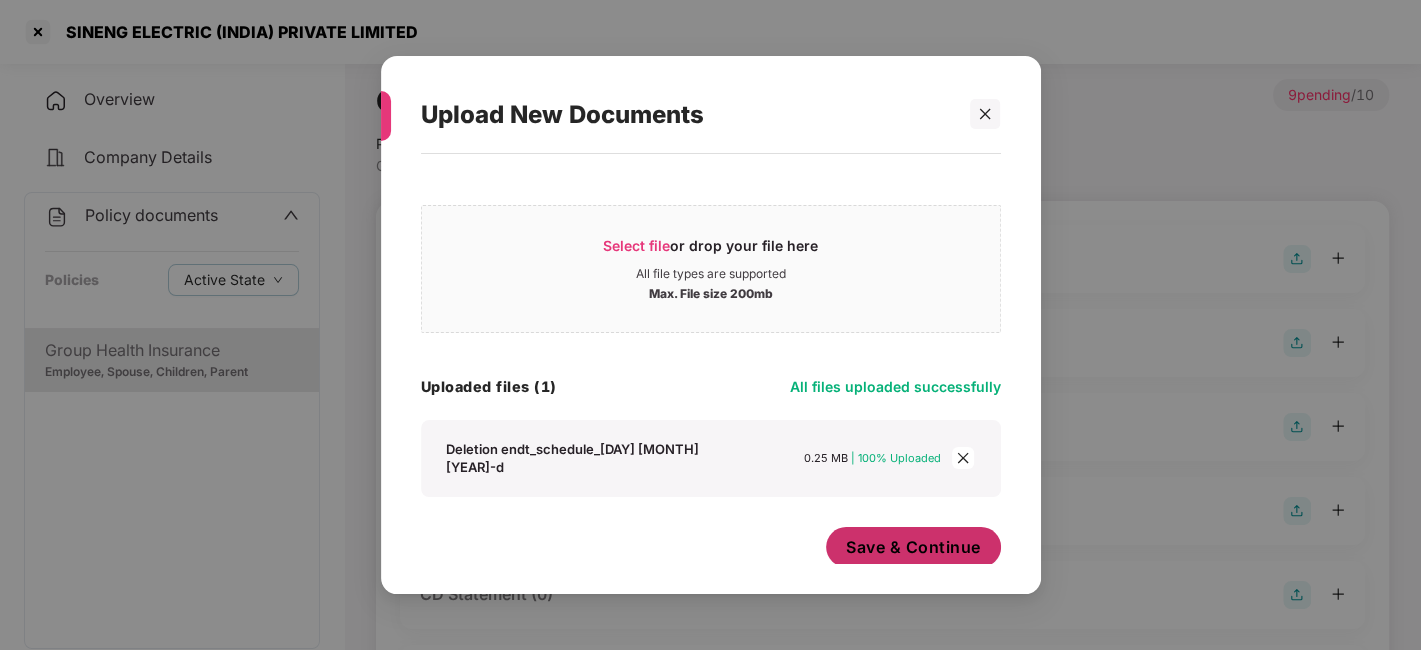 click on "Save & Continue" at bounding box center [913, 547] 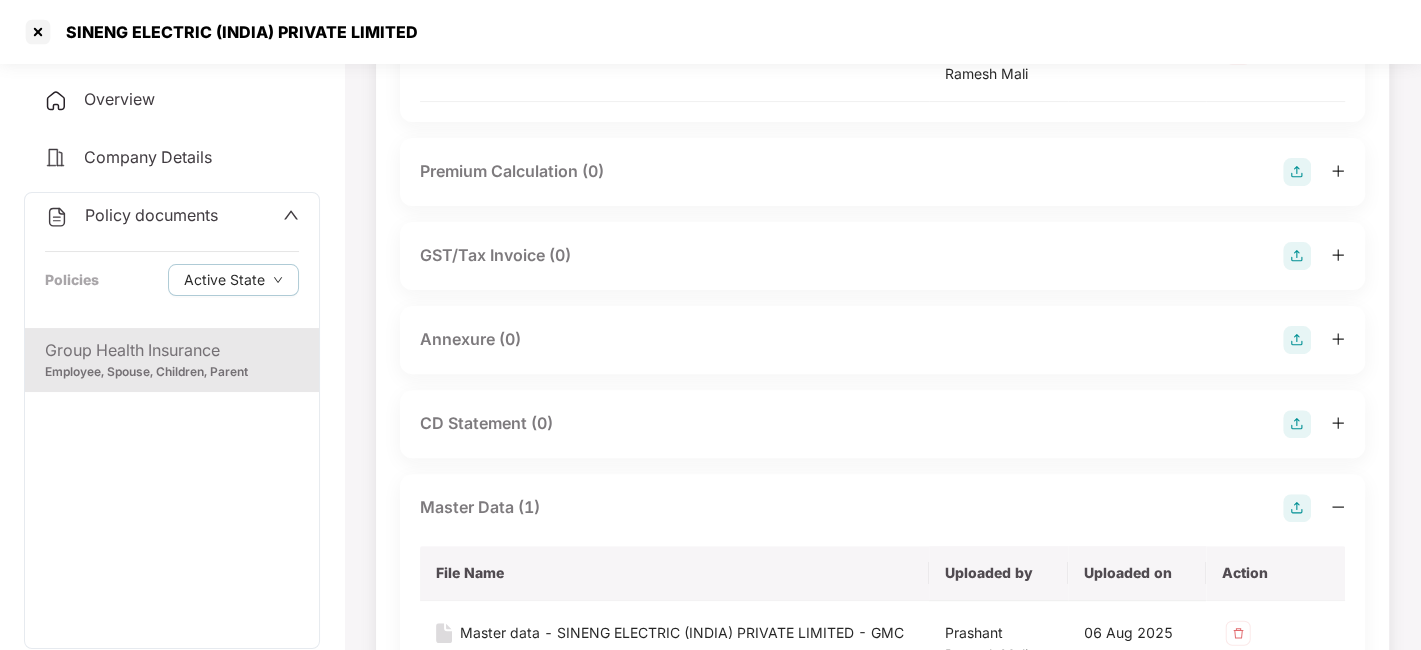 scroll, scrollTop: 337, scrollLeft: 0, axis: vertical 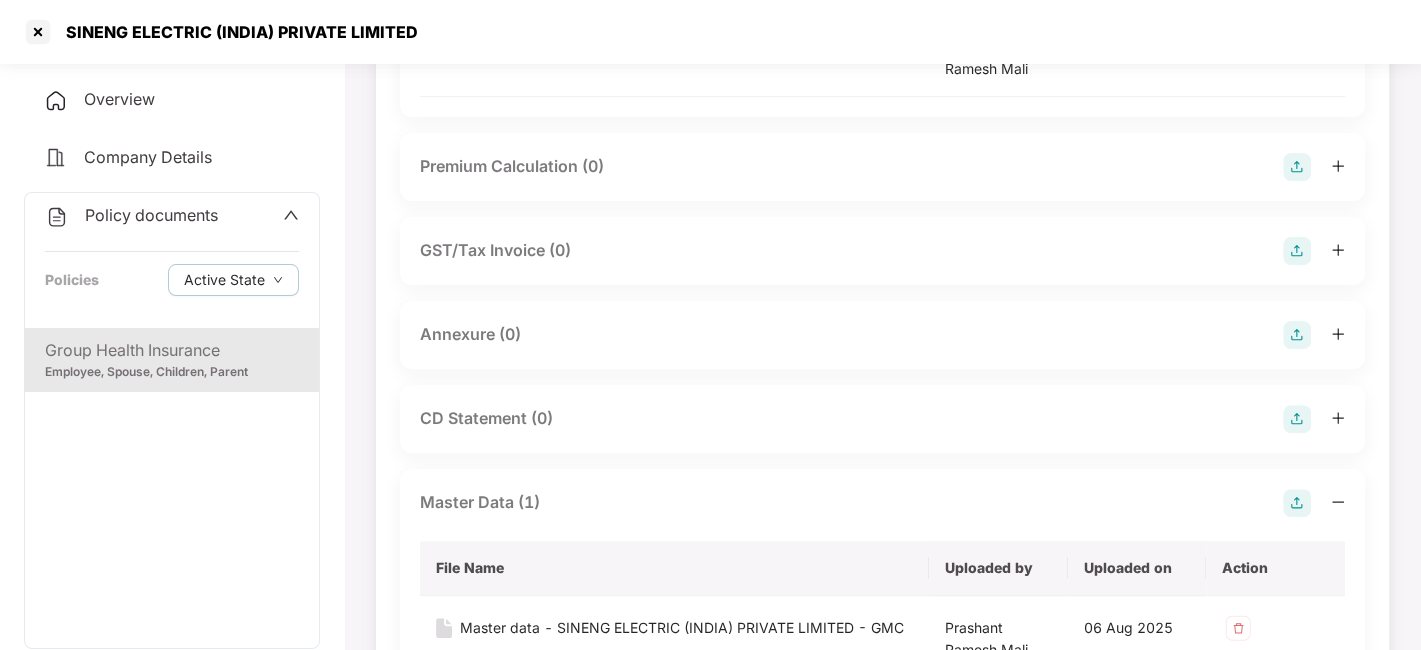 click at bounding box center [1297, 335] 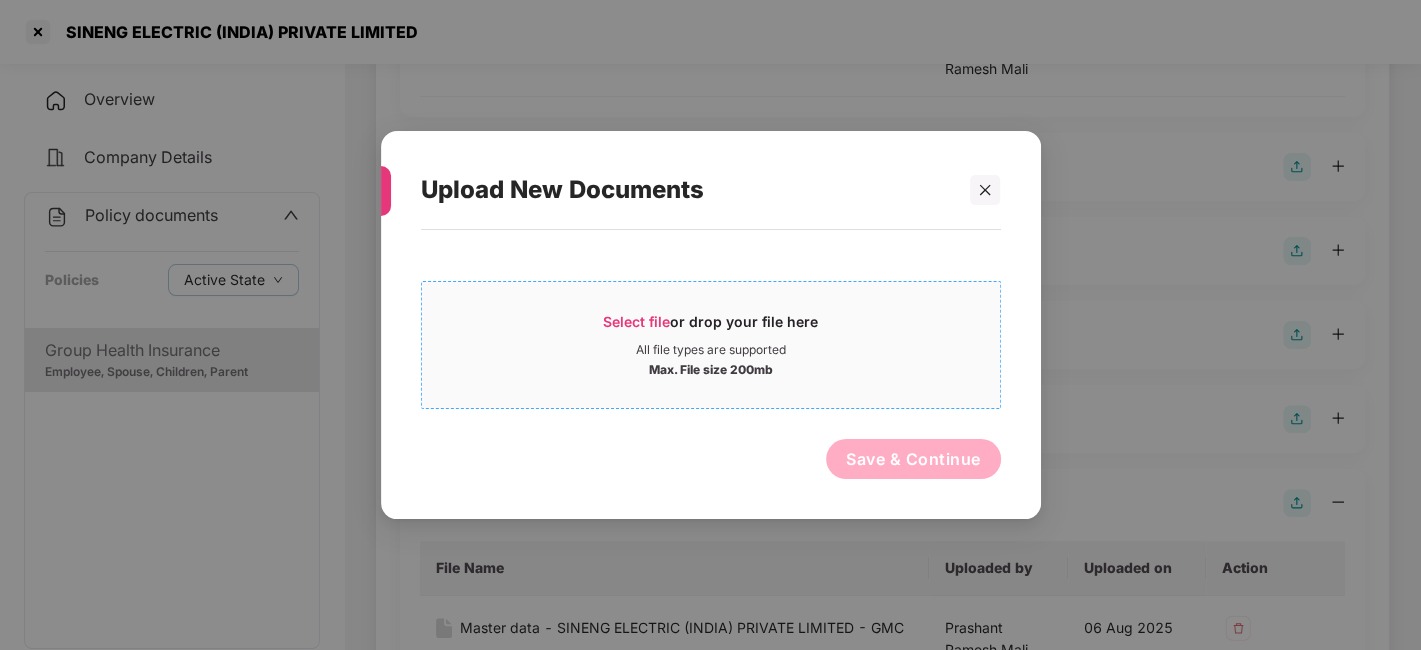 click on "Select file  or drop your file here" at bounding box center [711, 327] 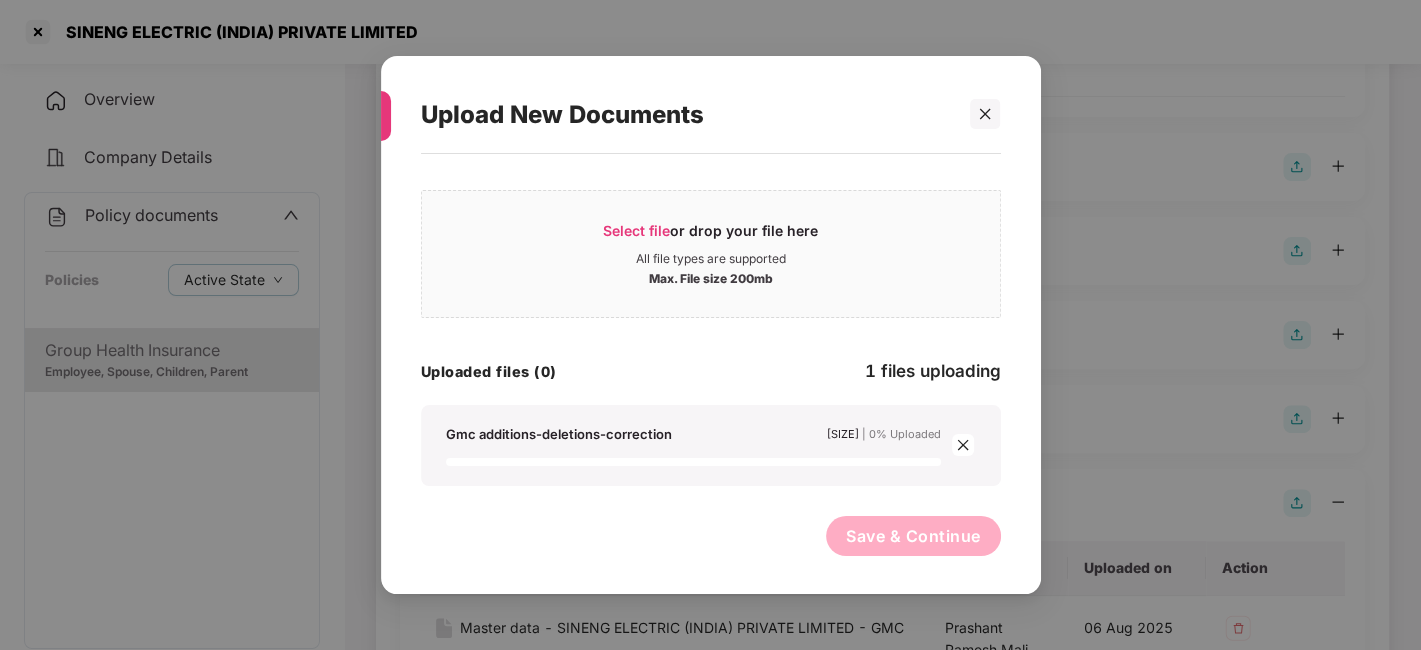 scroll, scrollTop: 0, scrollLeft: 0, axis: both 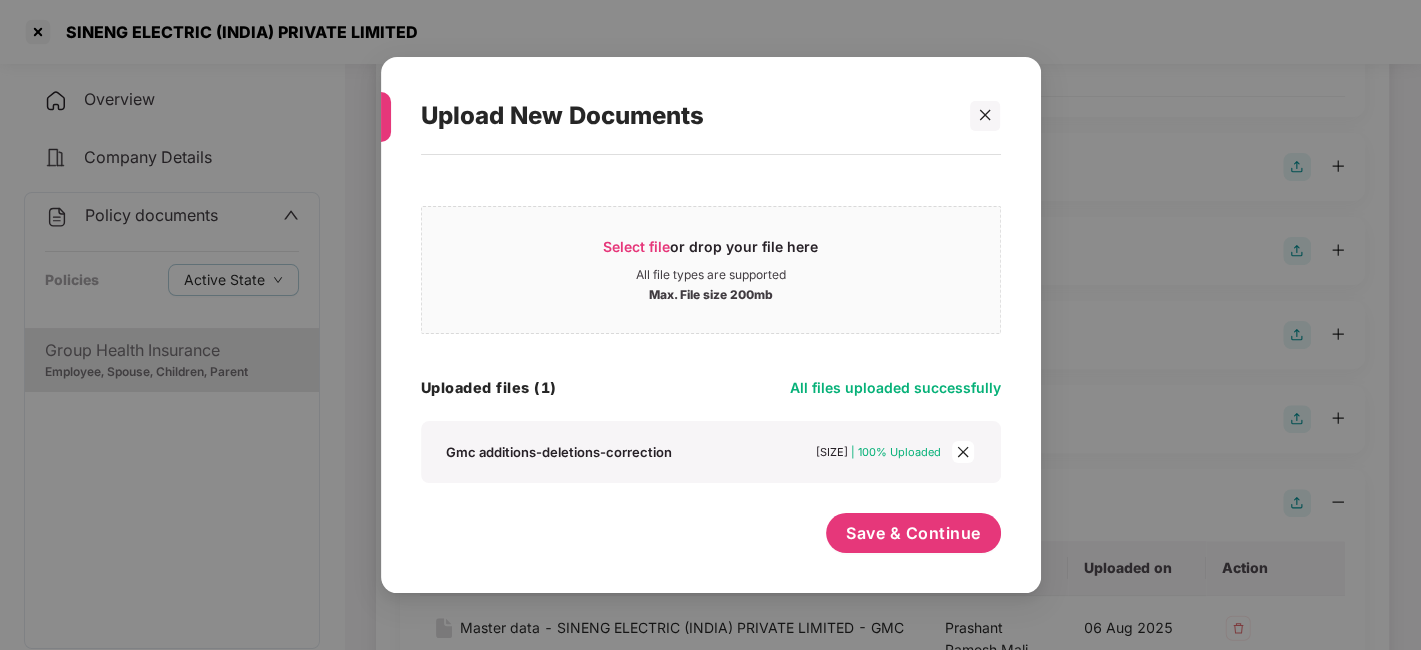 click on "Upload New Documents Select file  or drop your file here All file types are supported Max. File size 200mb GMC Additions-Deletions-Correction.xlsx Uploaded files (1) All files uploaded successfully Gmc additions-deletions-correction 51.51 KB    | 100% Uploaded  Save & Continue" at bounding box center (711, 364) 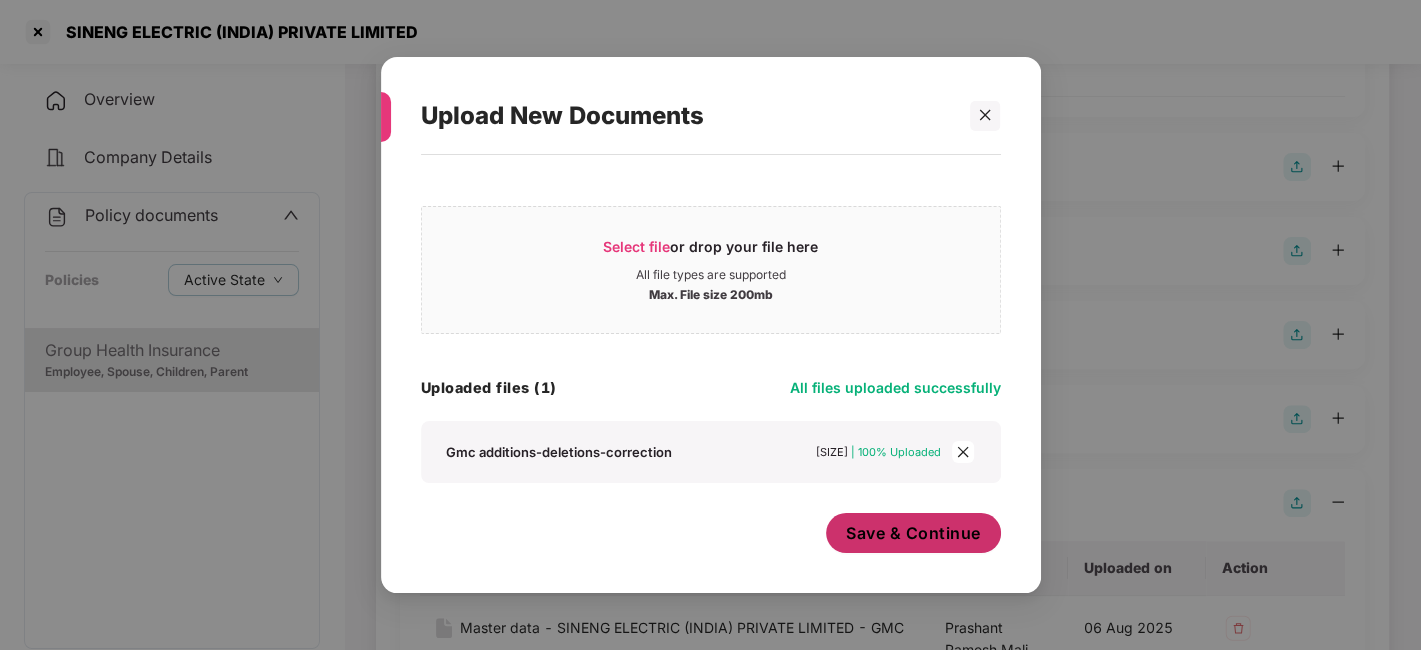 click on "Save & Continue" at bounding box center (913, 533) 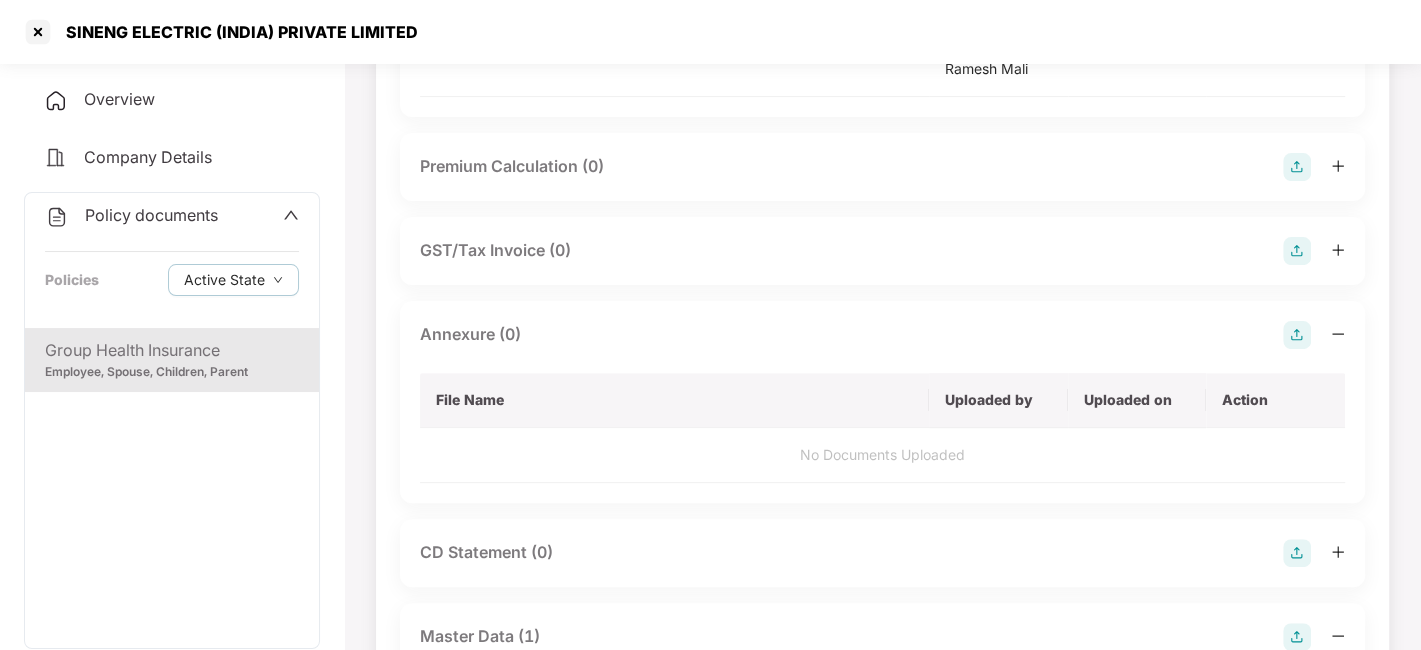 scroll, scrollTop: 0, scrollLeft: 0, axis: both 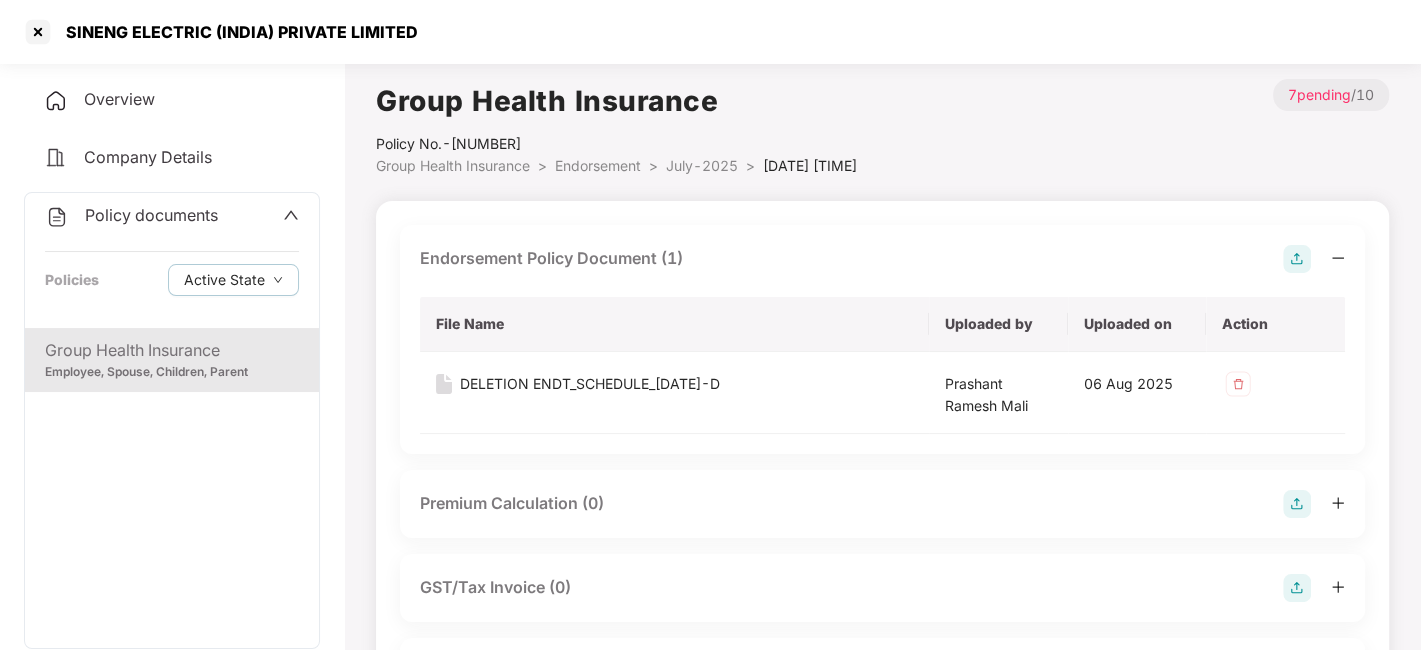 click on "July-2025" at bounding box center [702, 165] 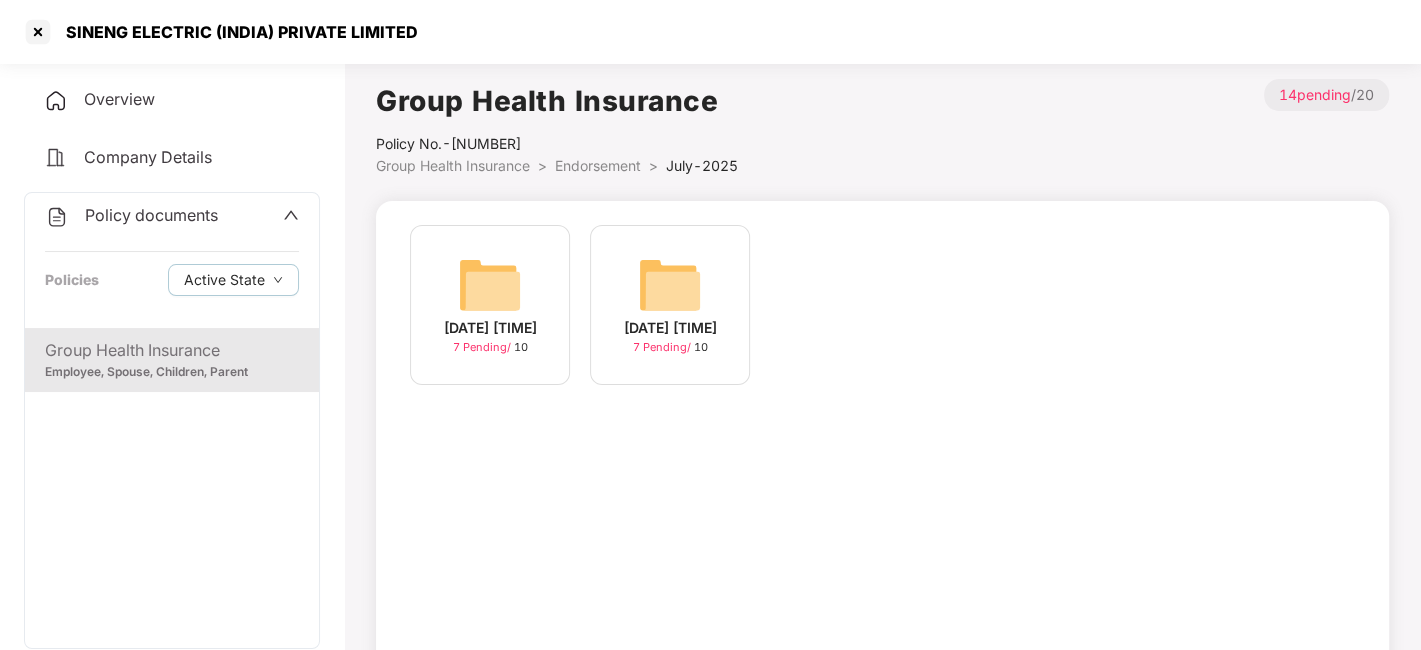 click on "Endorsement" at bounding box center (598, 165) 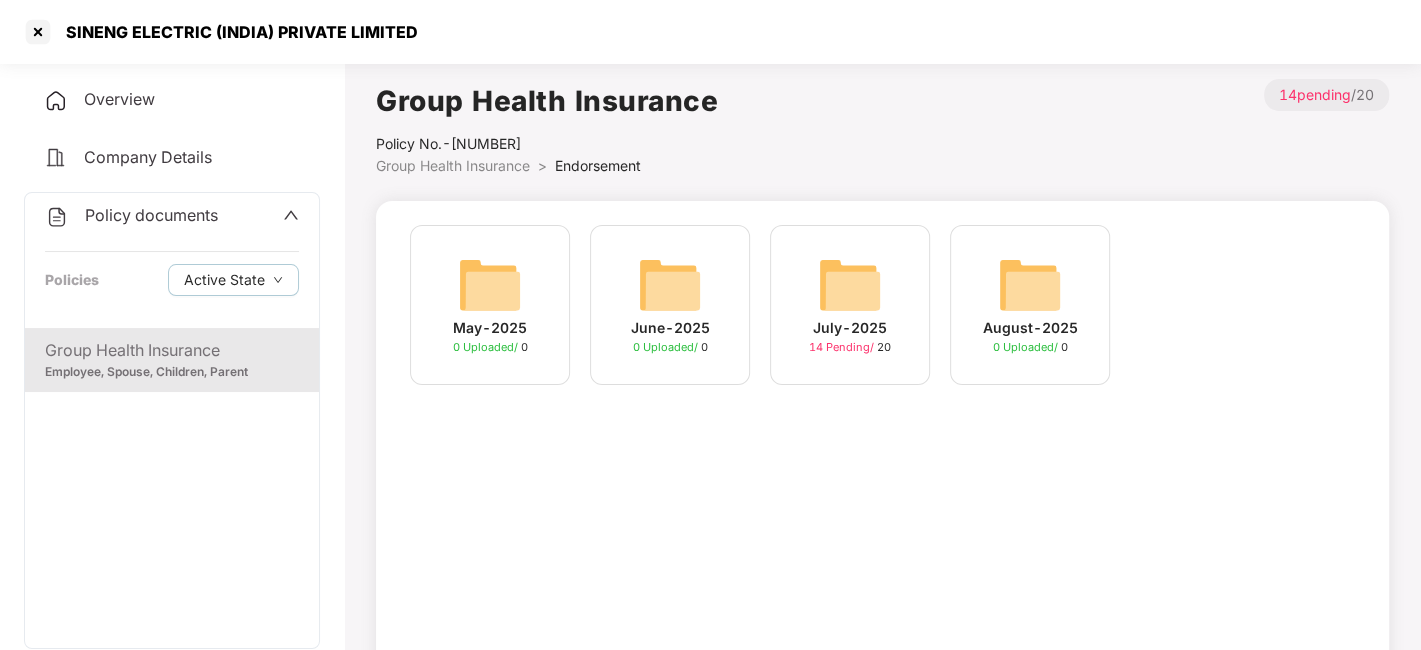 click on "Policy documents" at bounding box center [151, 215] 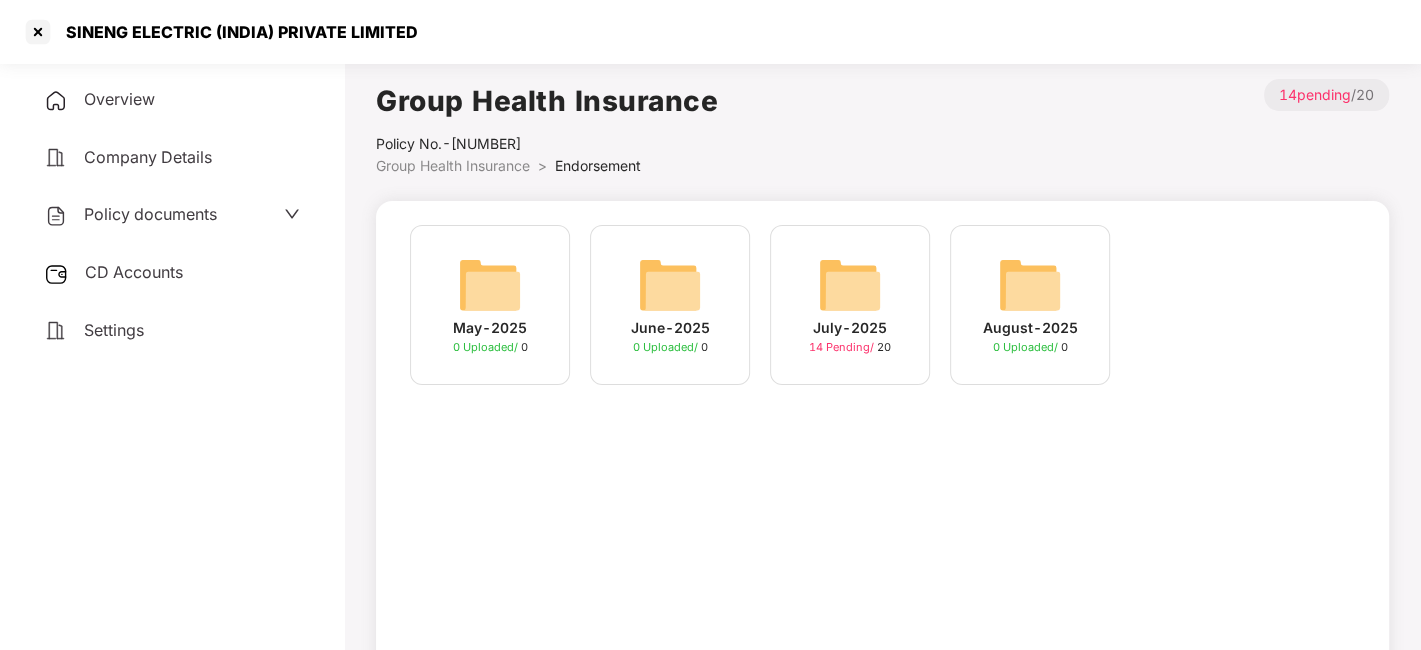 click on "CD Accounts" at bounding box center (134, 272) 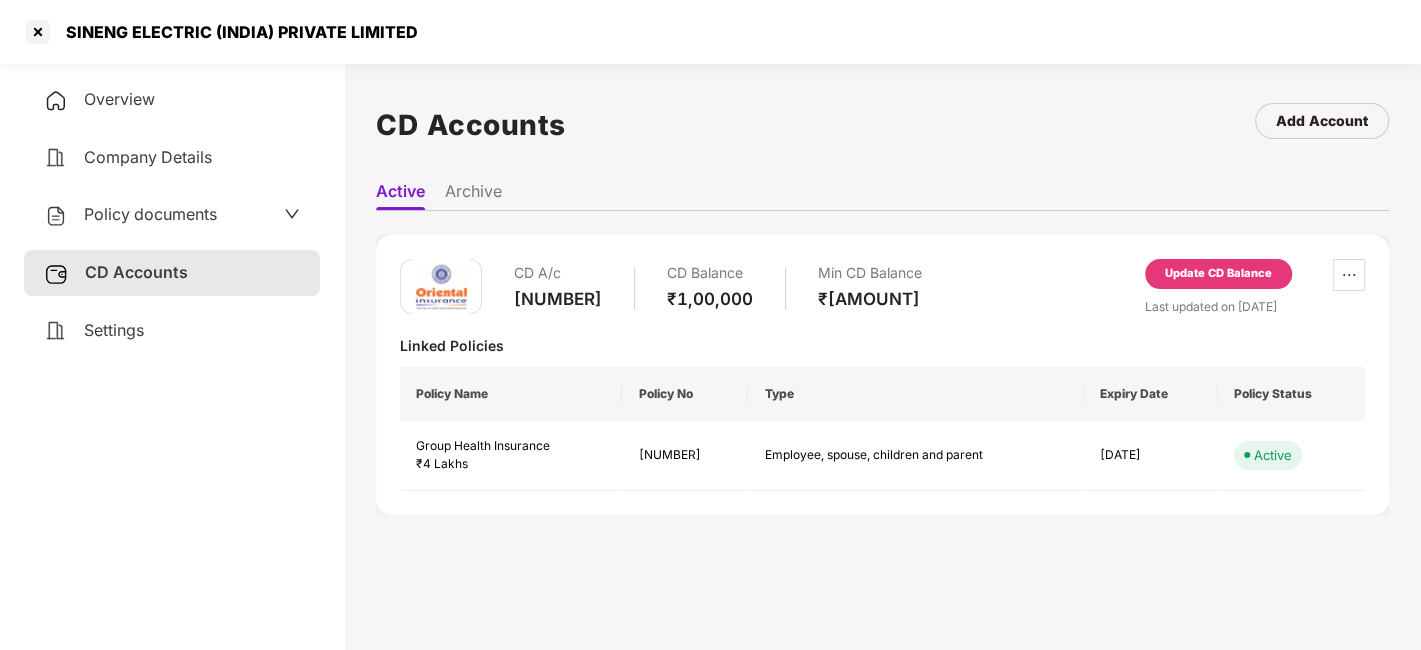 click on "Update CD Balance" at bounding box center [1218, 274] 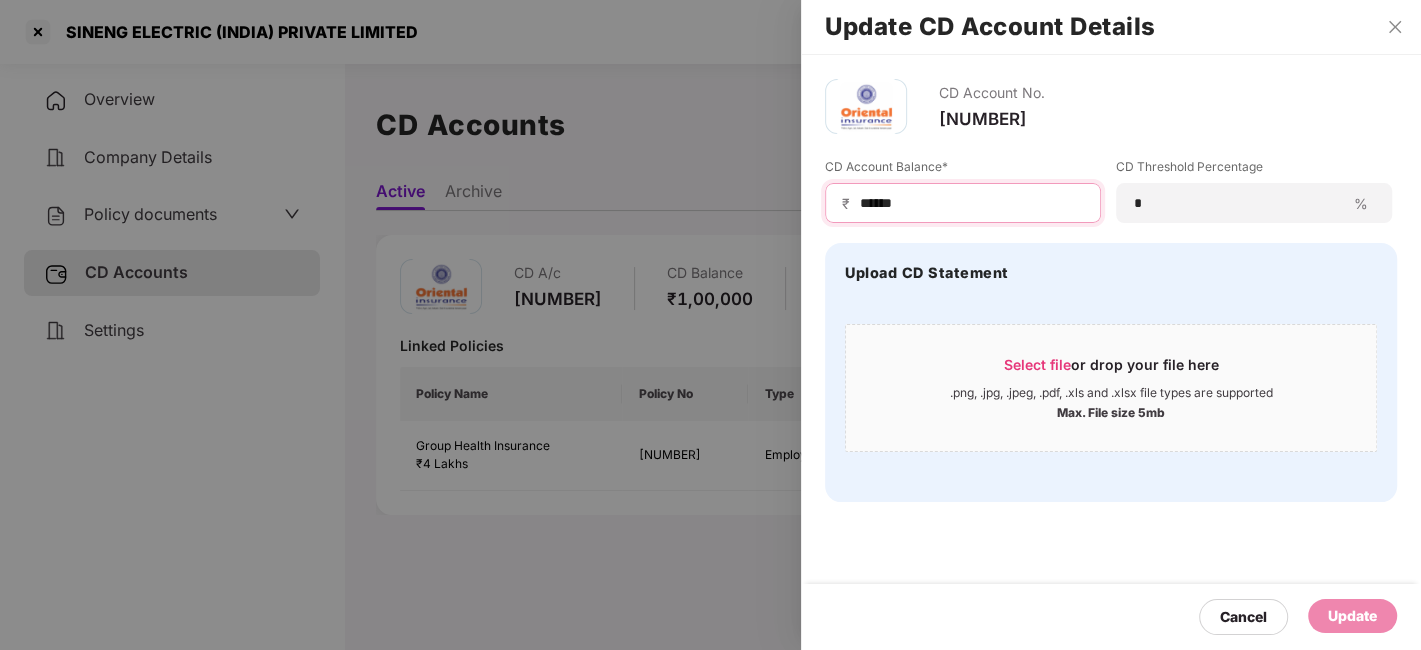 click on "******" at bounding box center [971, 203] 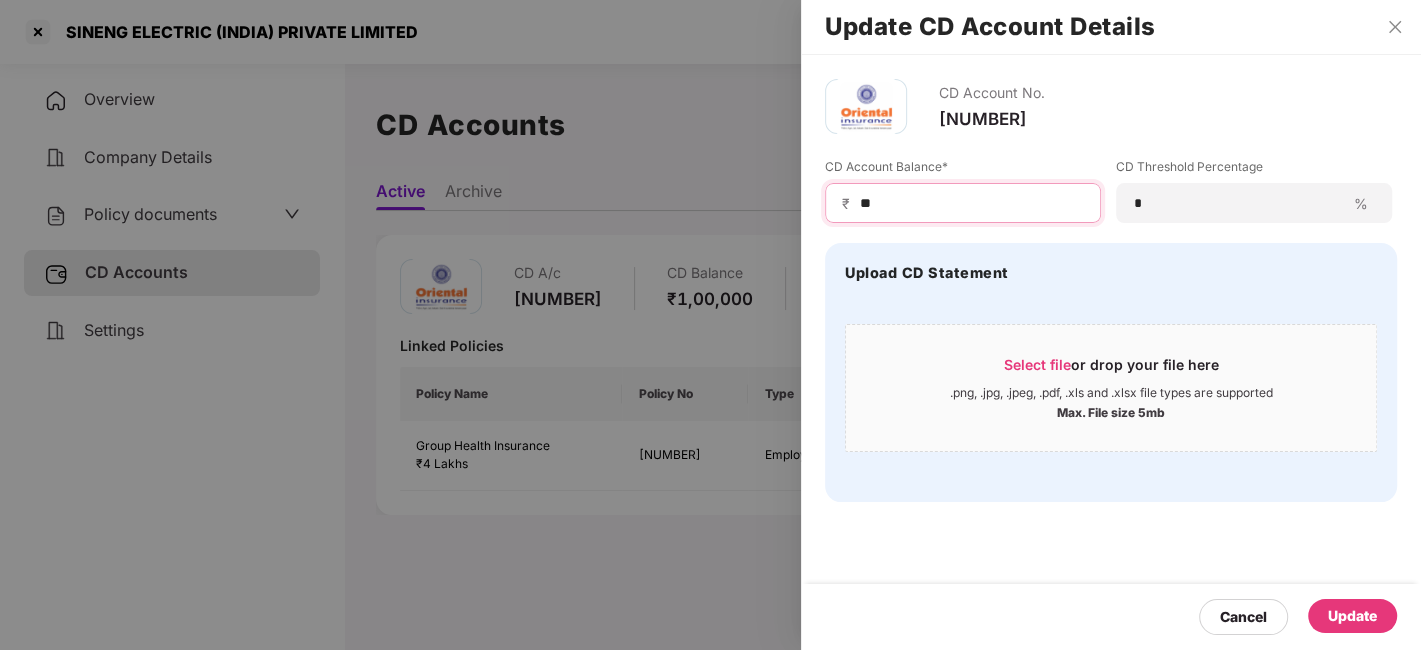 type on "*" 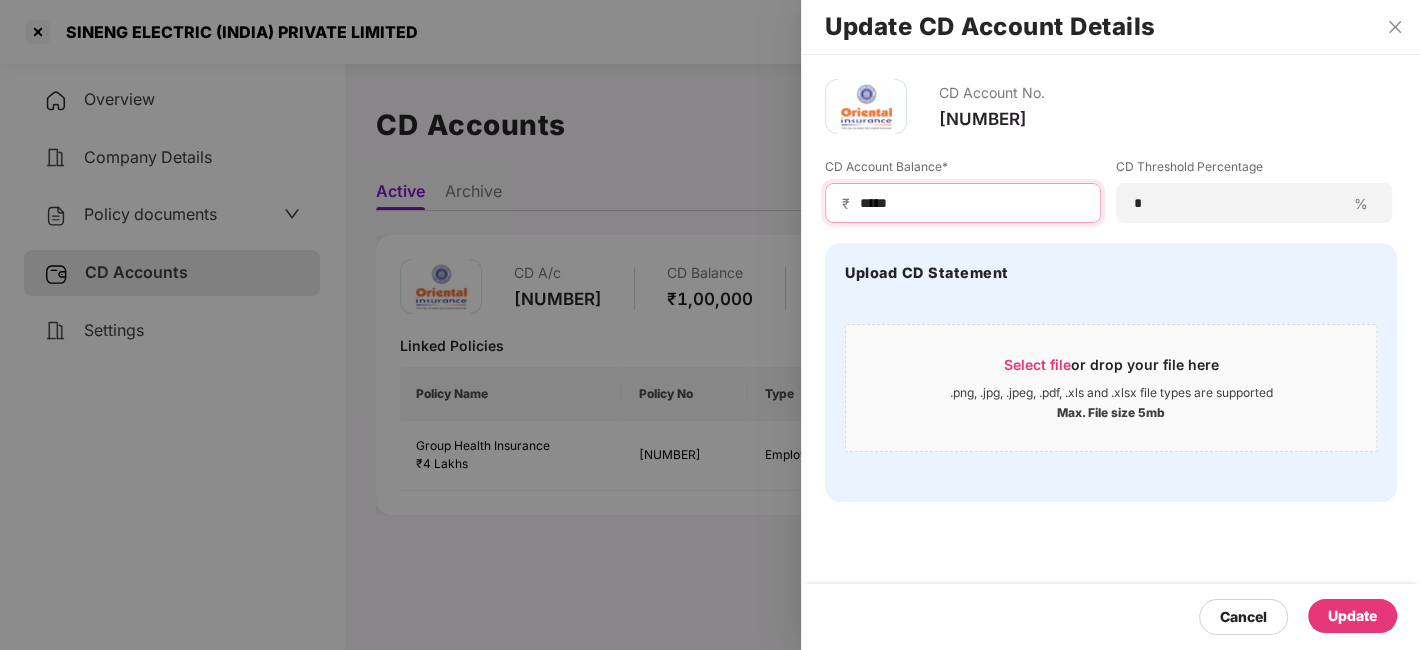 type on "*****" 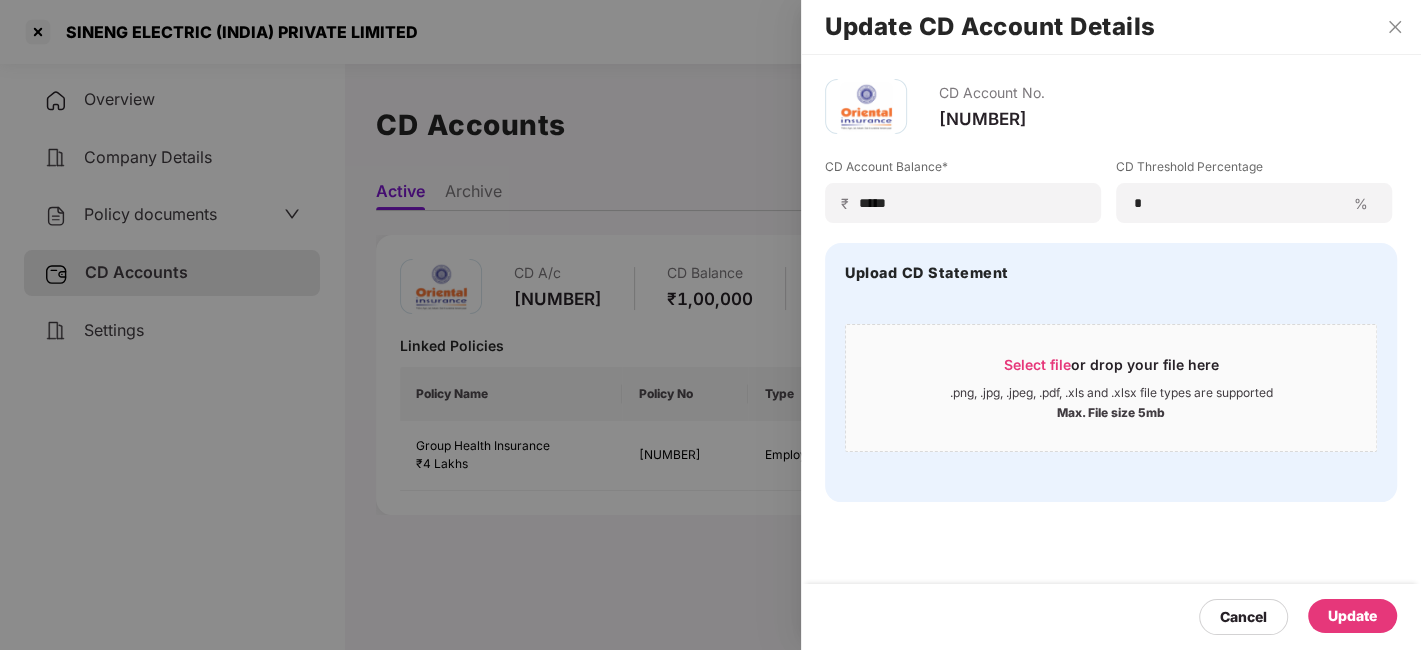 click on "Update" at bounding box center (1352, 616) 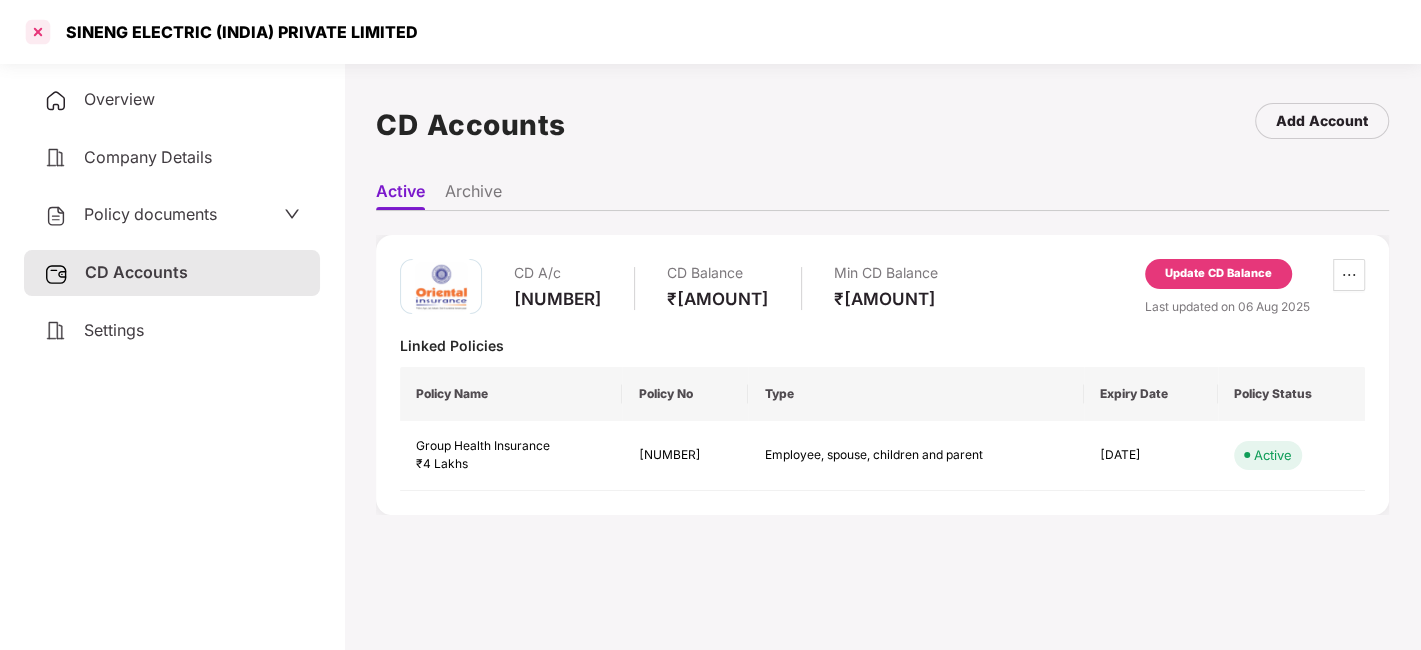 click at bounding box center (38, 32) 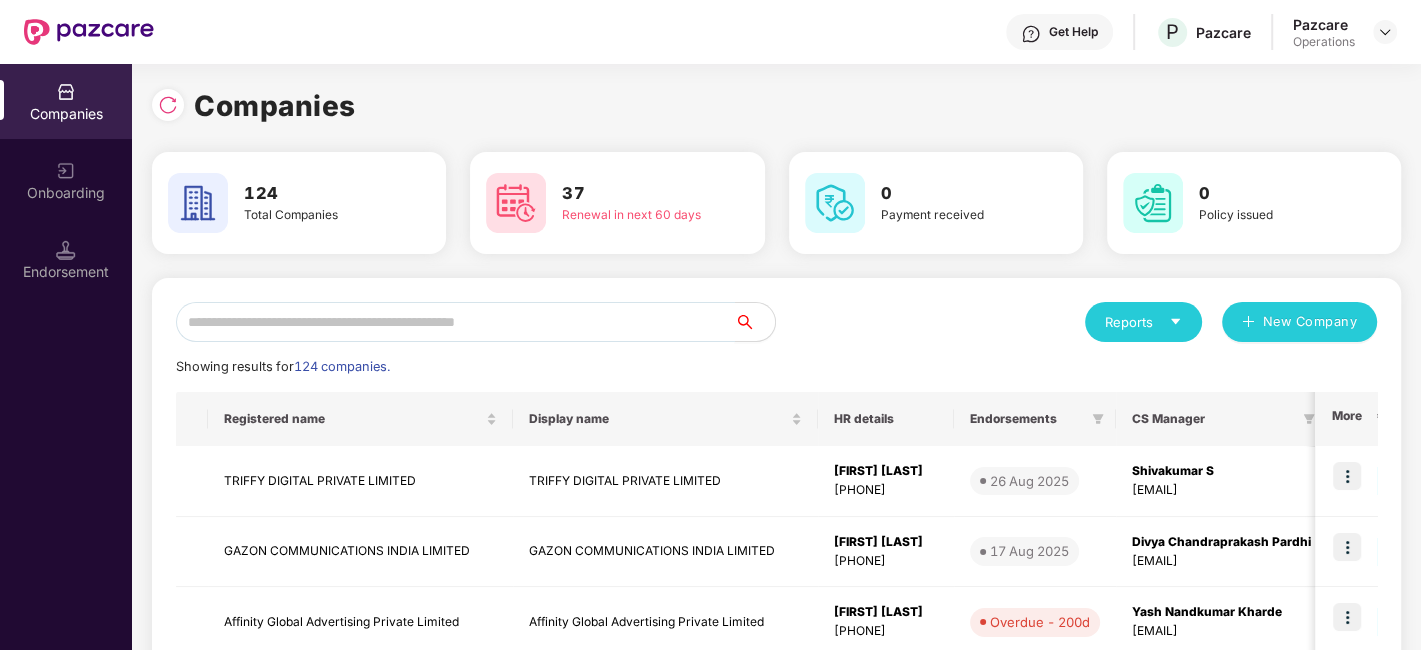 click at bounding box center [455, 322] 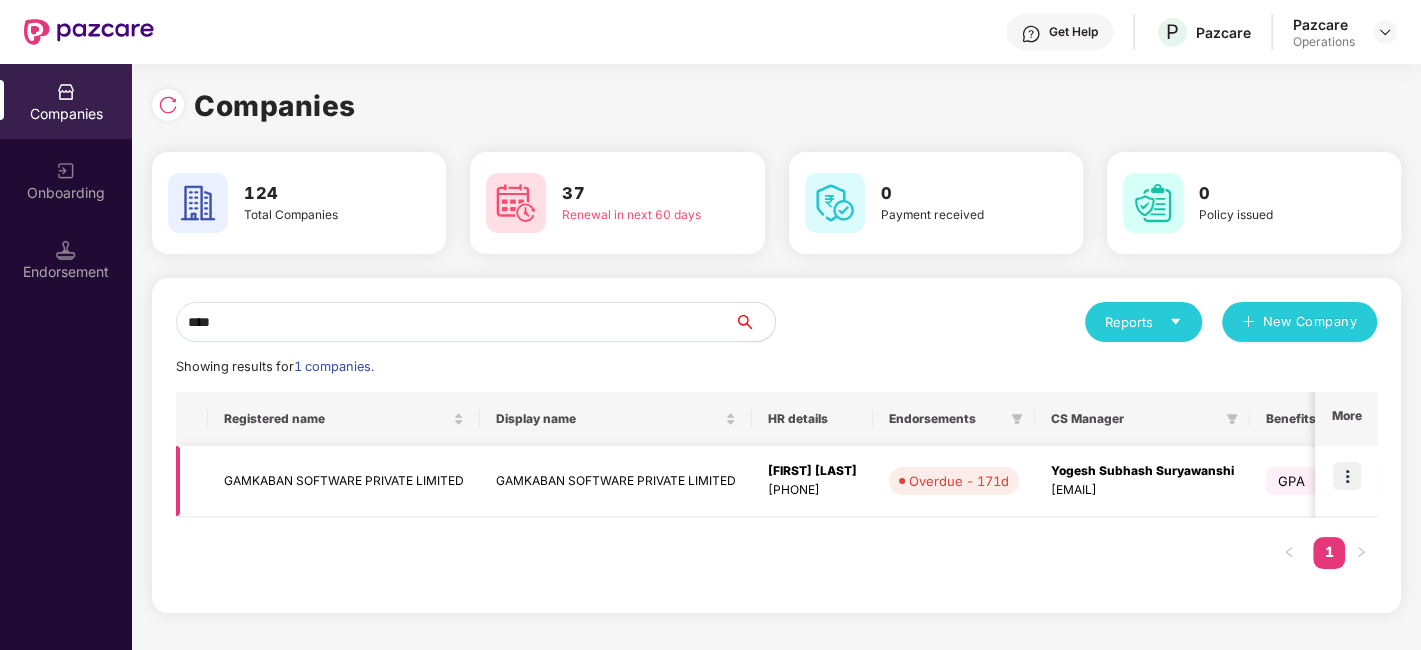 type on "****" 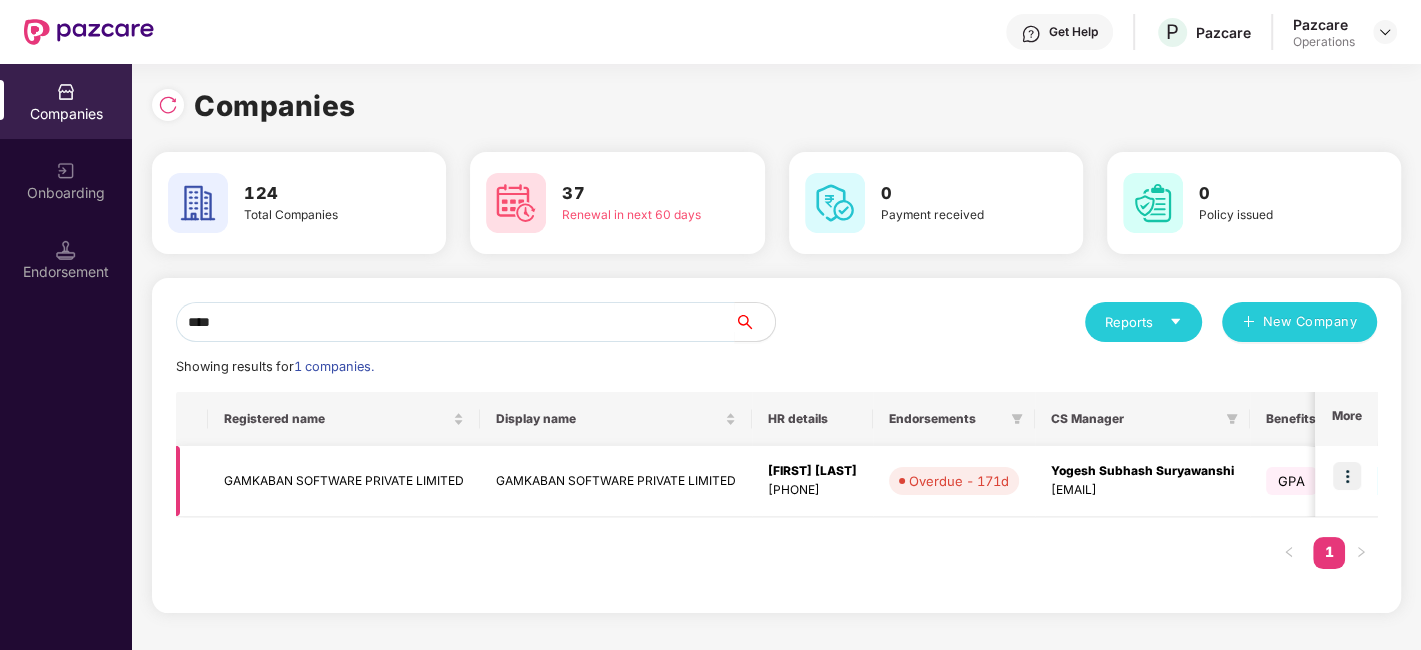 click on "GAMKABAN SOFTWARE PRIVATE LIMITED" at bounding box center [344, 481] 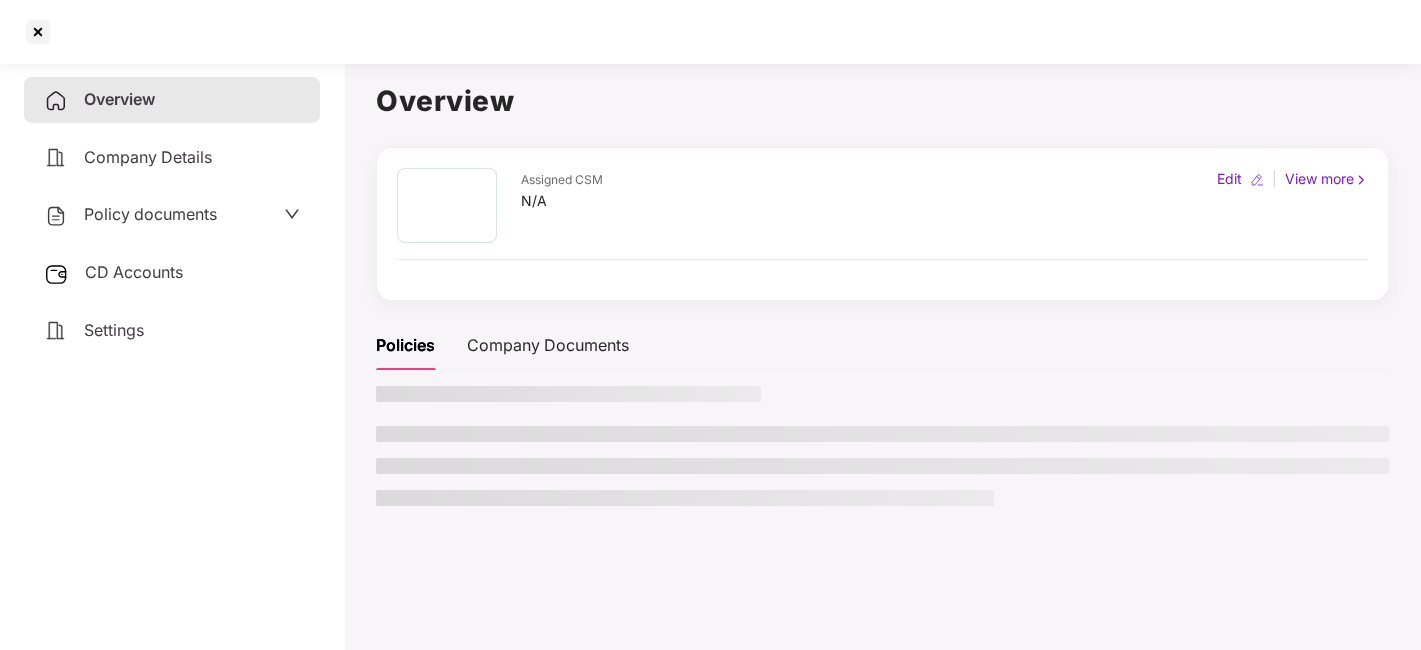 click on "Policy documents" at bounding box center (150, 214) 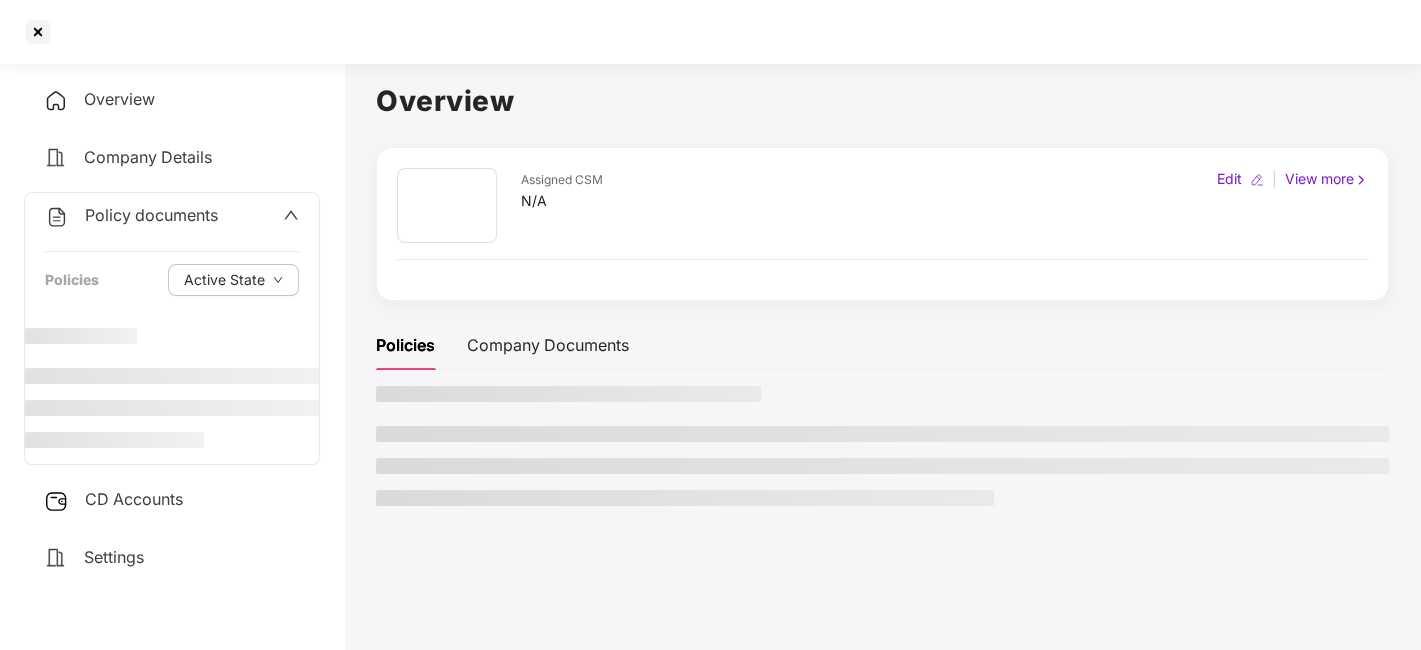 click on "CD Accounts" at bounding box center [134, 499] 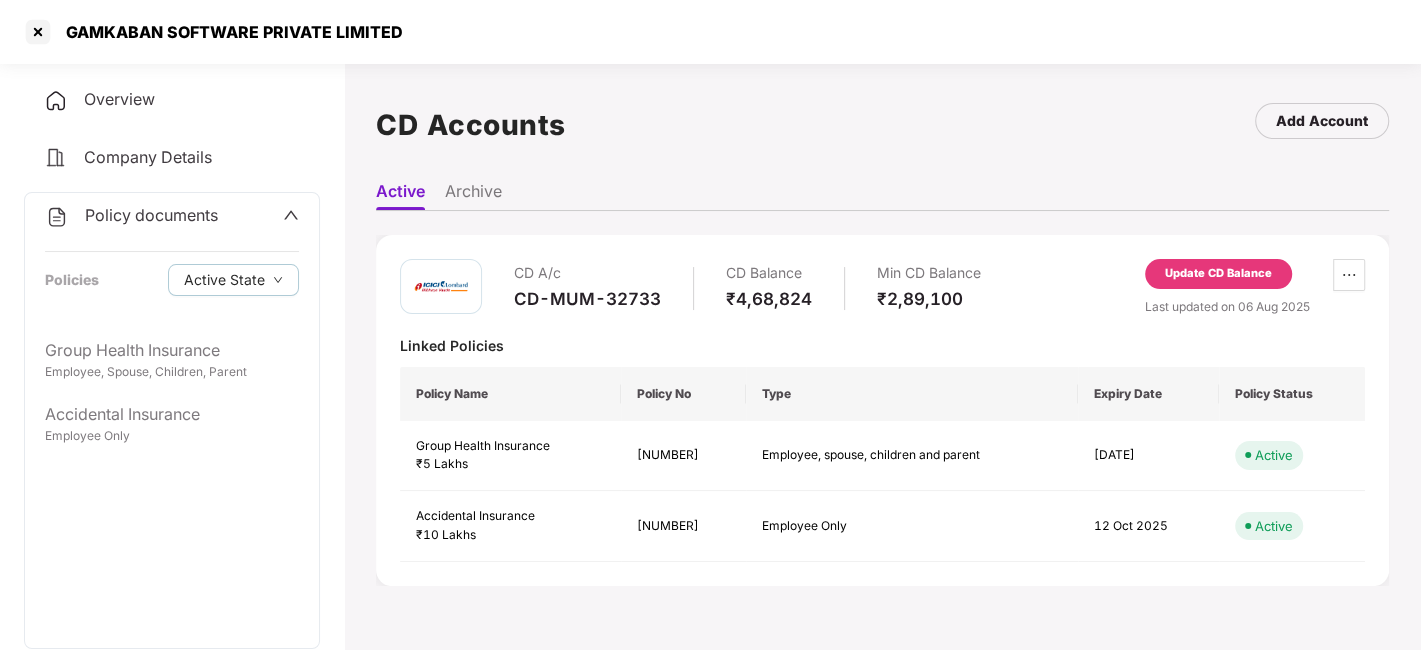 click on "CD-MUM-32733" at bounding box center (587, 299) 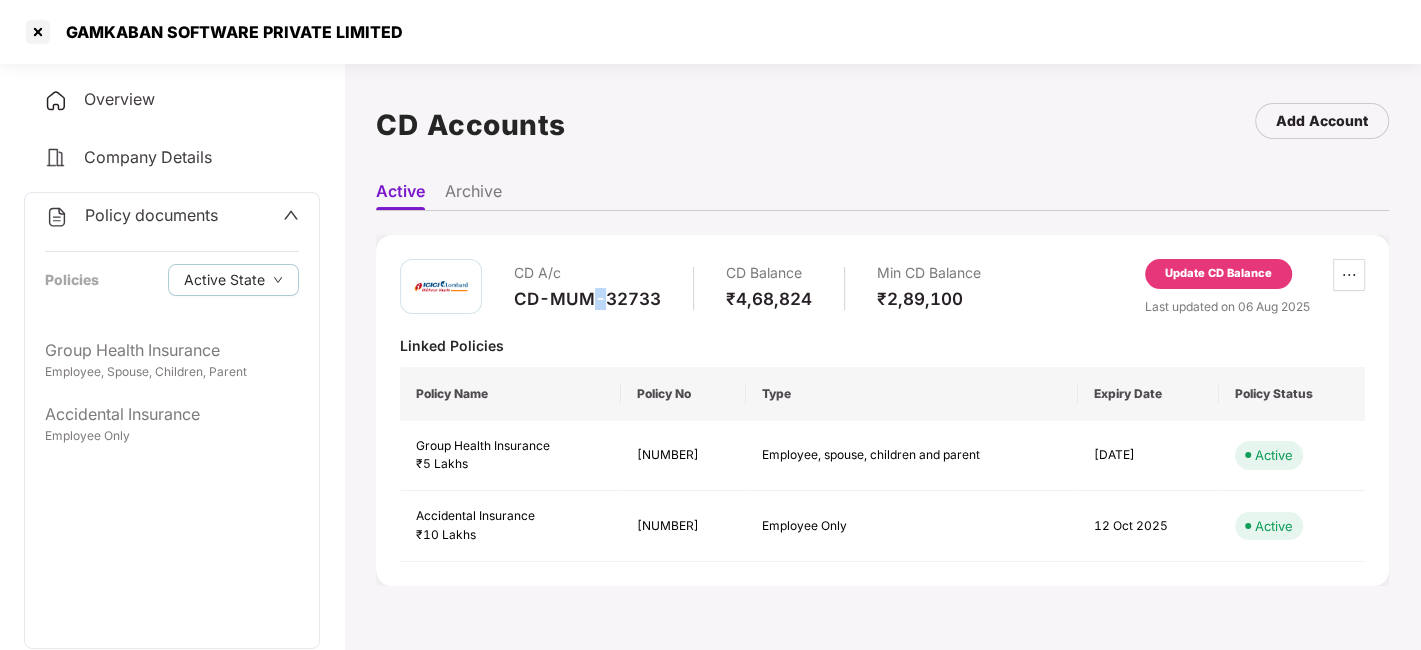 click on "CD-MUM-32733" at bounding box center [587, 299] 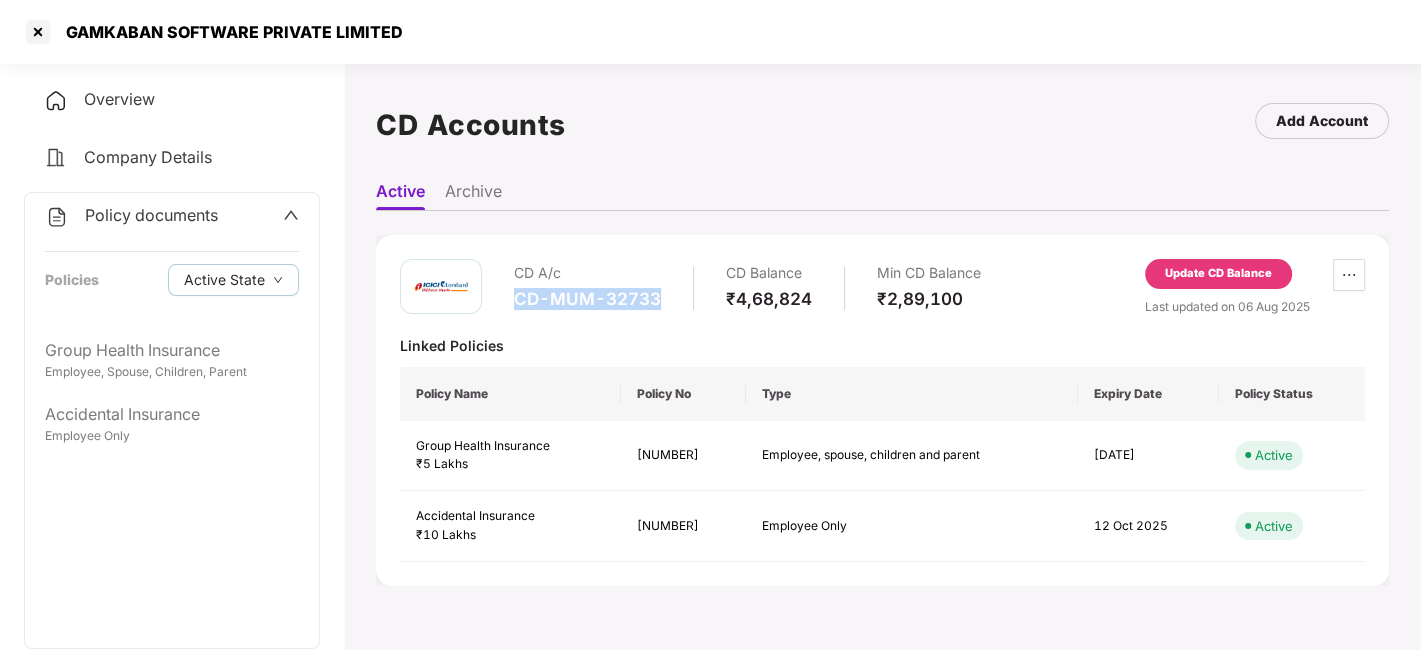 copy on "CD-MUM-32733" 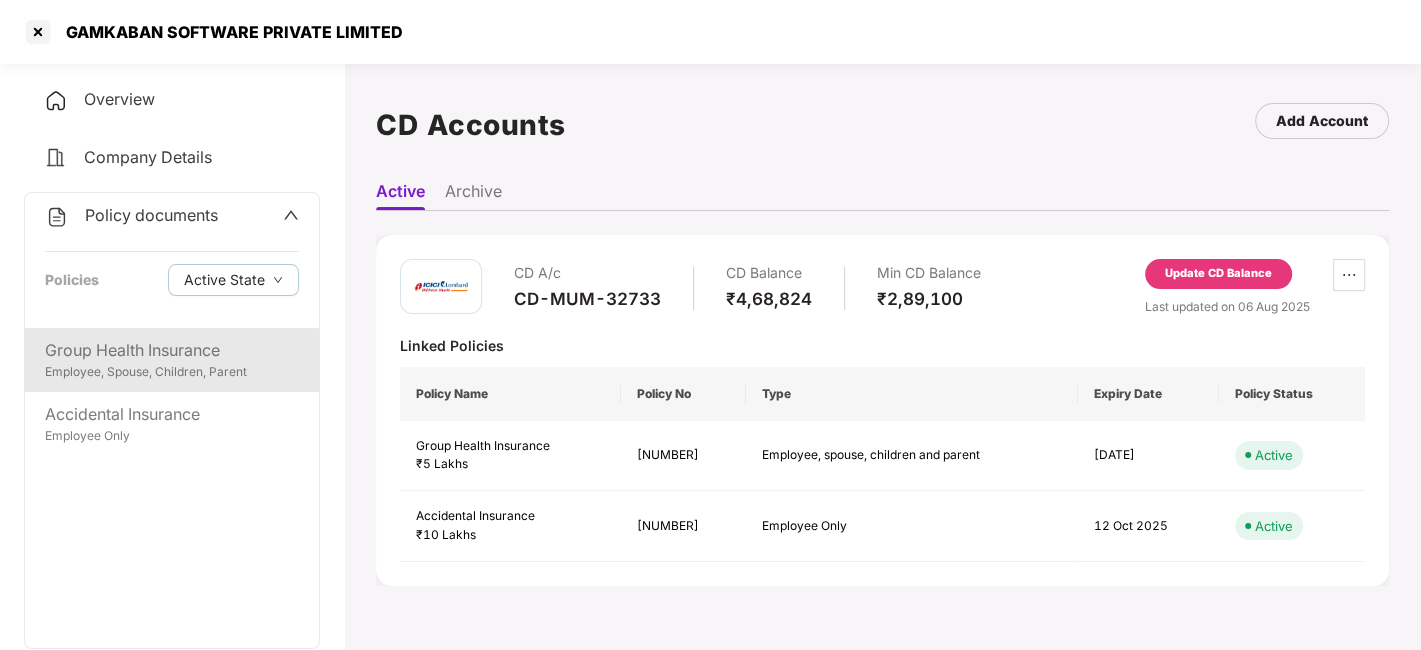 click on "Employee, Spouse, Children, Parent" at bounding box center (172, 372) 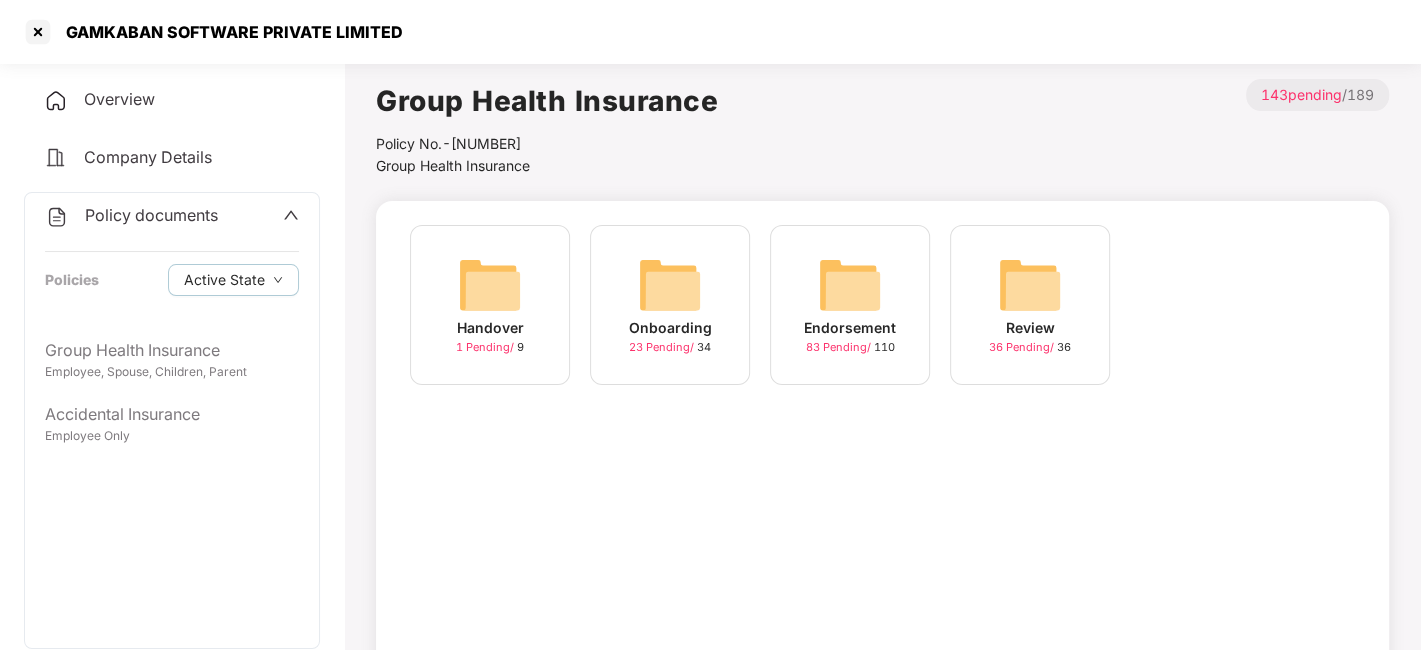 click at bounding box center (850, 285) 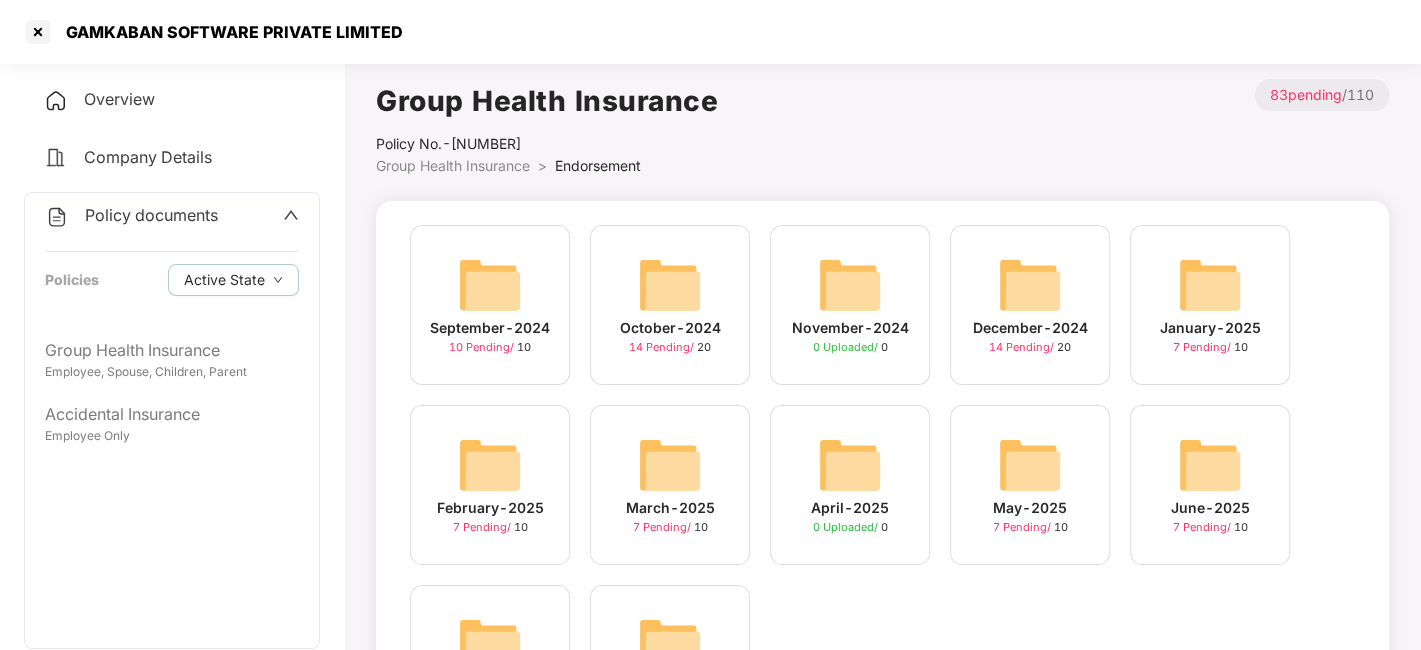 scroll, scrollTop: 162, scrollLeft: 0, axis: vertical 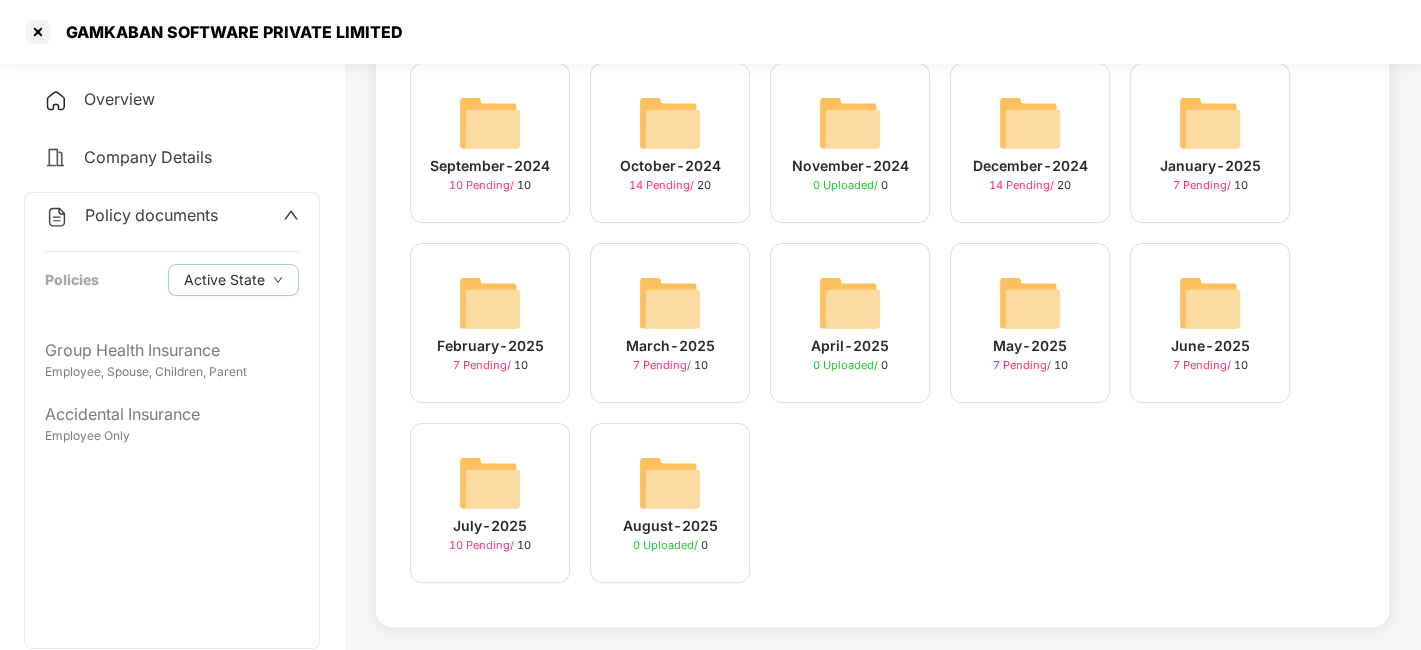click at bounding box center [490, 483] 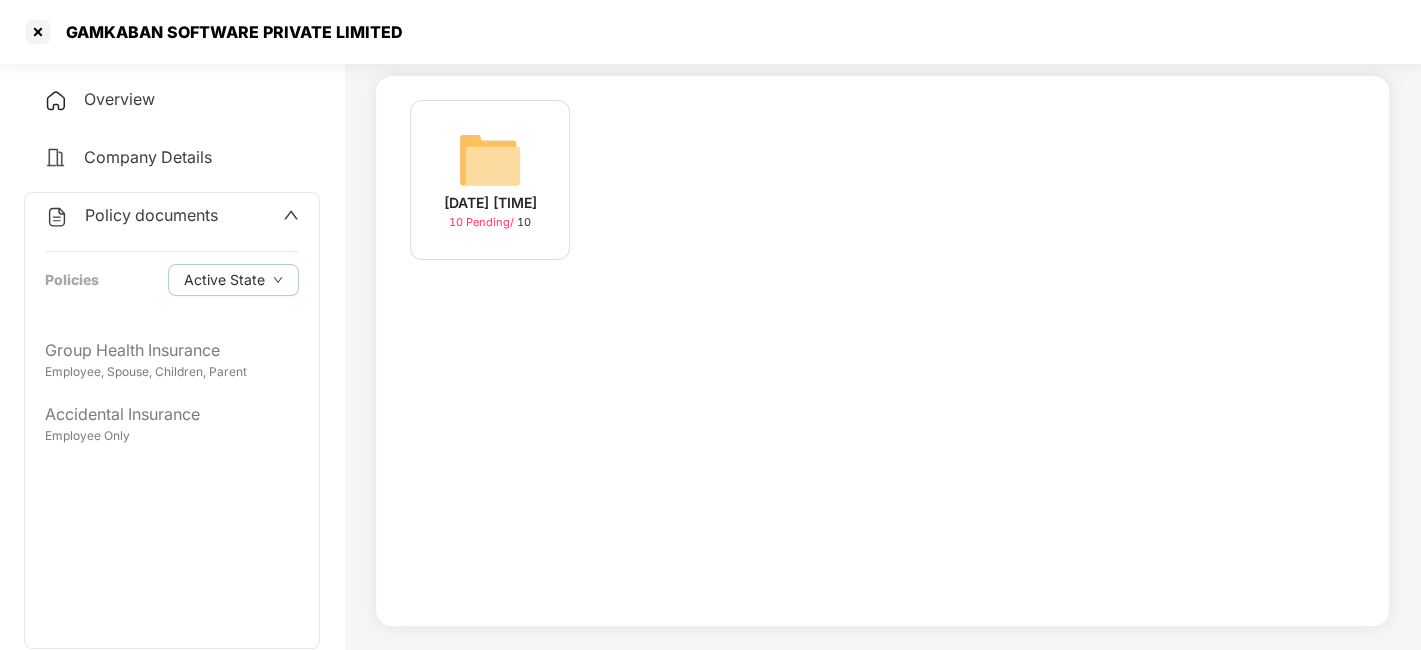 scroll, scrollTop: 124, scrollLeft: 0, axis: vertical 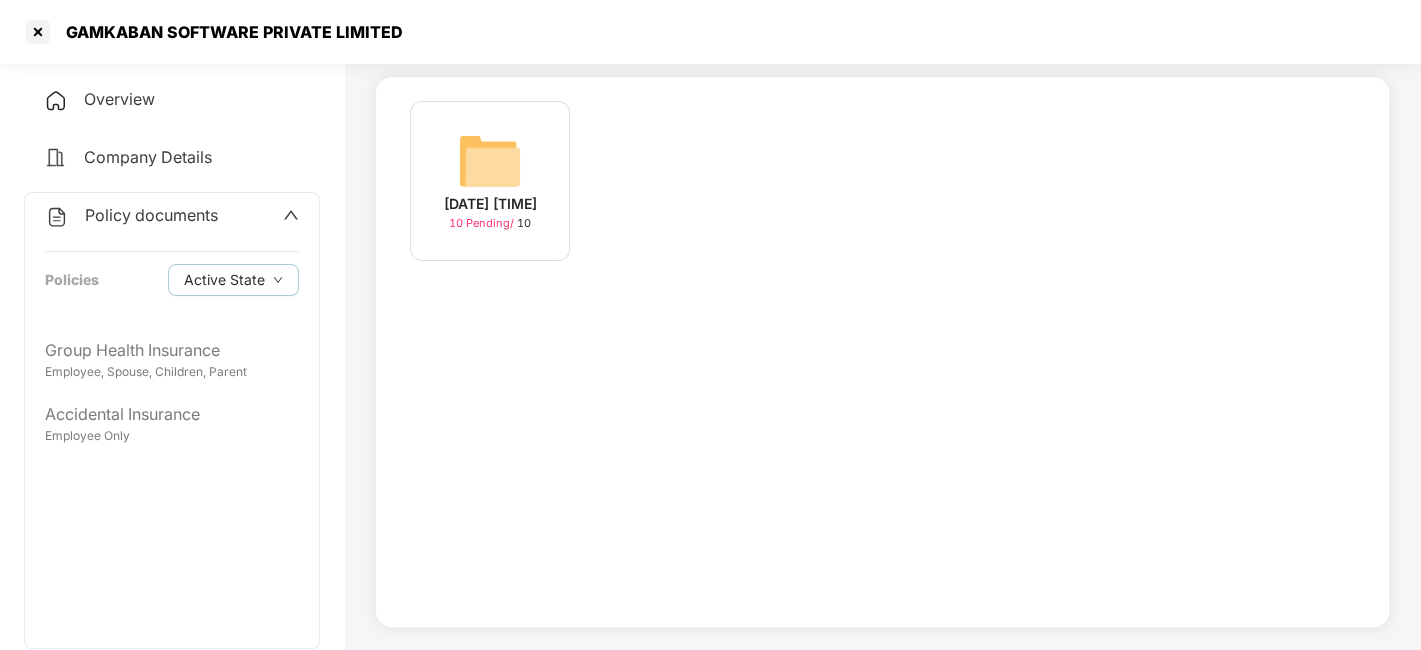 click at bounding box center [490, 161] 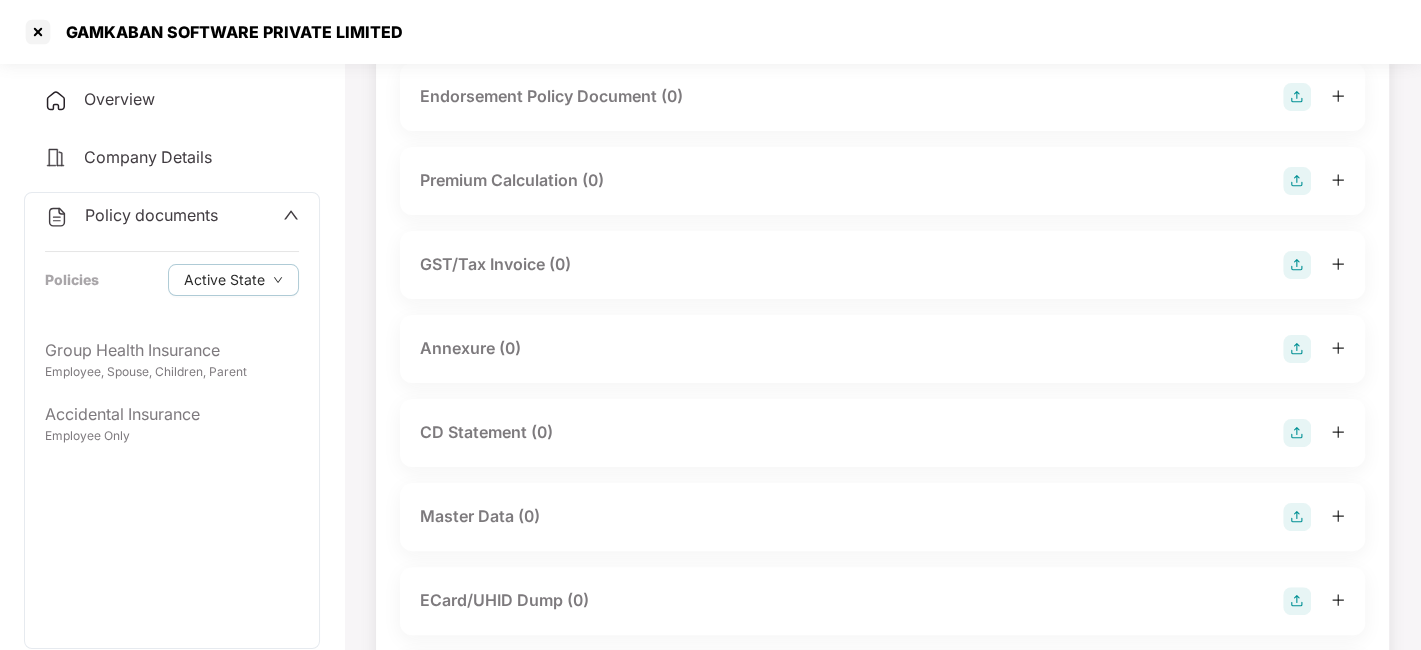 scroll, scrollTop: 0, scrollLeft: 0, axis: both 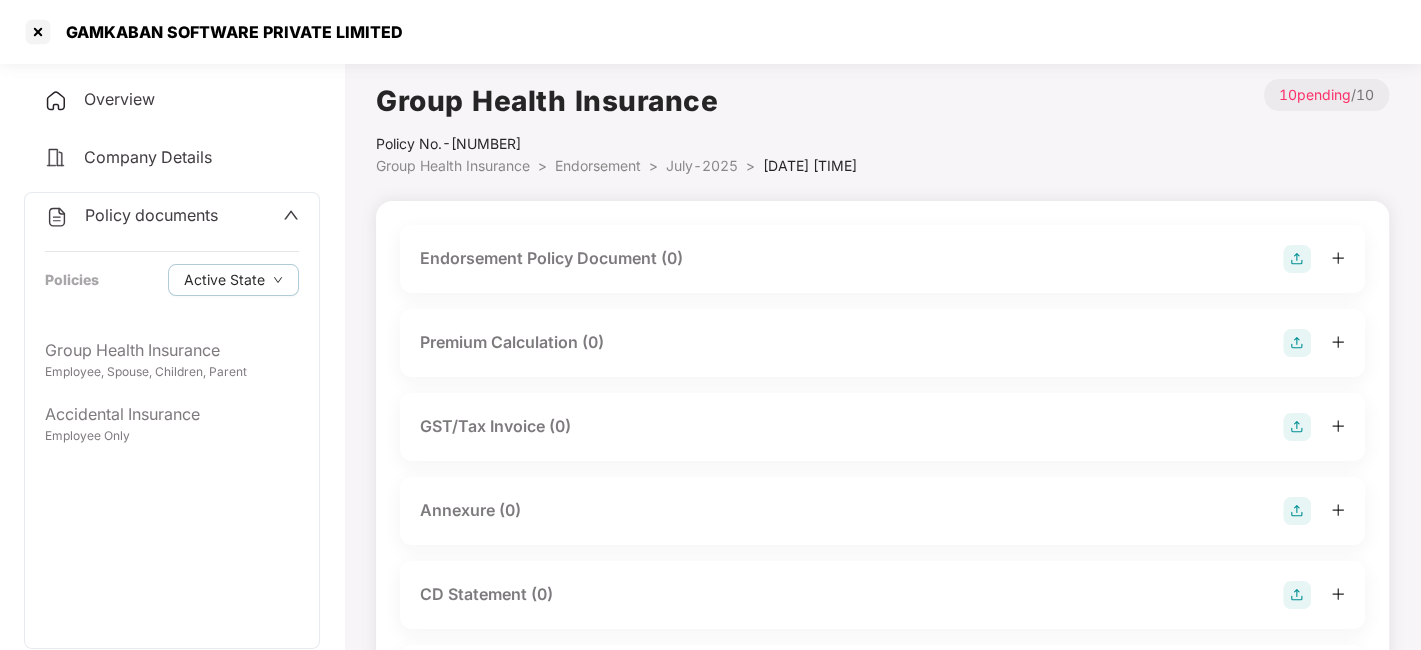click at bounding box center [1297, 259] 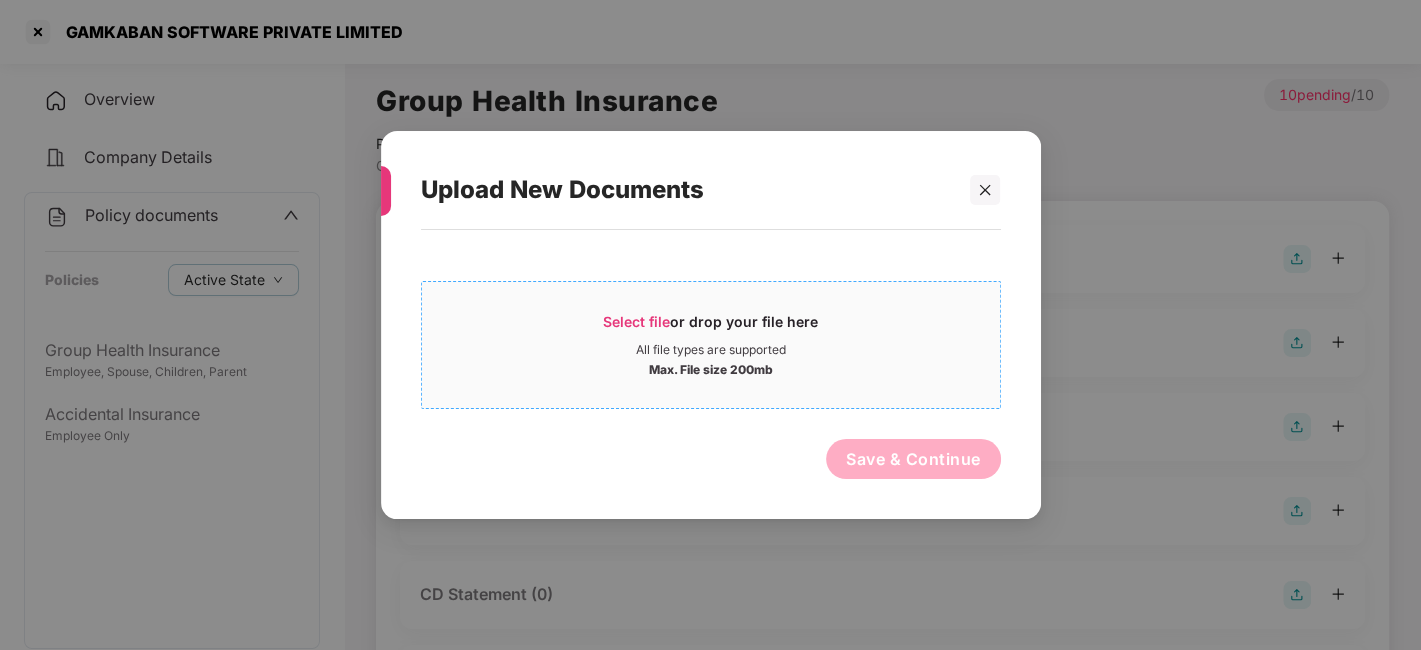 click on "Select file  or drop your file here" at bounding box center (711, 327) 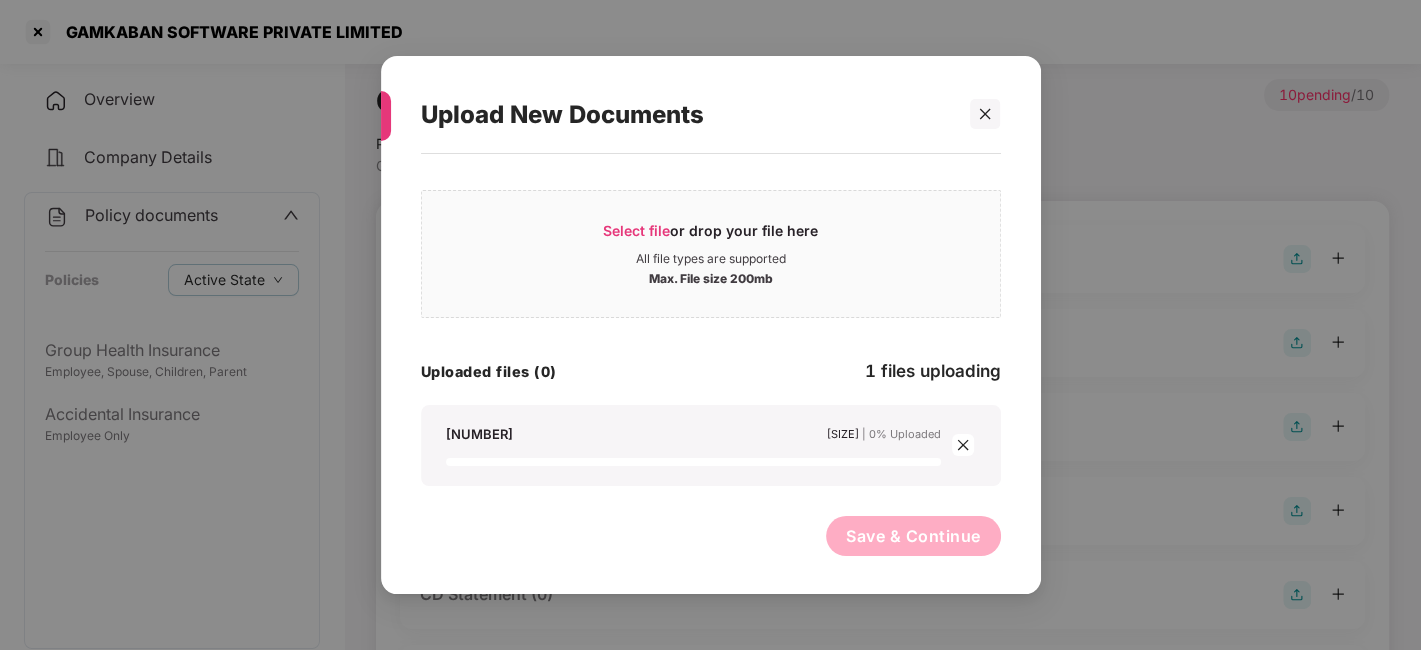 scroll, scrollTop: 0, scrollLeft: 0, axis: both 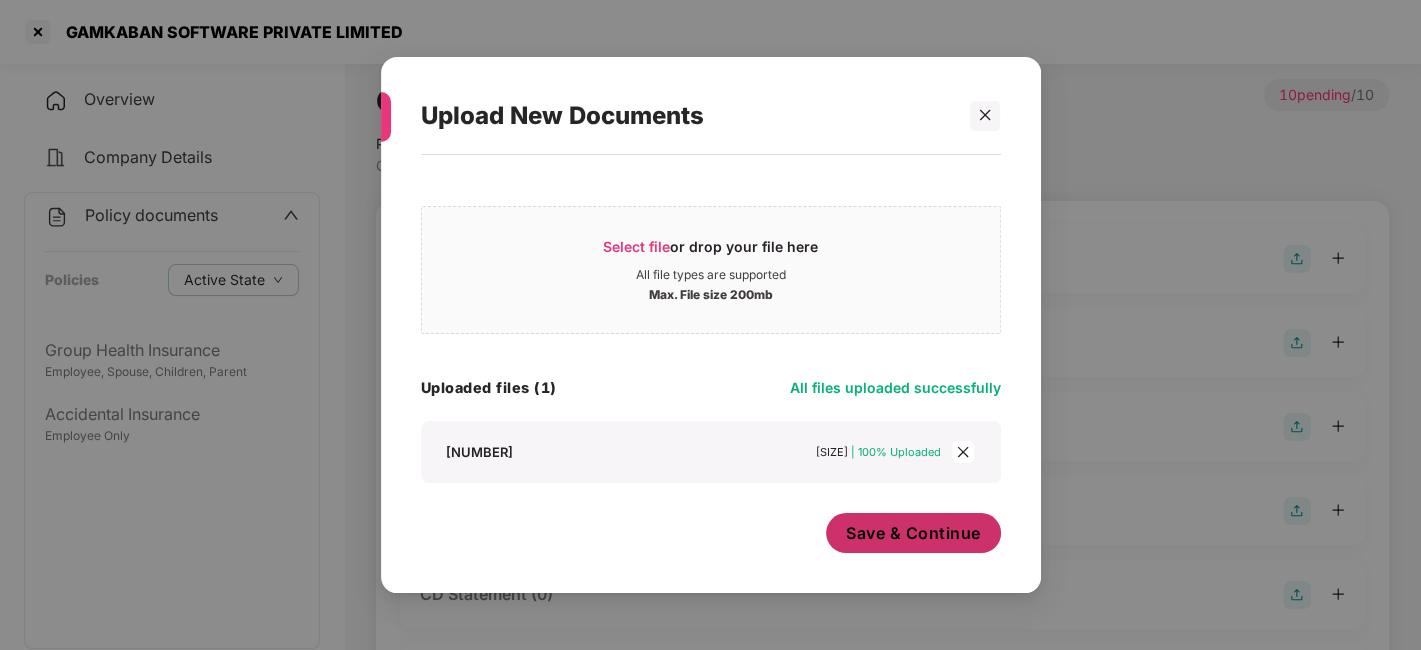 click on "Save & Continue" at bounding box center [913, 533] 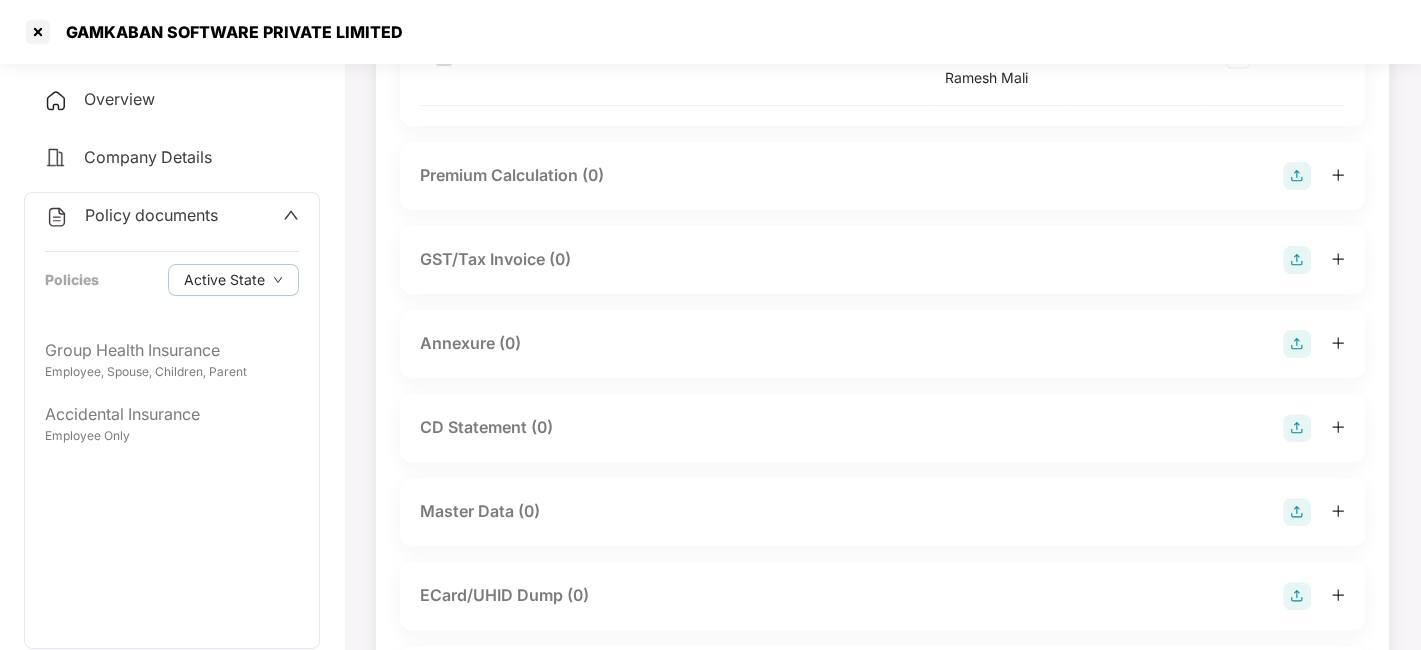 scroll, scrollTop: 333, scrollLeft: 0, axis: vertical 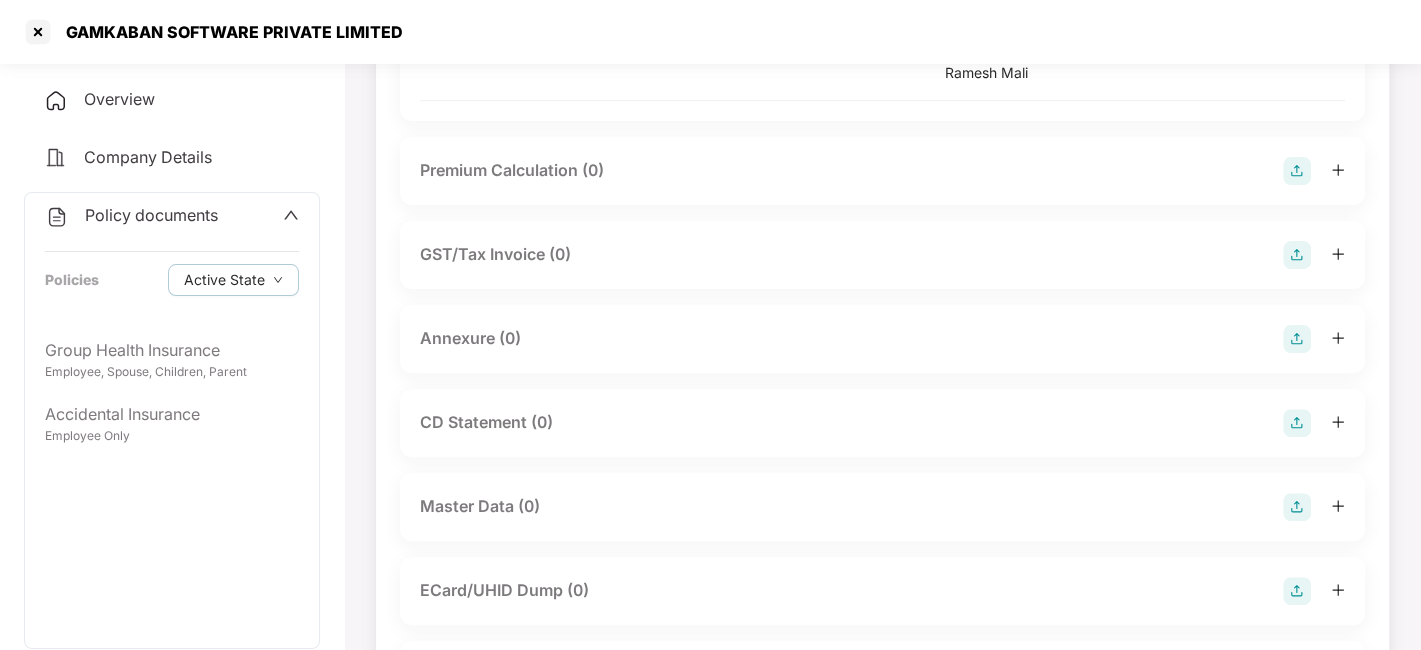 click at bounding box center (1297, 339) 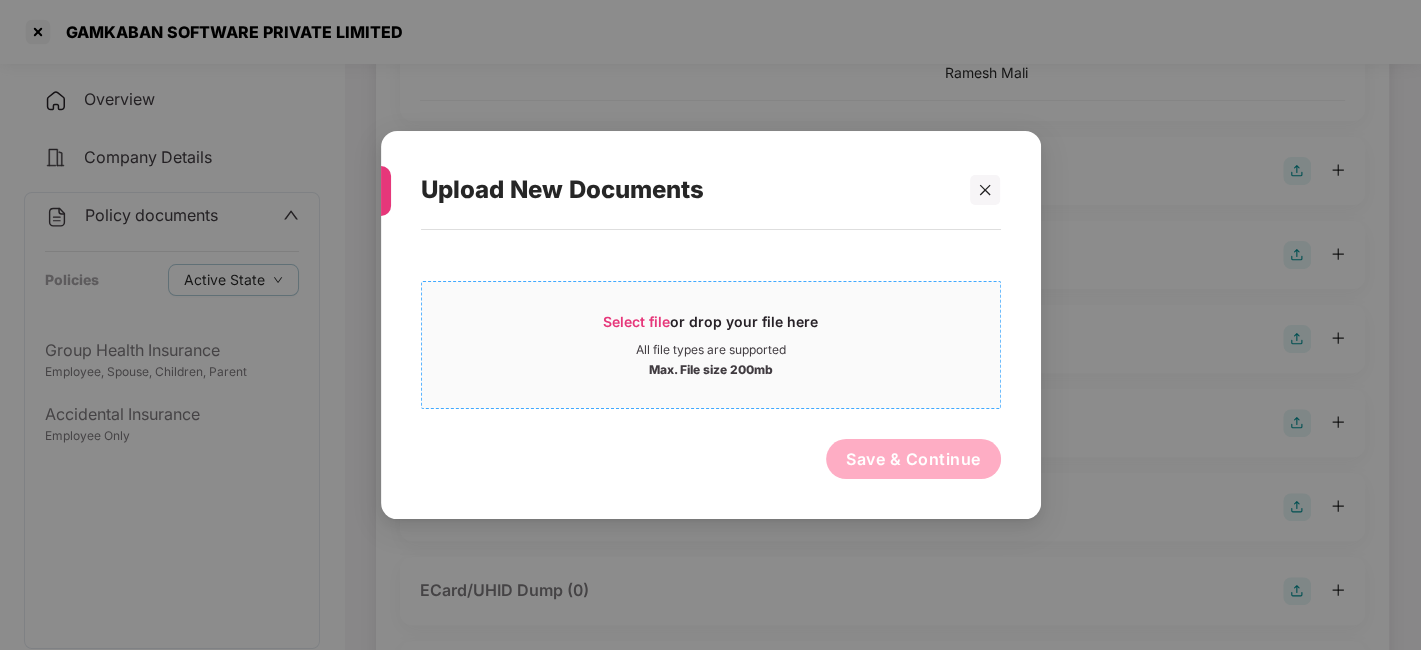 click on "All file types are supported" at bounding box center [711, 350] 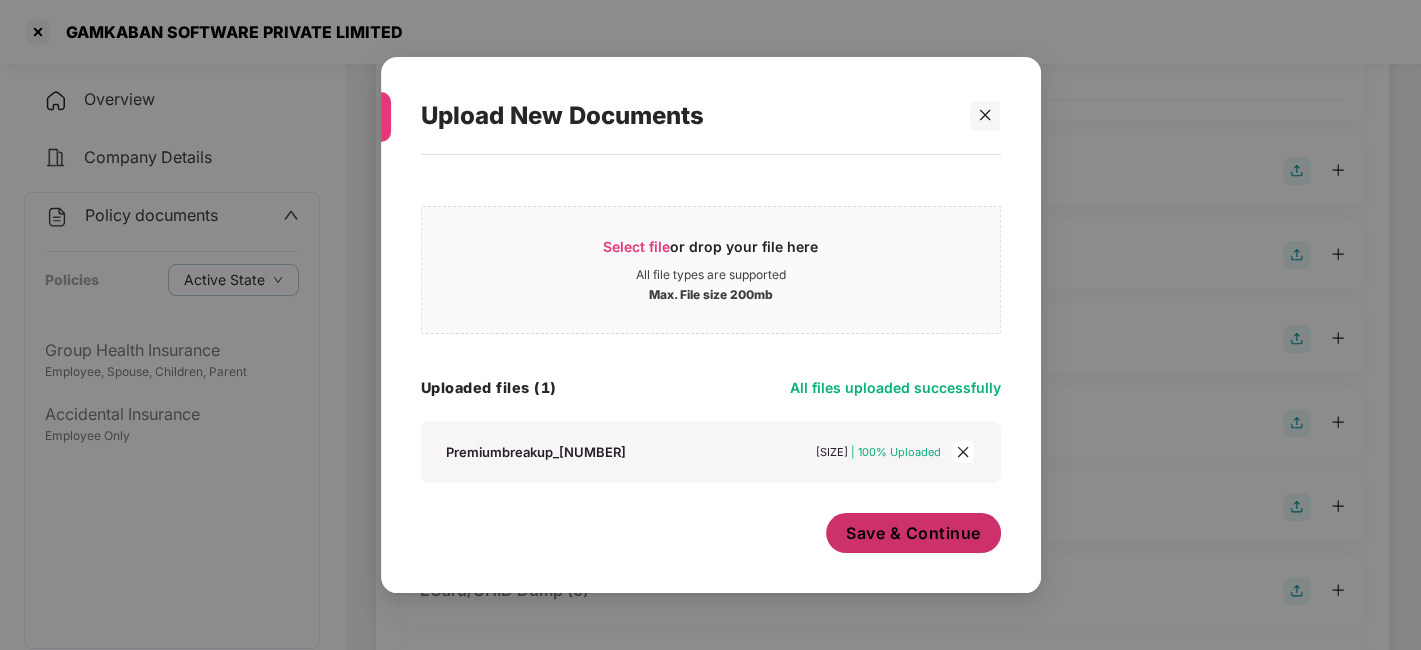 click on "Save & Continue" at bounding box center [913, 533] 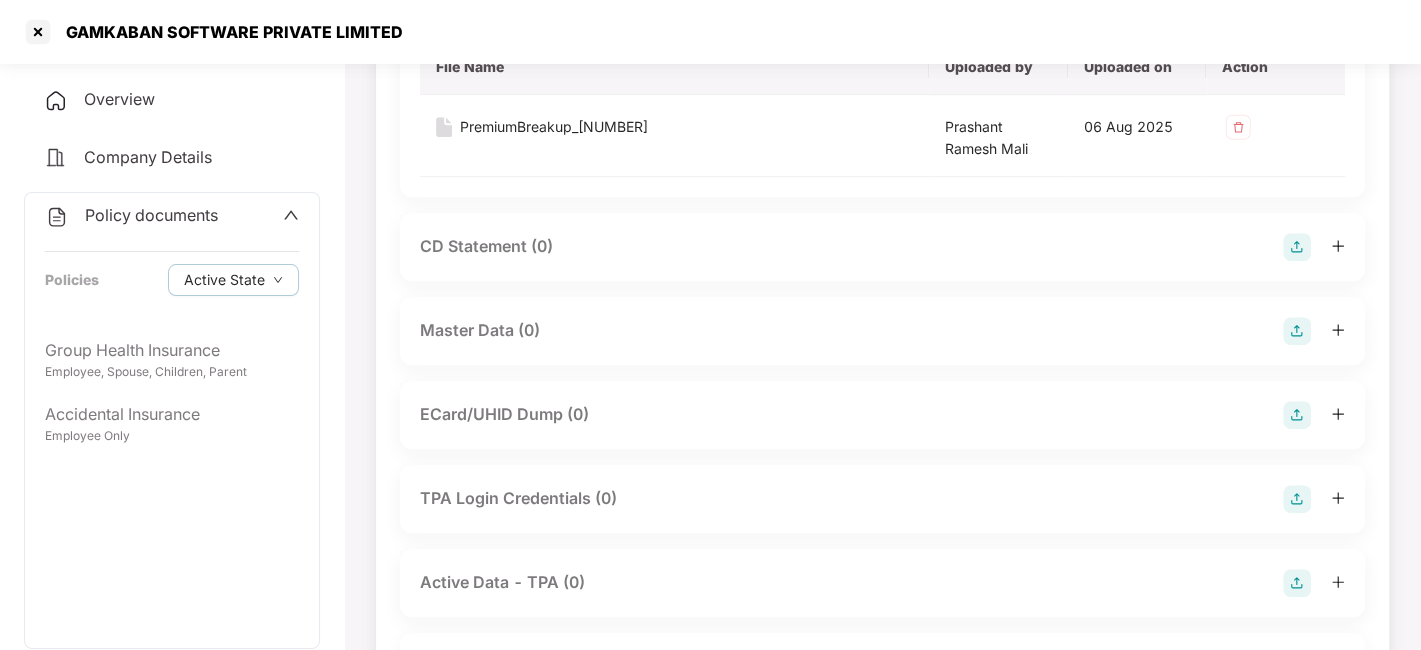 scroll, scrollTop: 677, scrollLeft: 0, axis: vertical 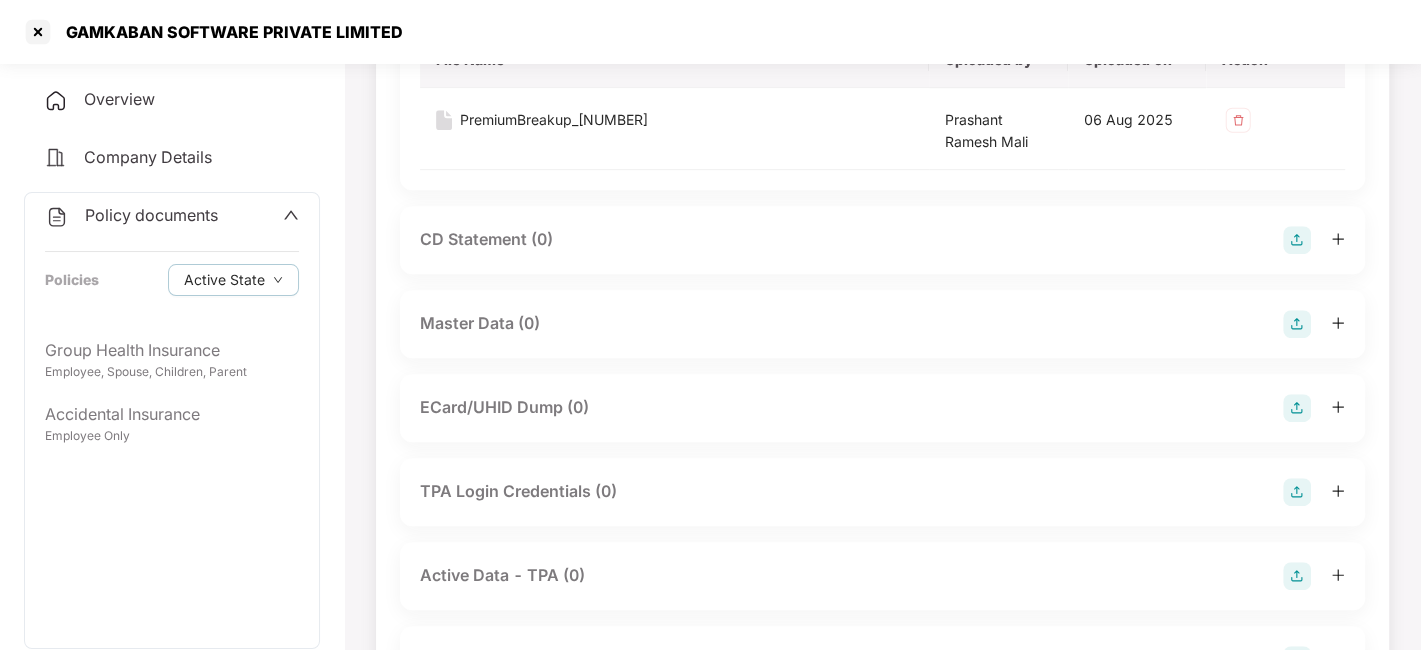 click at bounding box center [1297, 324] 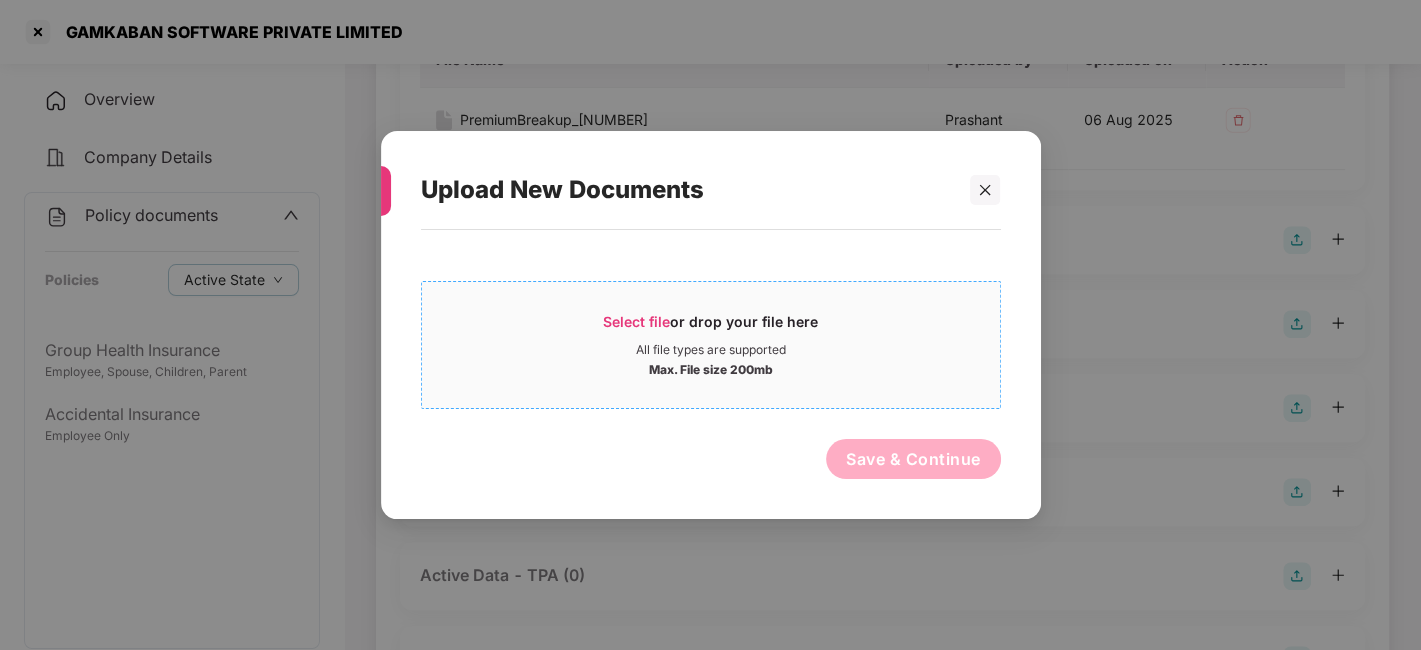 click on "Select file  or drop your file here" at bounding box center [711, 327] 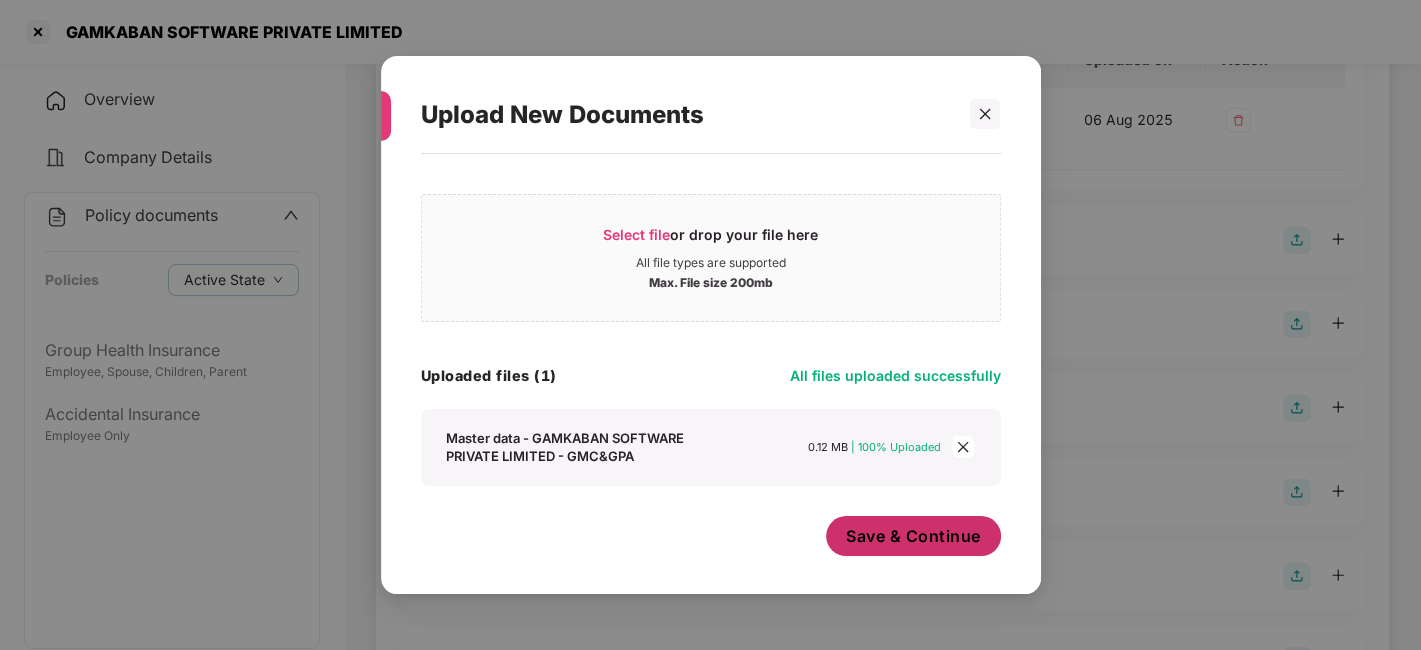 scroll, scrollTop: 11, scrollLeft: 0, axis: vertical 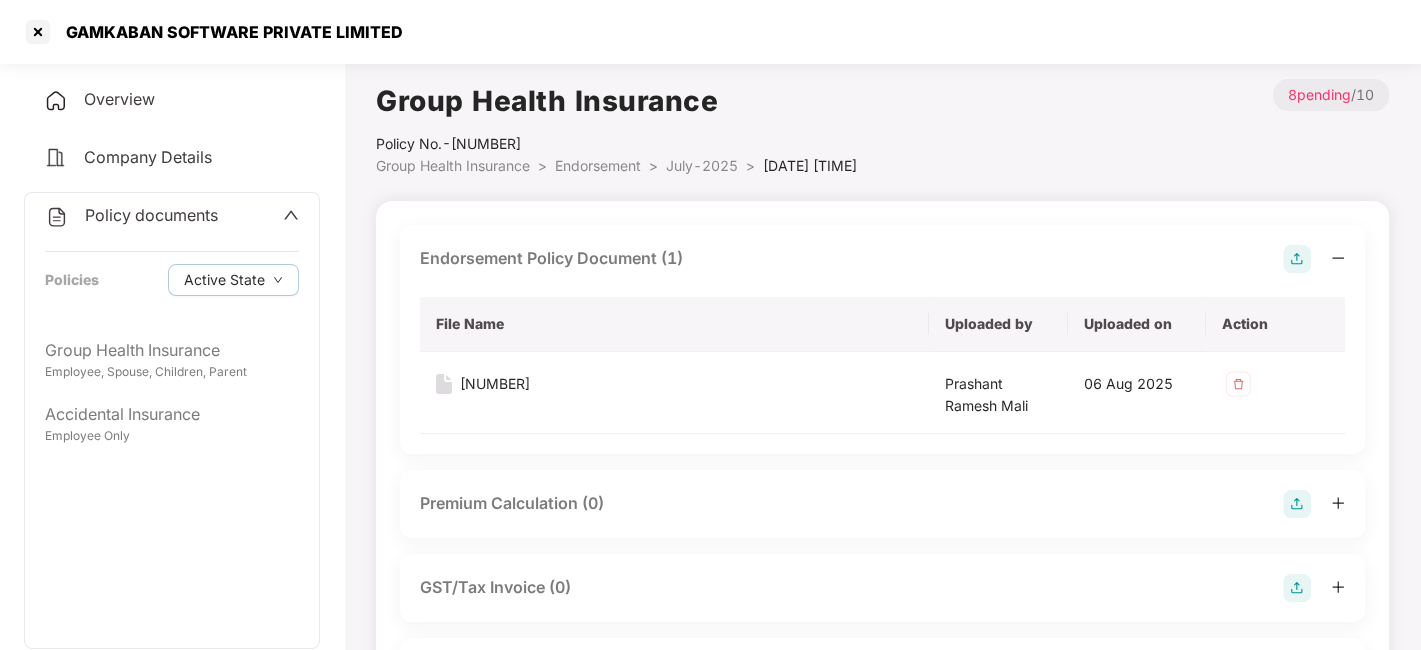 click on "July-2025" at bounding box center [702, 165] 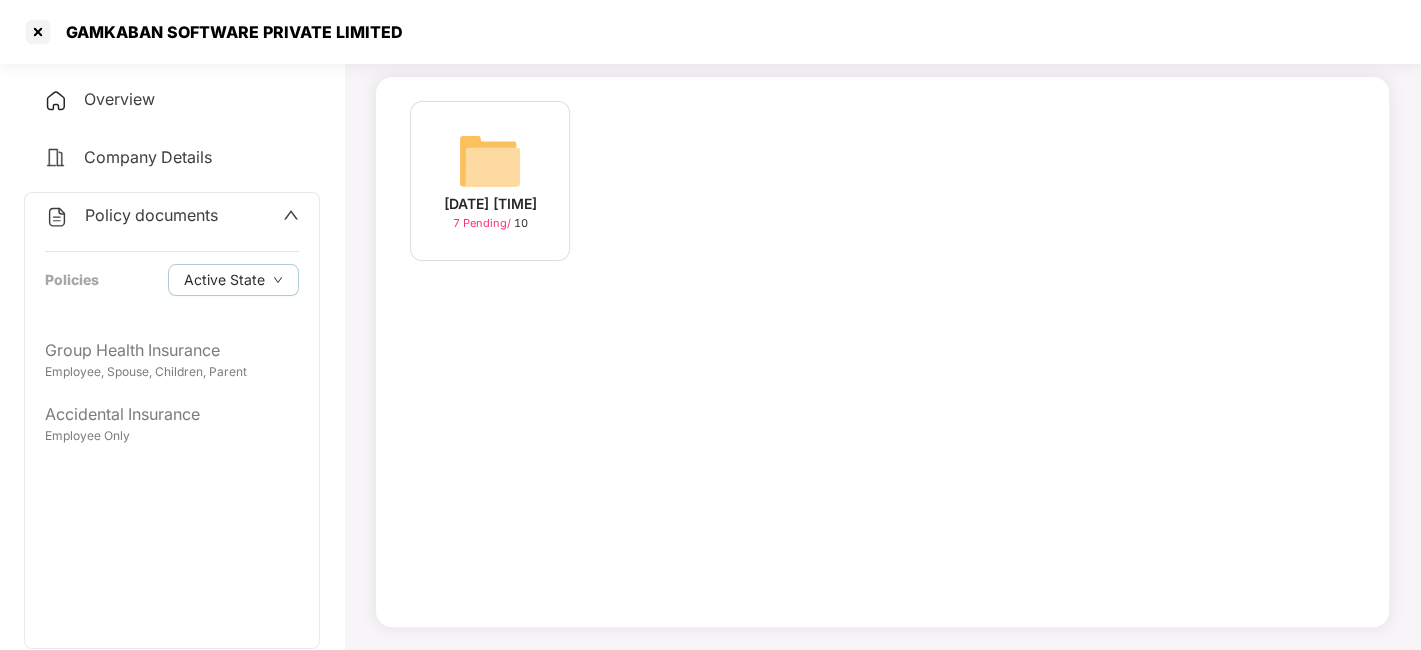 scroll, scrollTop: 0, scrollLeft: 0, axis: both 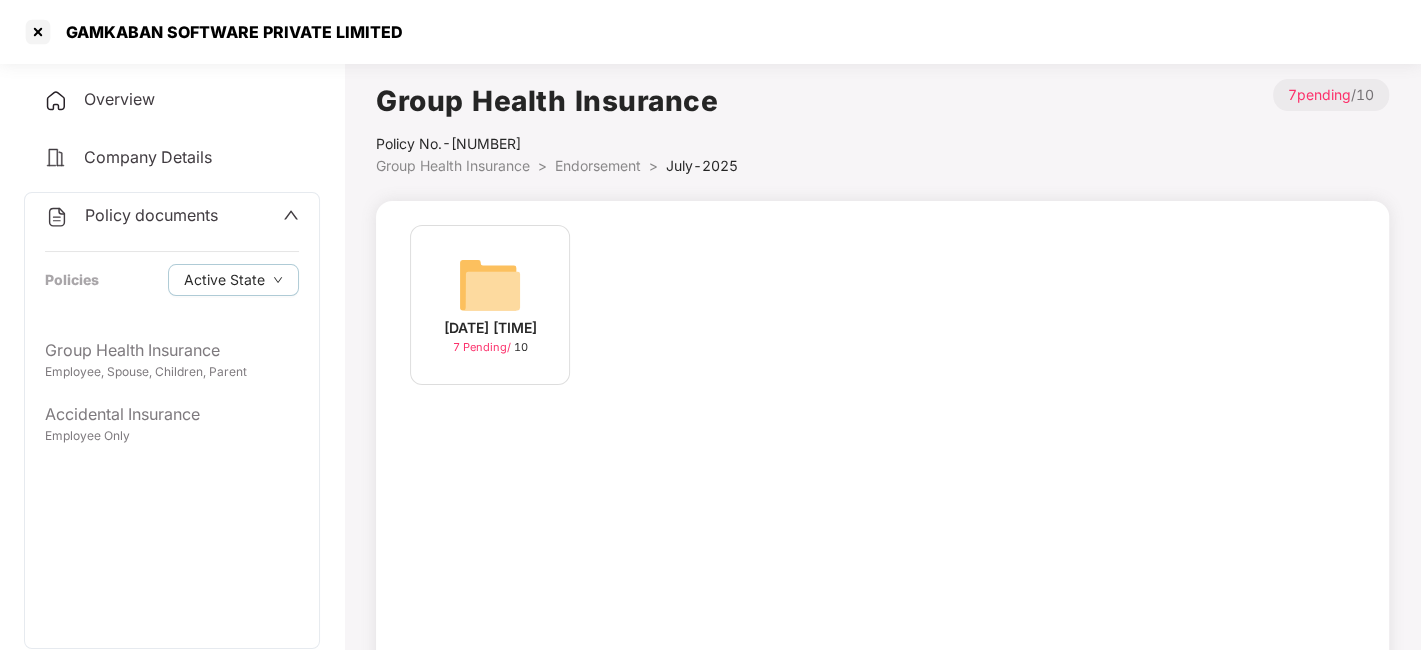 click on "Endorsement" at bounding box center [598, 165] 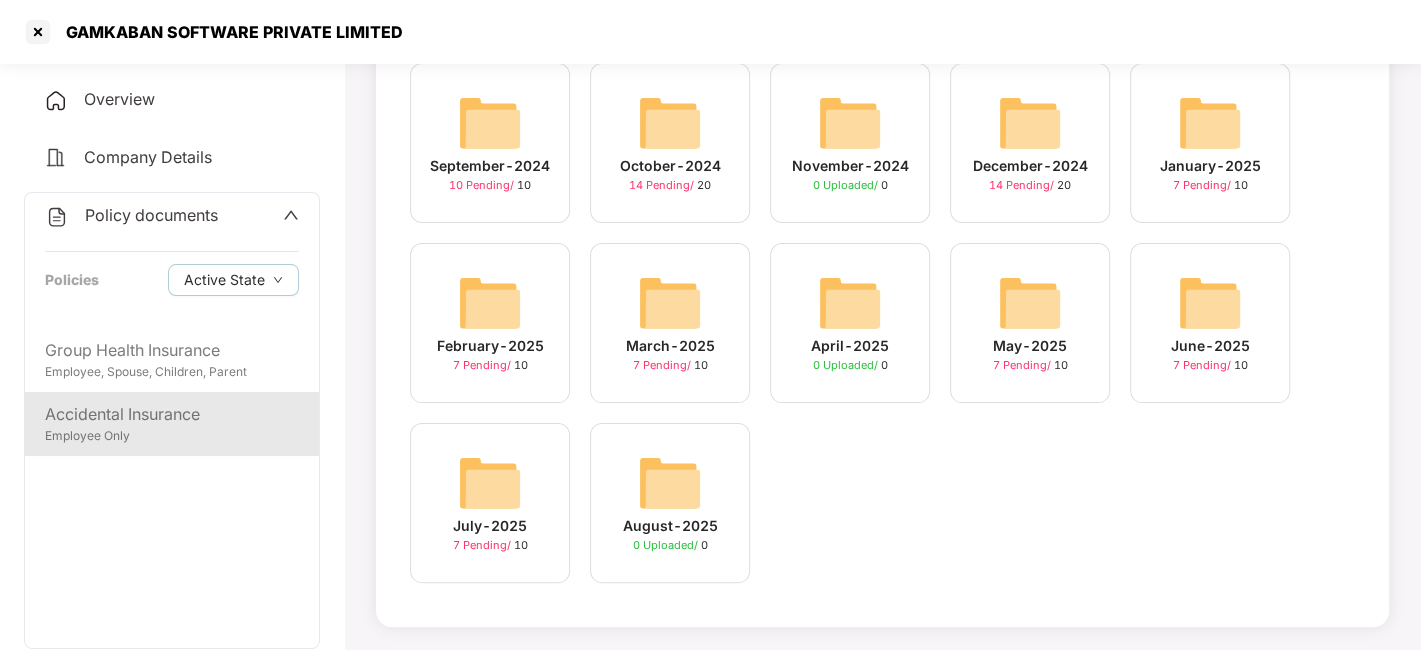 click on "Accidental Insurance" at bounding box center [172, 414] 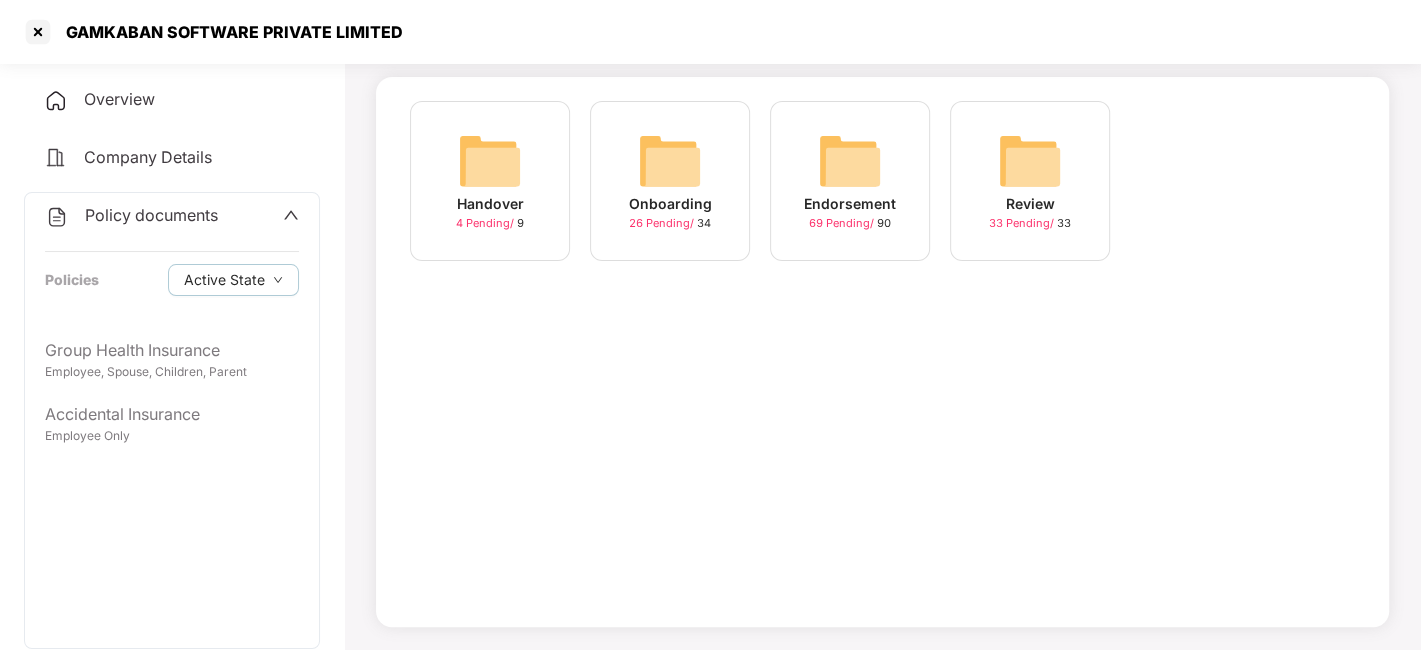 click at bounding box center (850, 161) 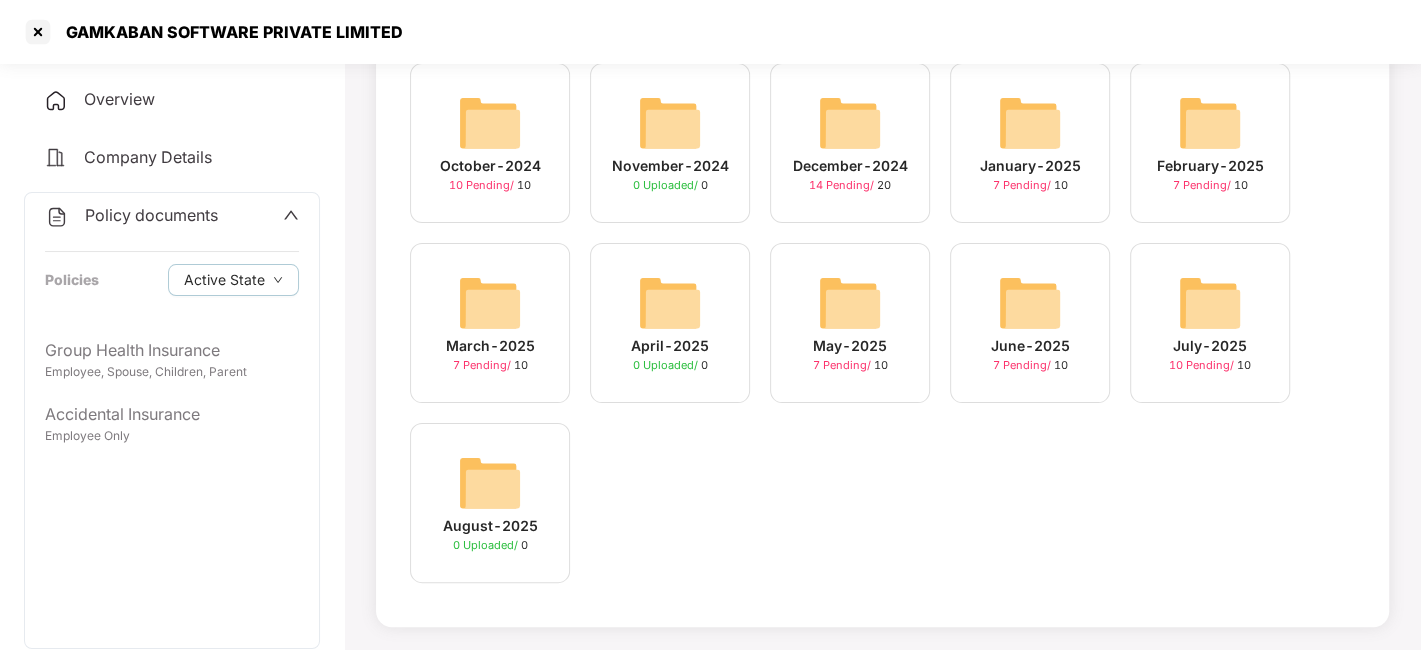 click at bounding box center [1210, 303] 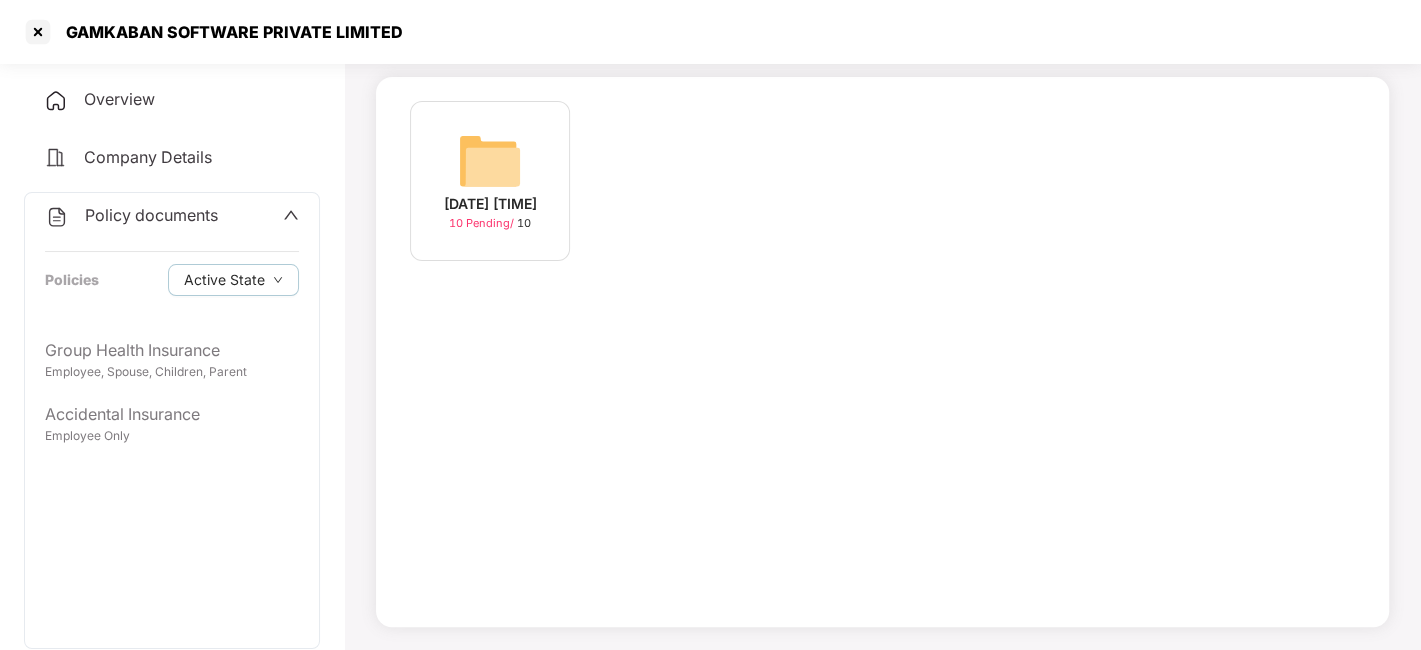 click at bounding box center (490, 161) 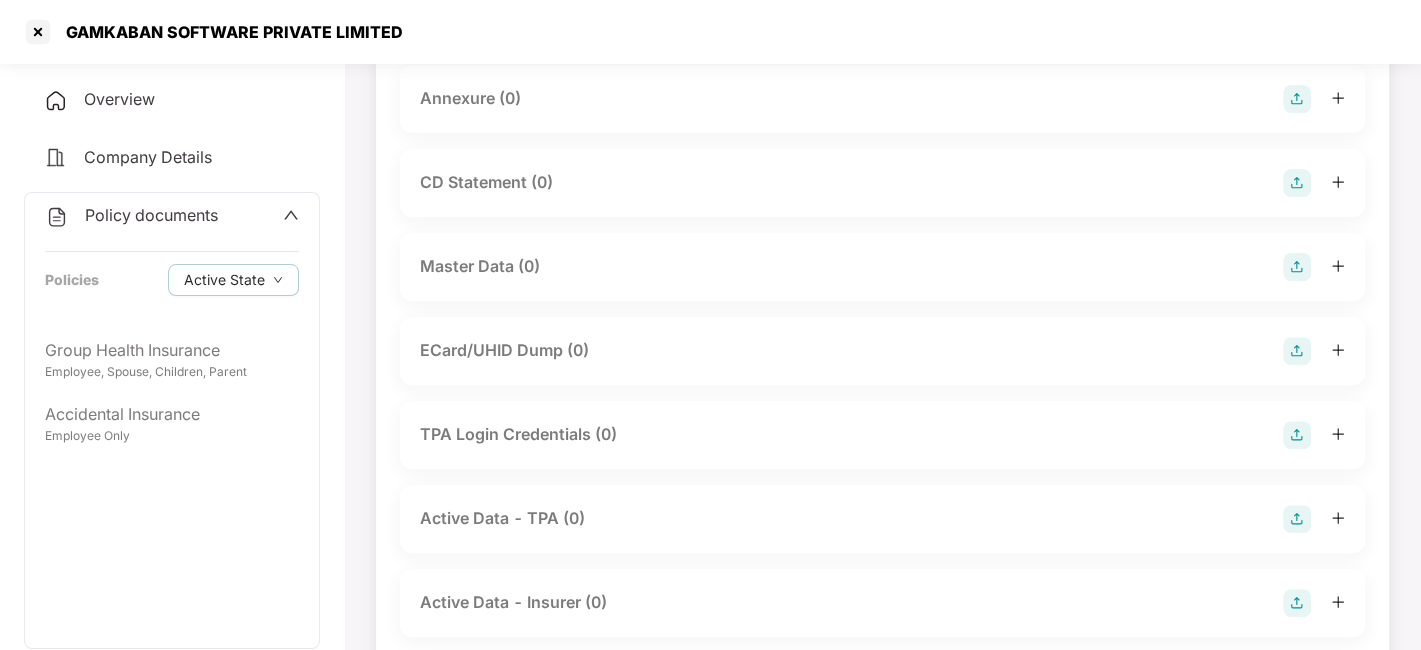 scroll, scrollTop: 459, scrollLeft: 0, axis: vertical 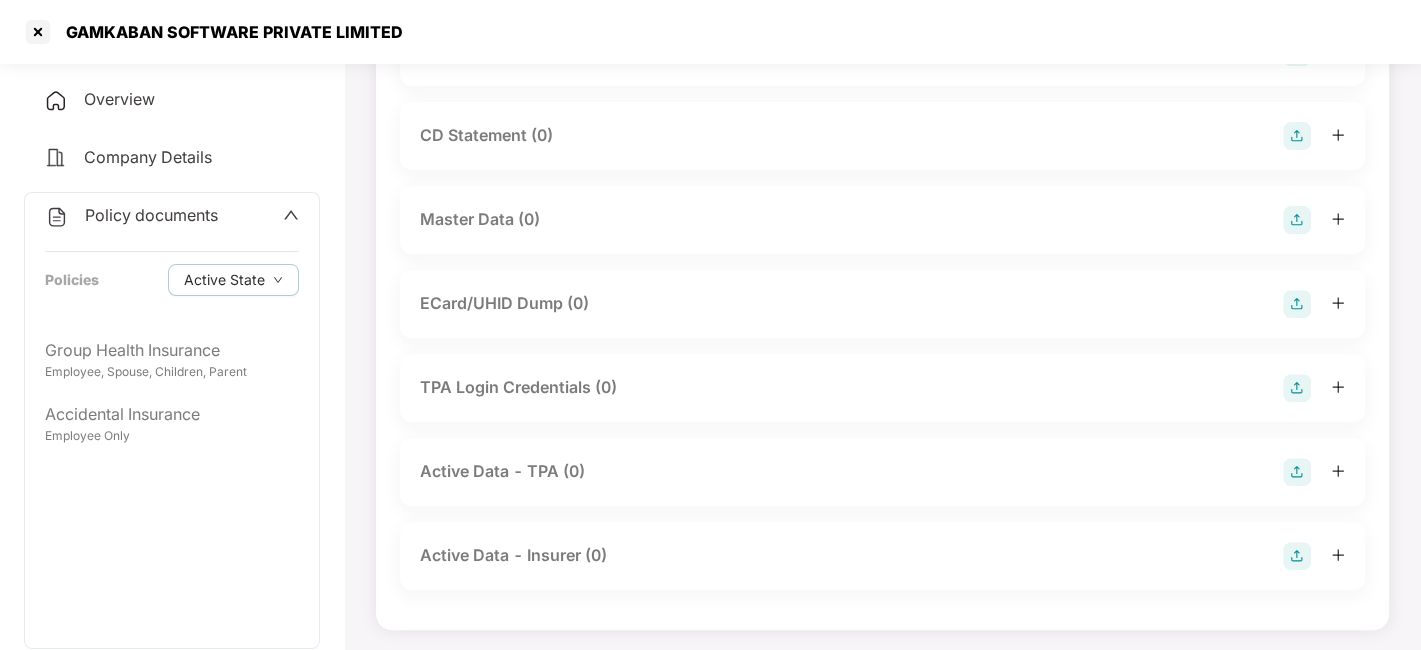click at bounding box center [1297, 220] 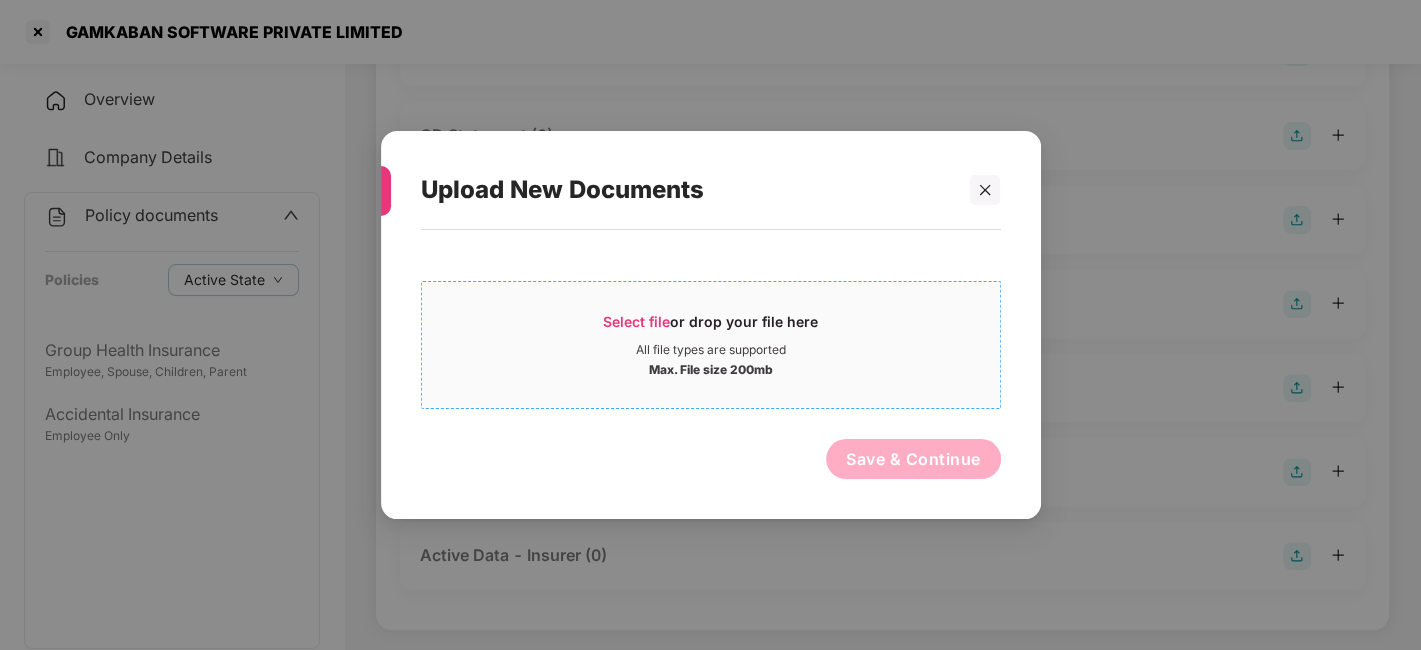 click on "Select file  or drop your file here" at bounding box center (711, 327) 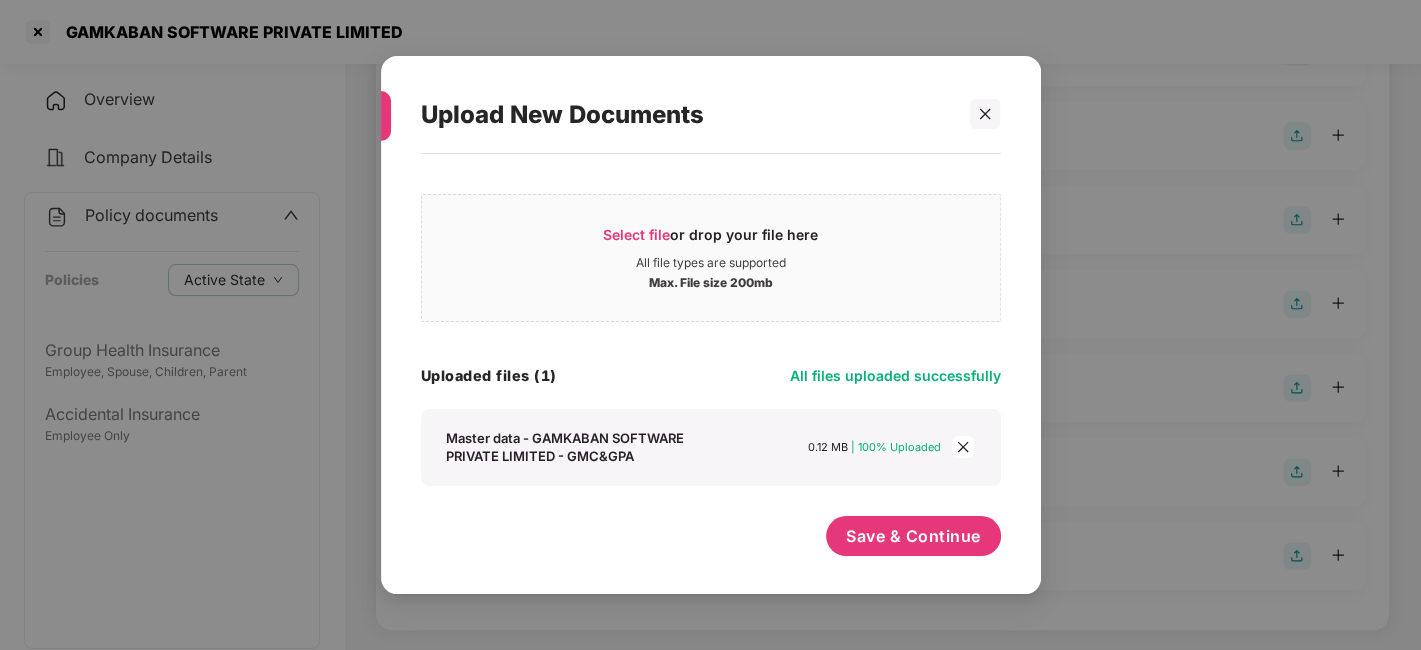 scroll, scrollTop: 11, scrollLeft: 0, axis: vertical 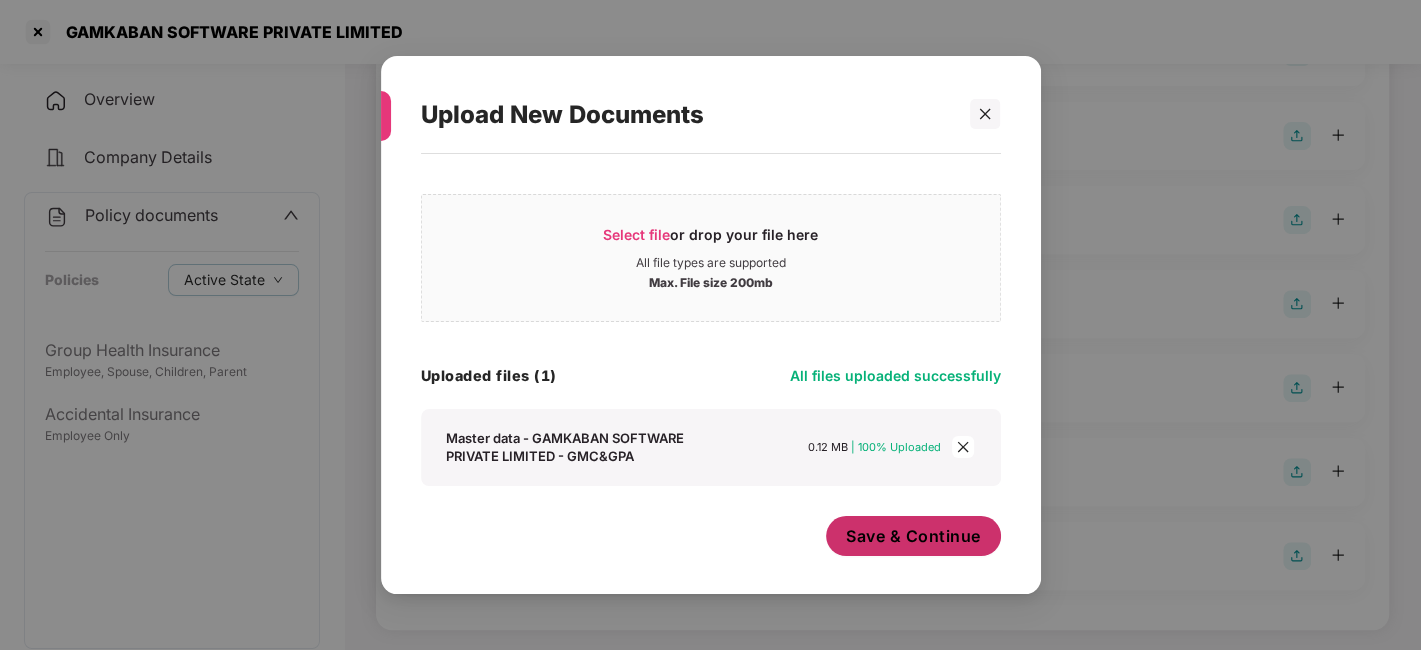 click on "Save & Continue" at bounding box center (913, 536) 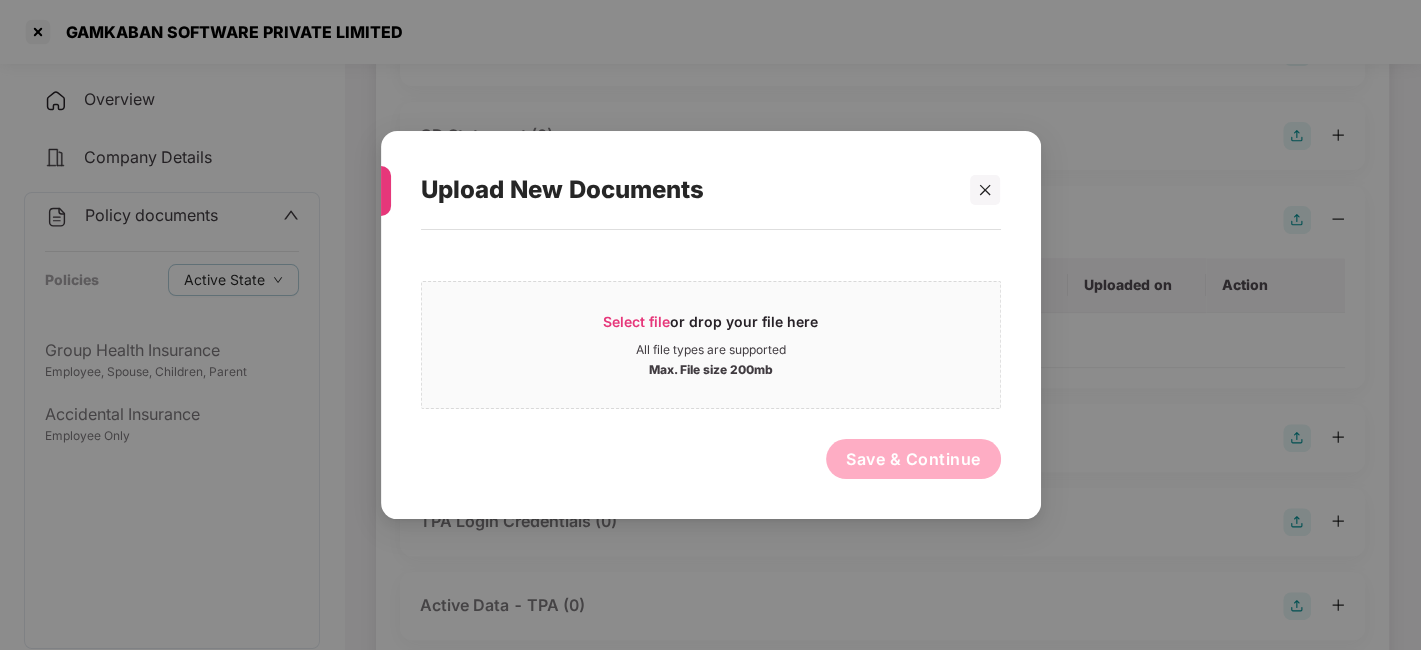 scroll, scrollTop: 0, scrollLeft: 0, axis: both 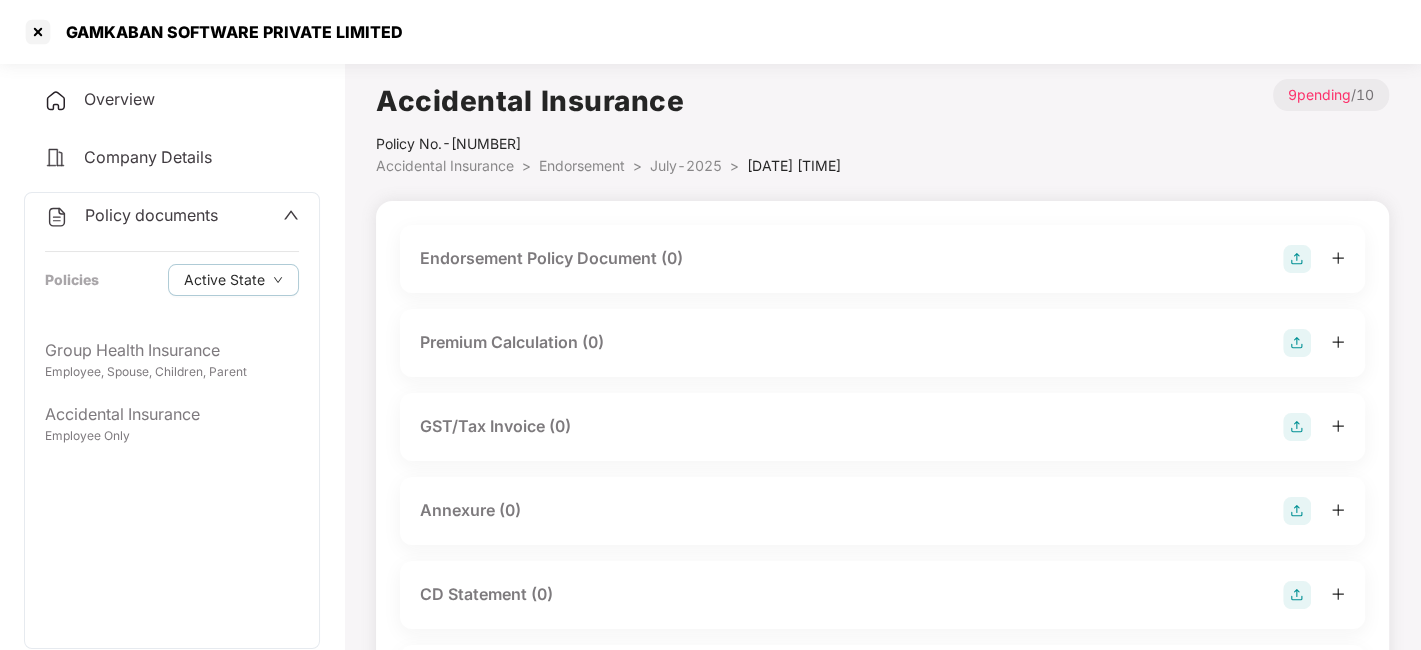 click at bounding box center (1297, 259) 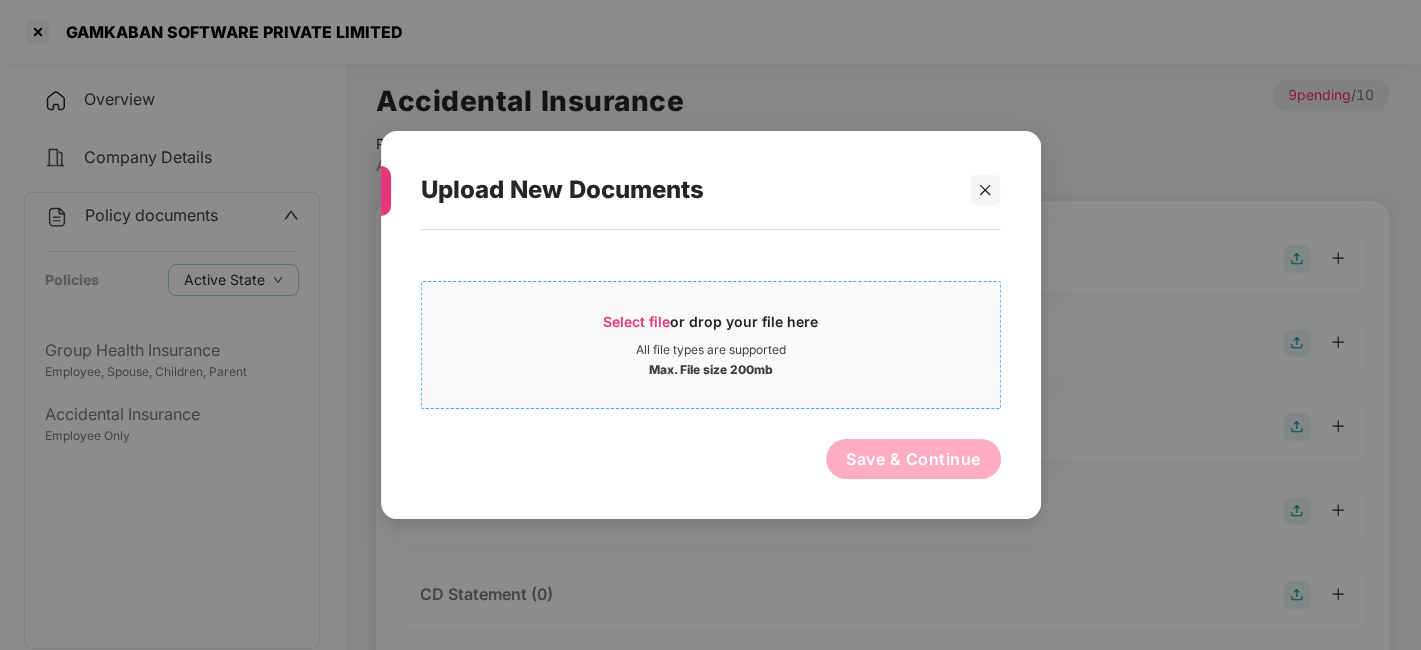 click on "Select file  or drop your file here All file types are supported Max. File size 200mb" at bounding box center [711, 345] 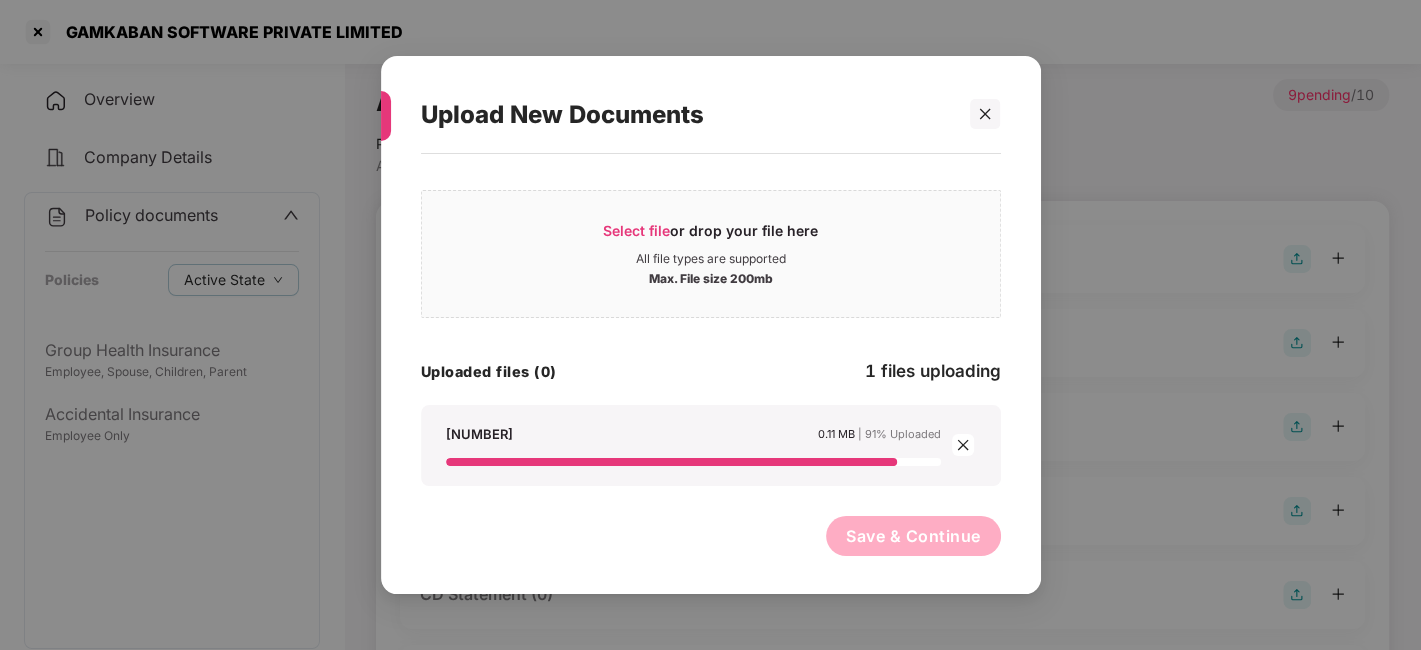 scroll, scrollTop: 0, scrollLeft: 0, axis: both 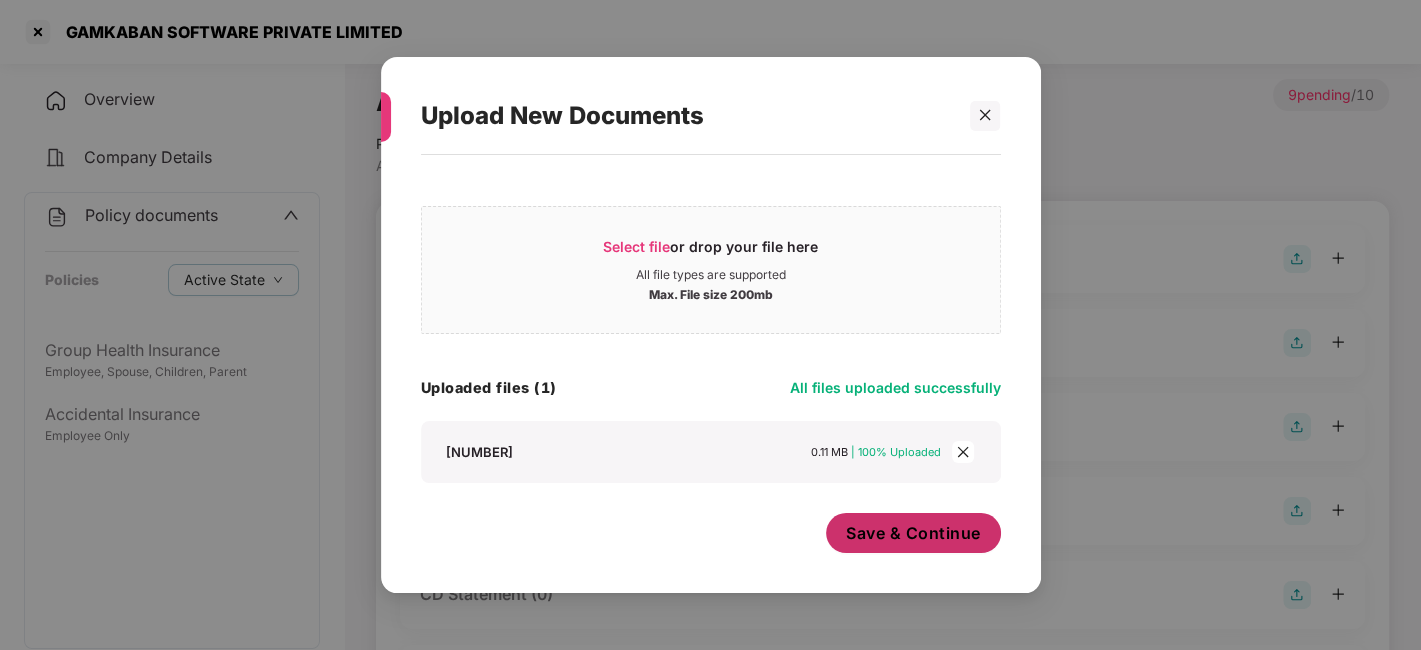 click on "Save & Continue" at bounding box center [913, 533] 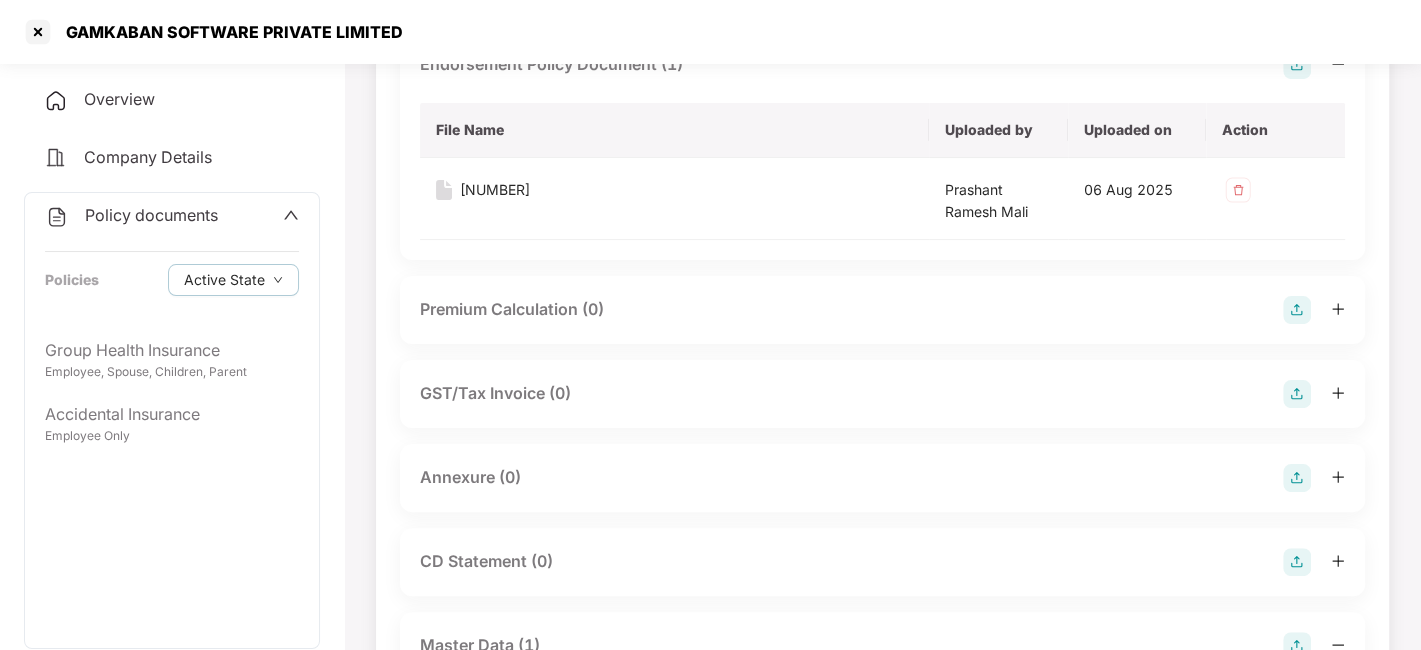 scroll, scrollTop: 284, scrollLeft: 0, axis: vertical 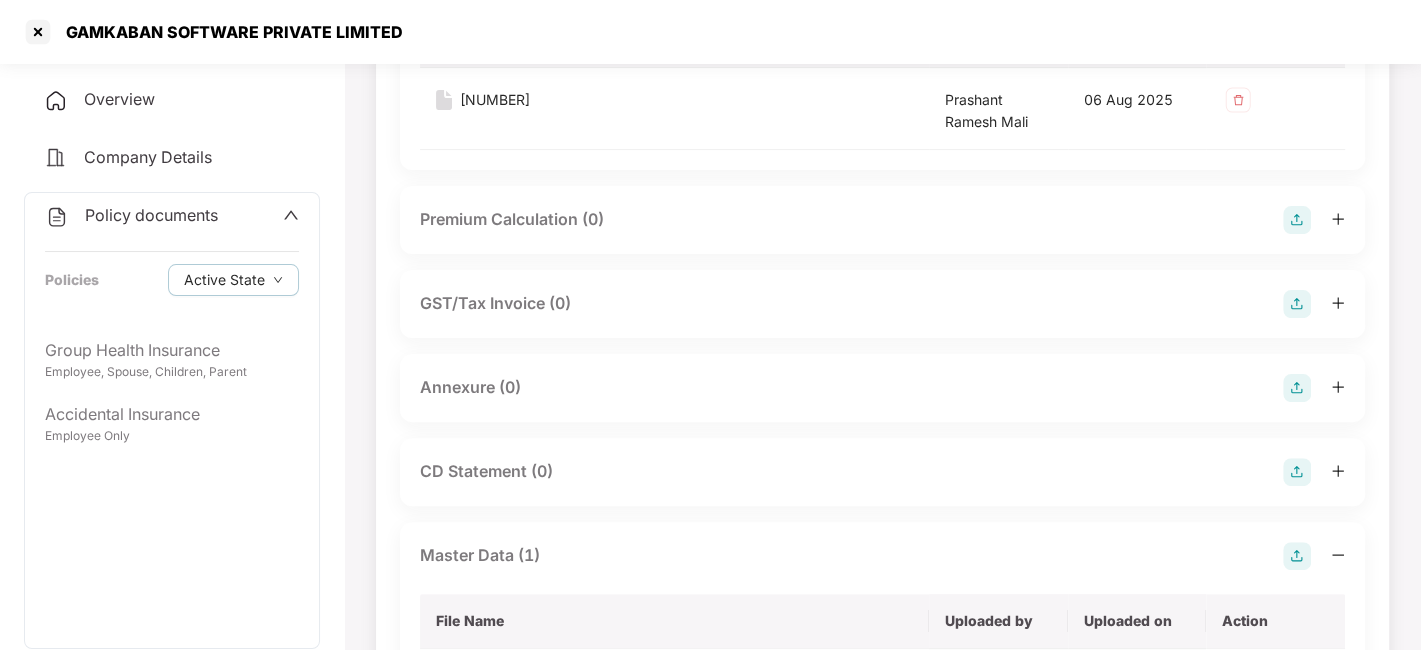 click at bounding box center (1297, 388) 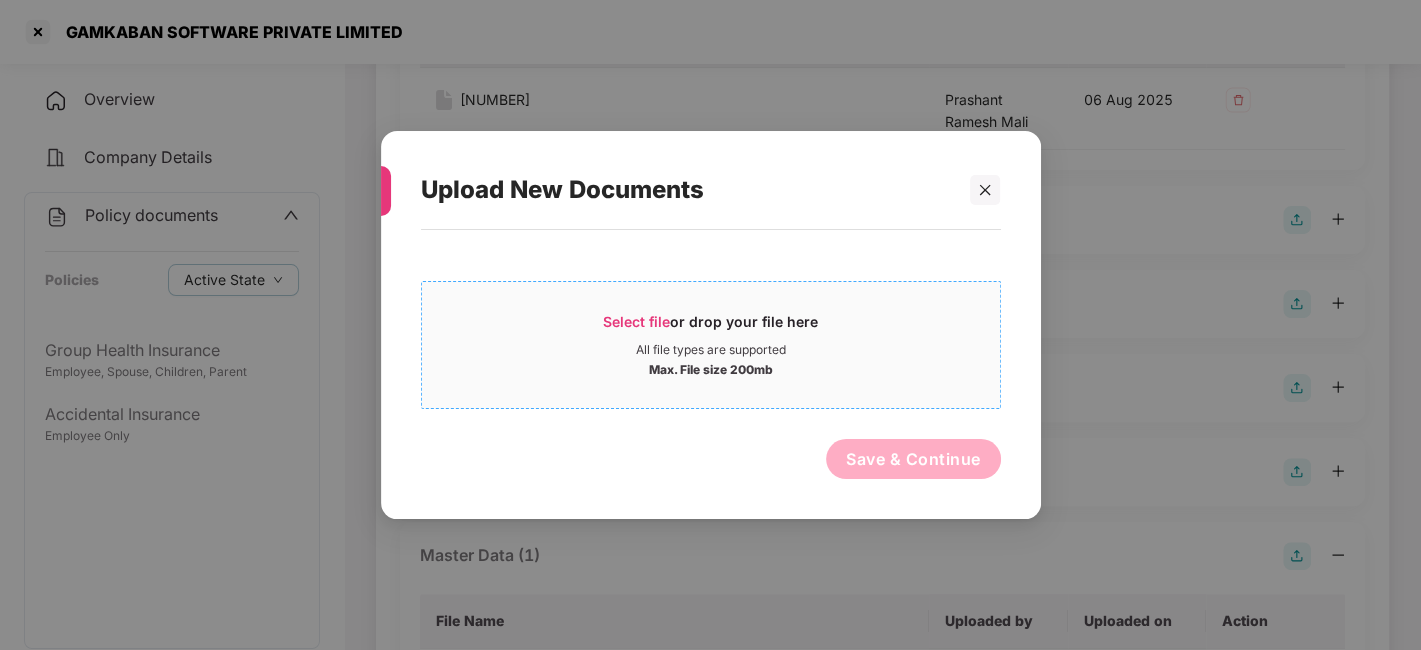 click on "Max. File size 200mb" at bounding box center (711, 368) 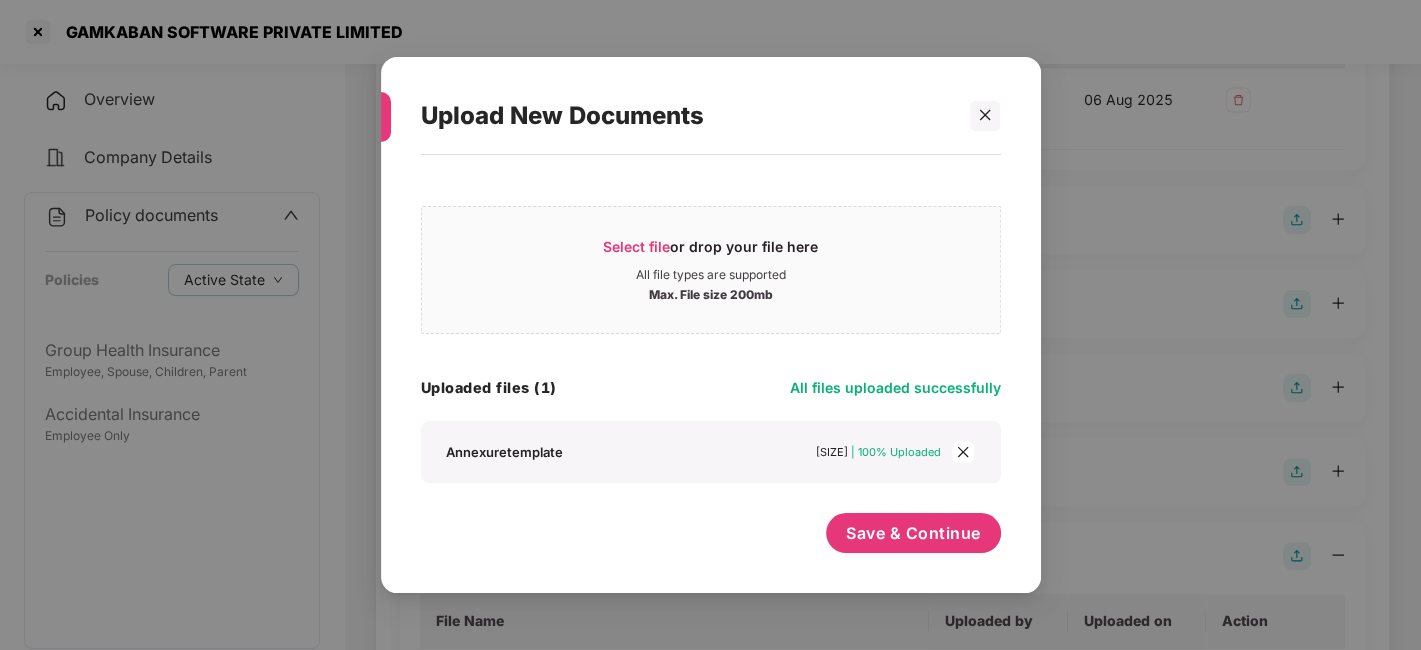 scroll, scrollTop: 0, scrollLeft: 0, axis: both 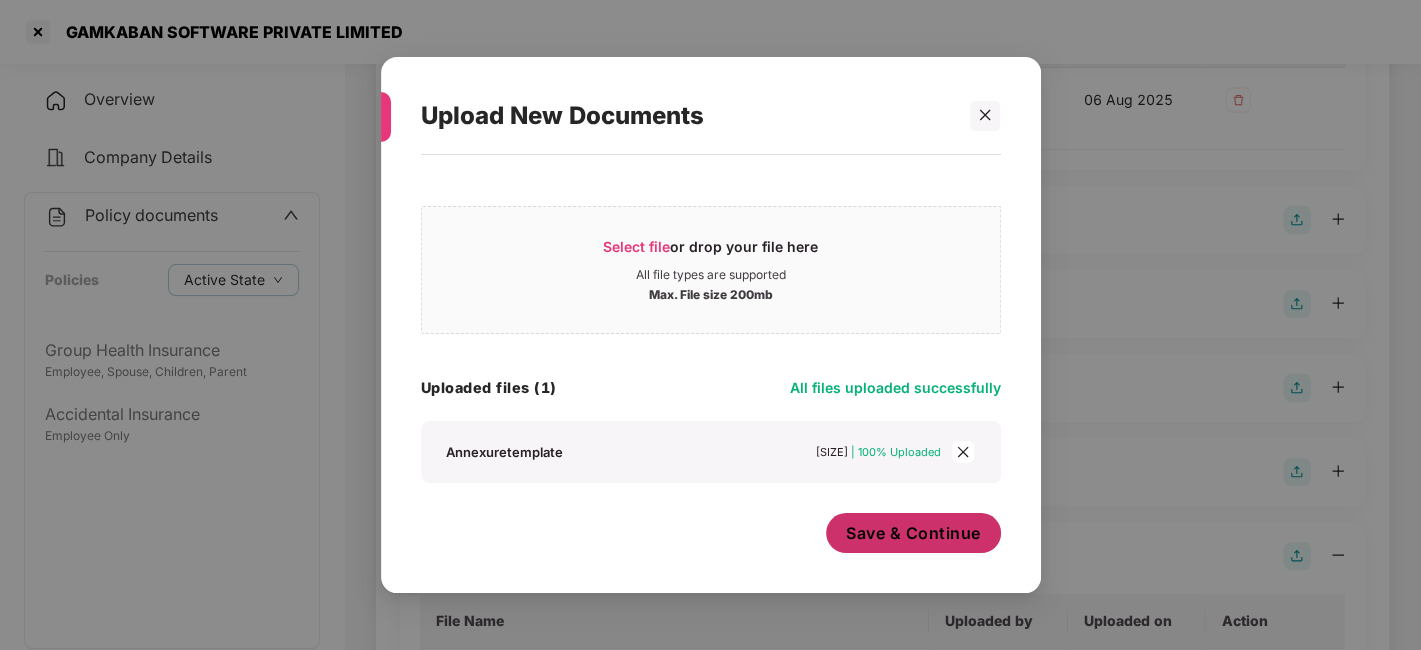 click on "Save & Continue" at bounding box center (913, 533) 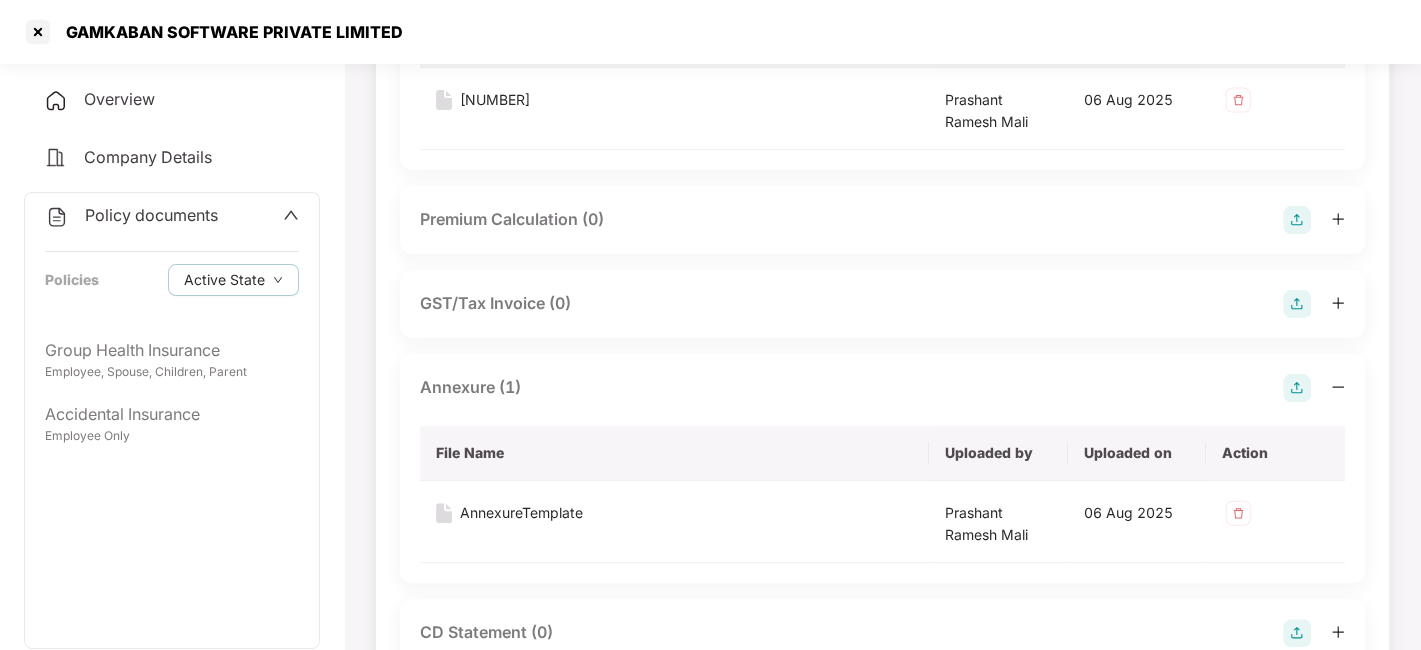 scroll, scrollTop: 0, scrollLeft: 0, axis: both 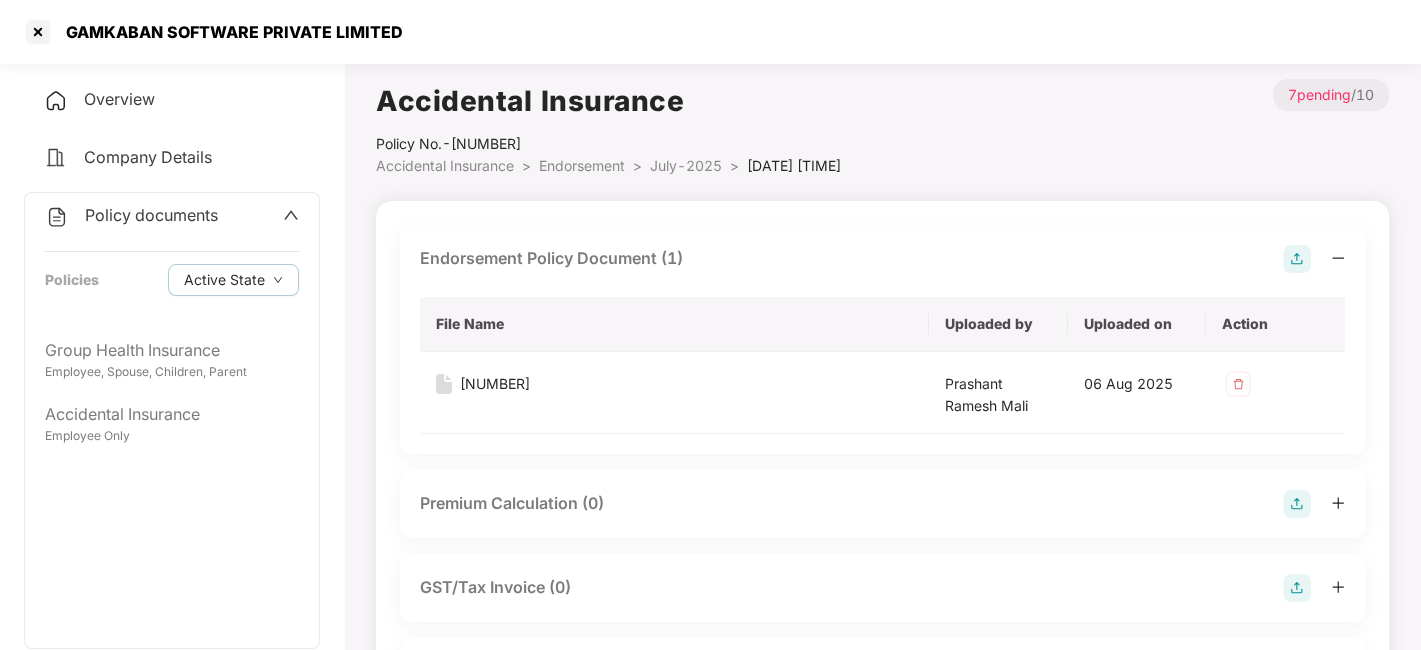 click on "July-2025" at bounding box center [686, 165] 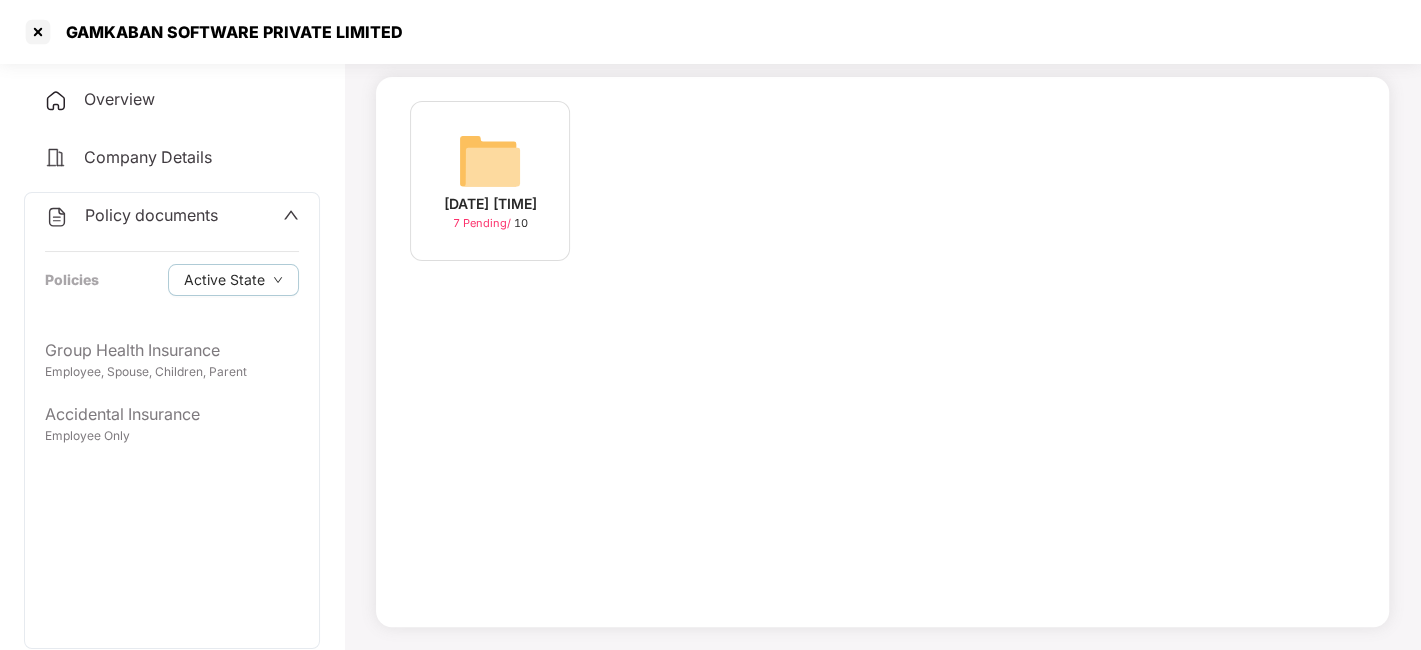 scroll, scrollTop: 0, scrollLeft: 0, axis: both 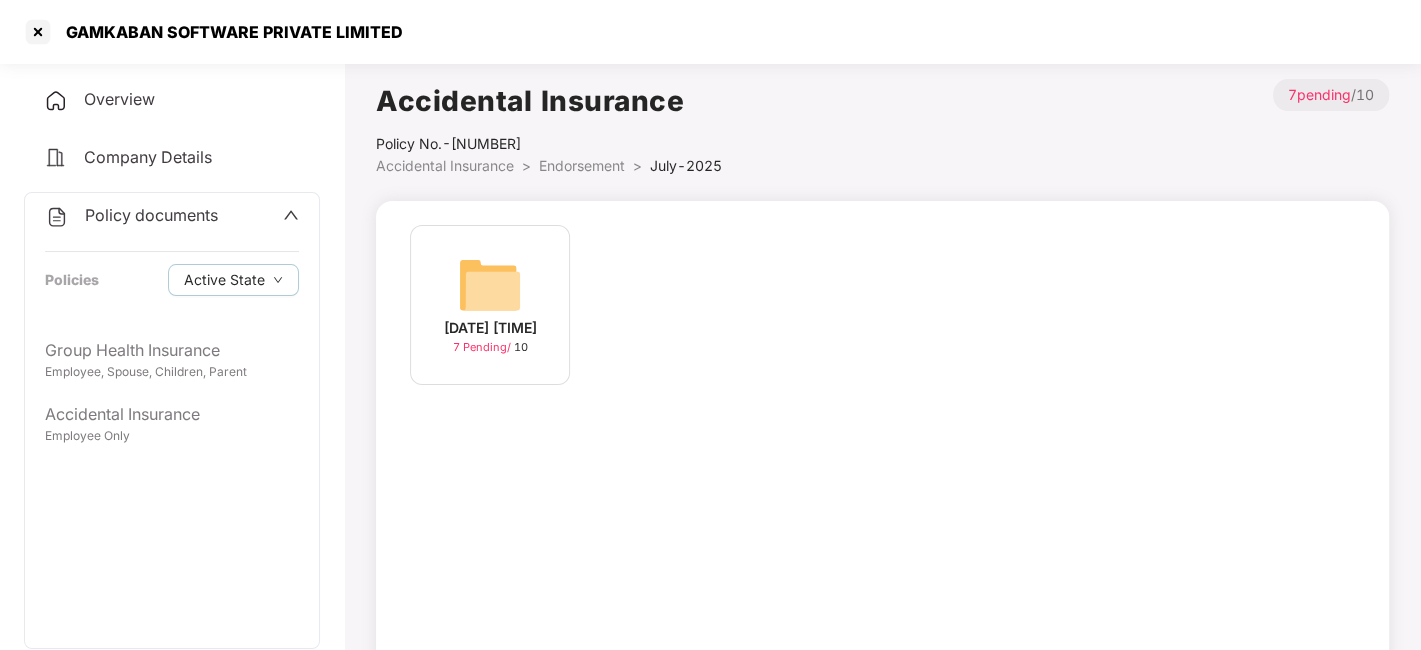 click on "Policy documents" at bounding box center [131, 216] 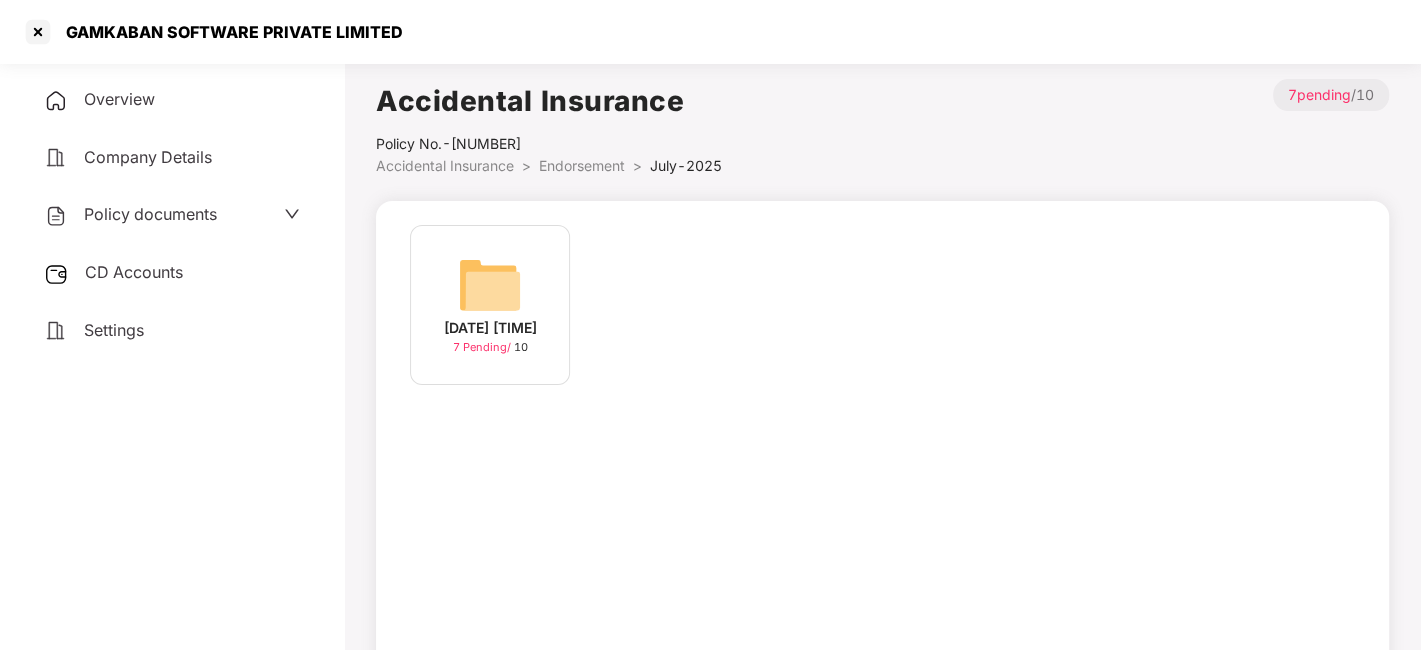 click on "CD Accounts" at bounding box center [172, 273] 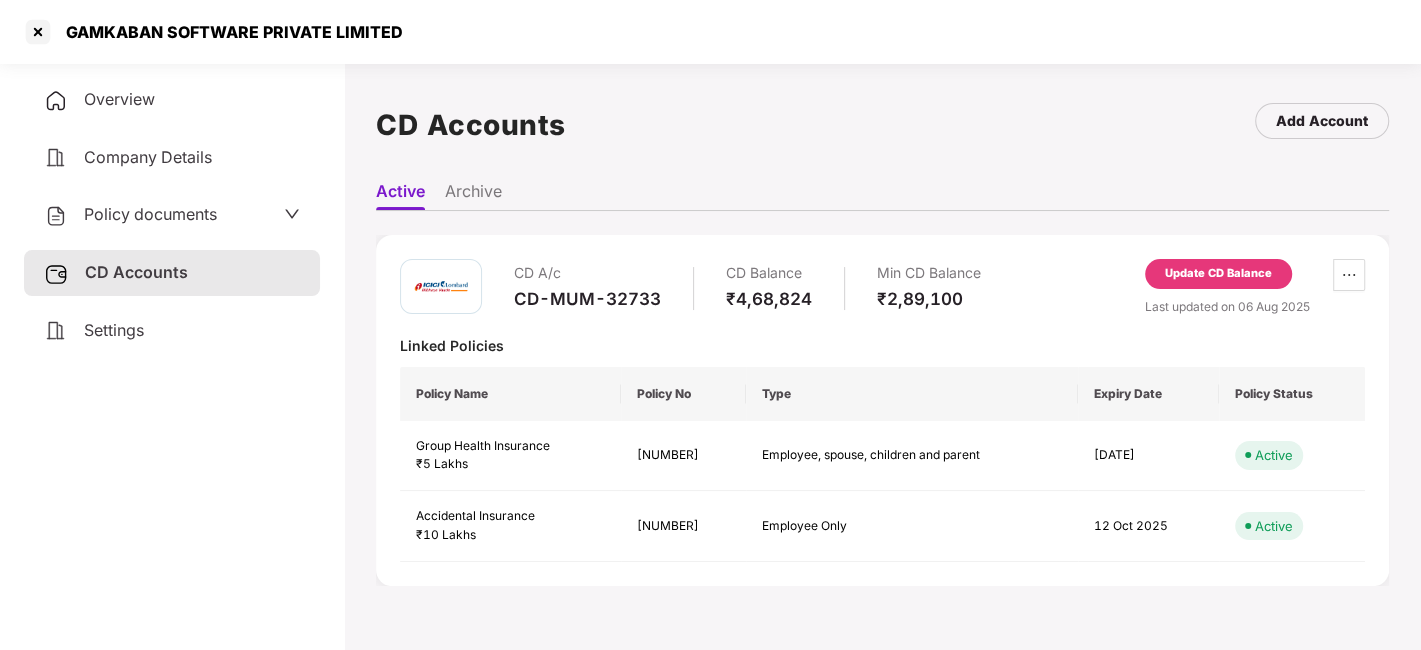 click on "Update CD Balance" at bounding box center (1218, 274) 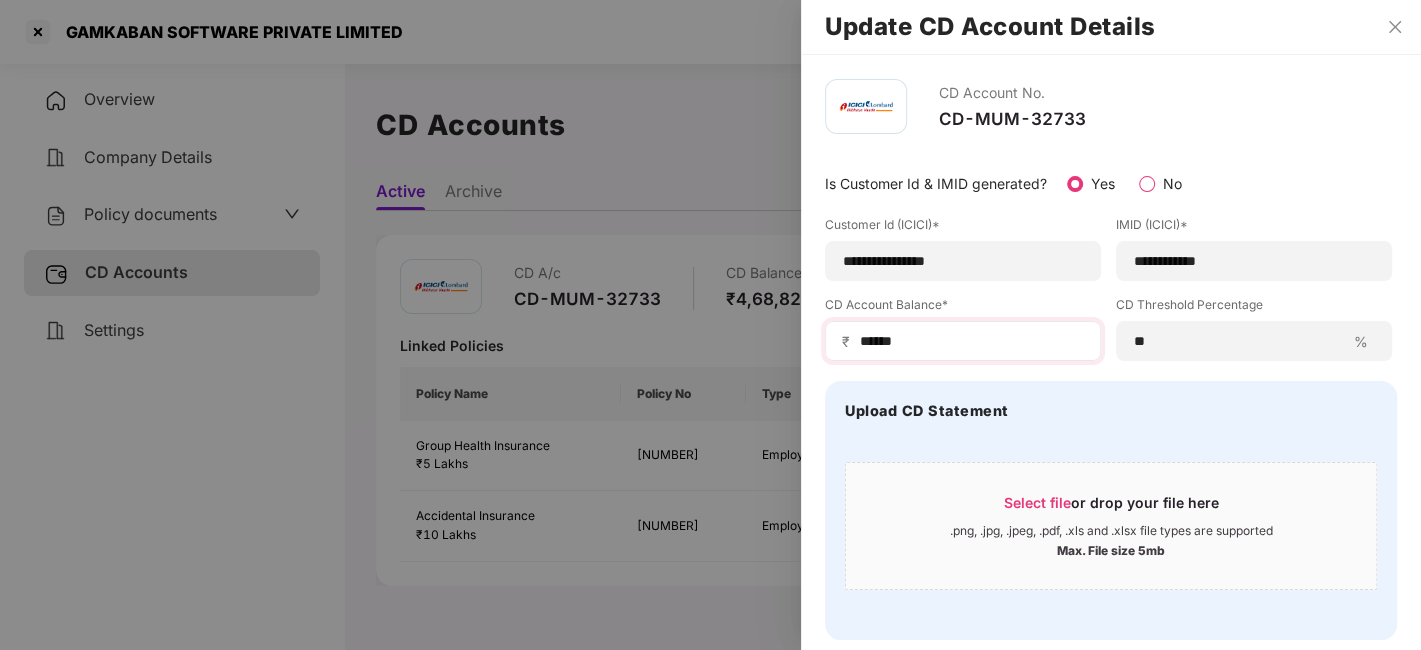 click on "₹ ******" at bounding box center [963, 341] 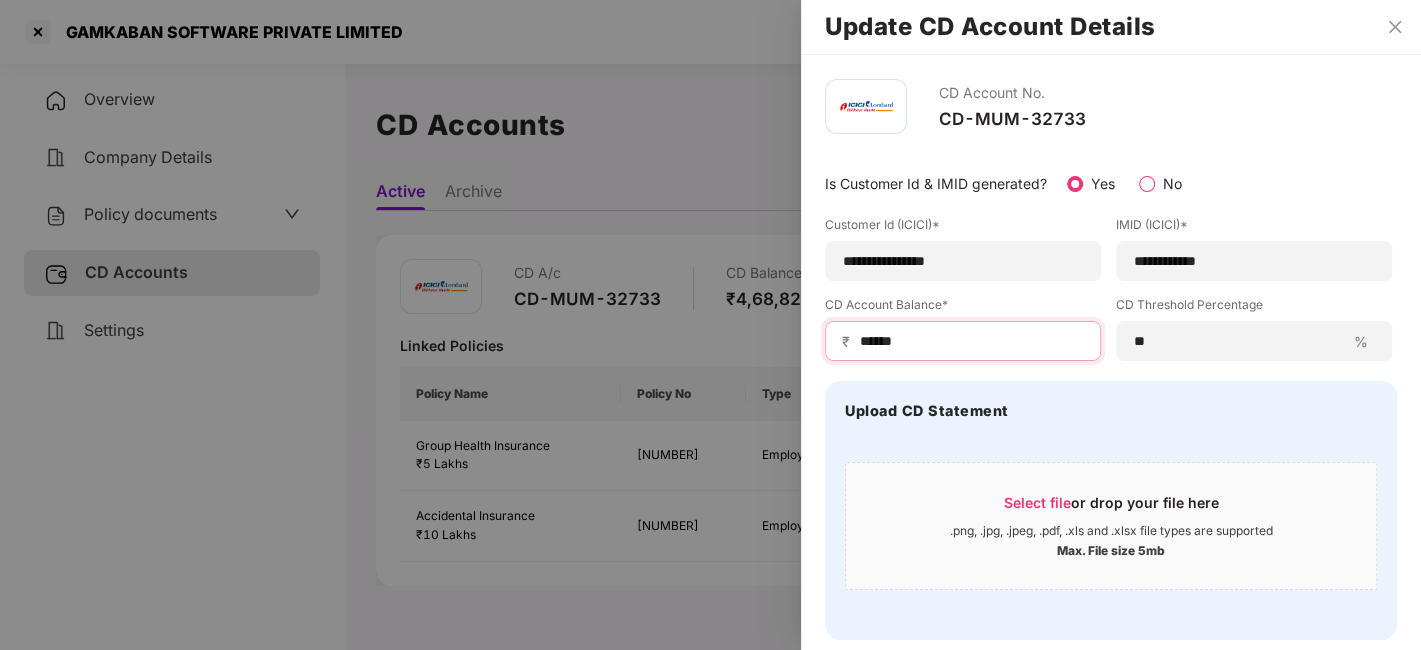 click on "******" at bounding box center [971, 341] 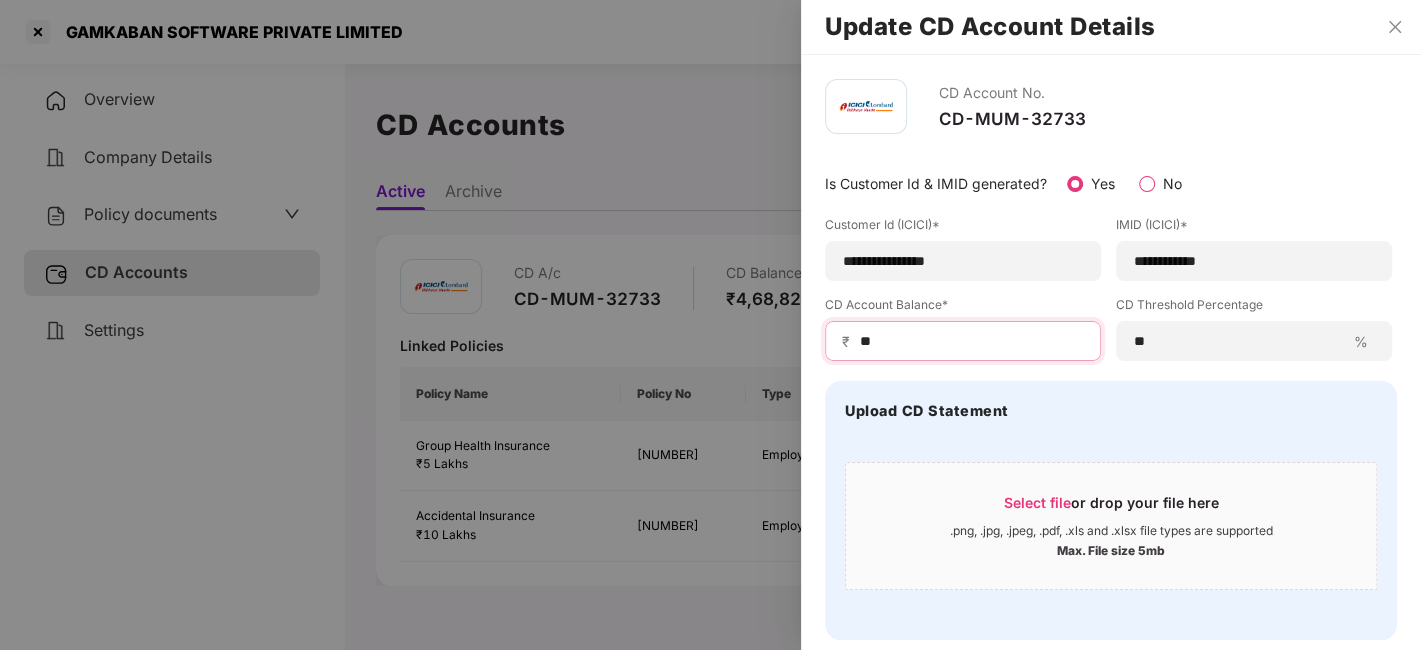 type on "*" 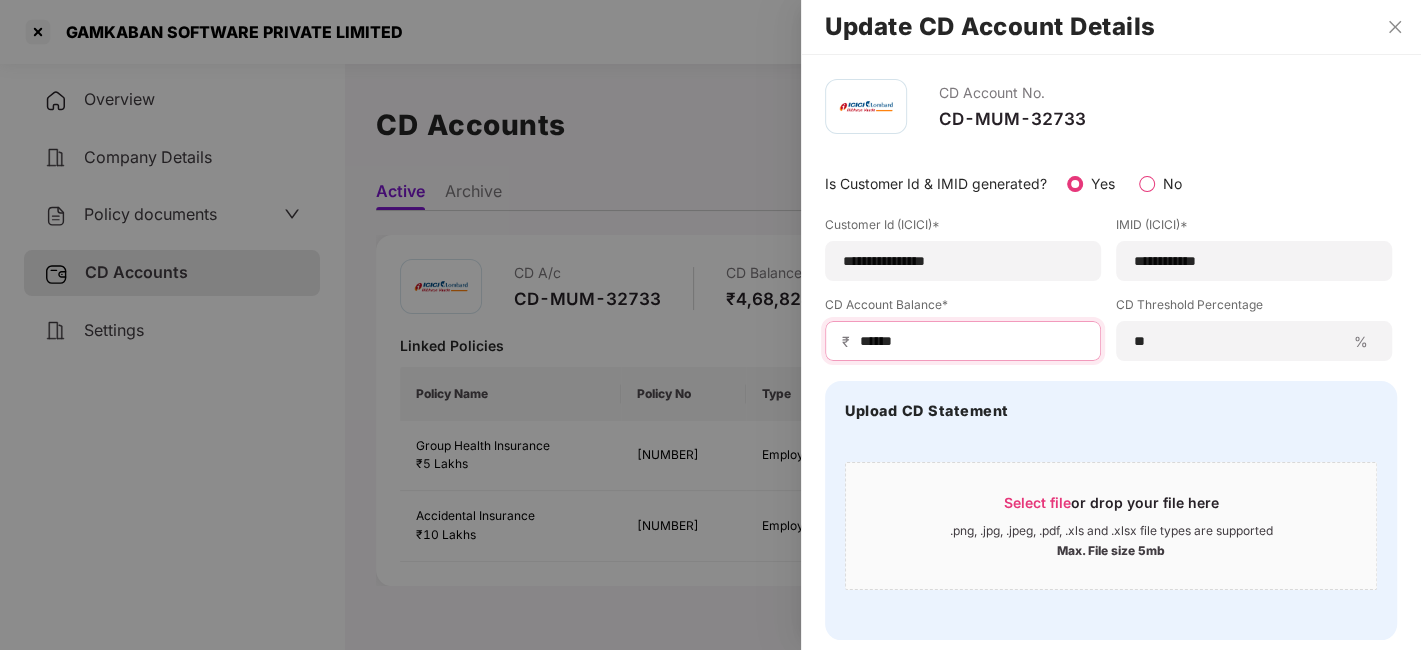 type on "******" 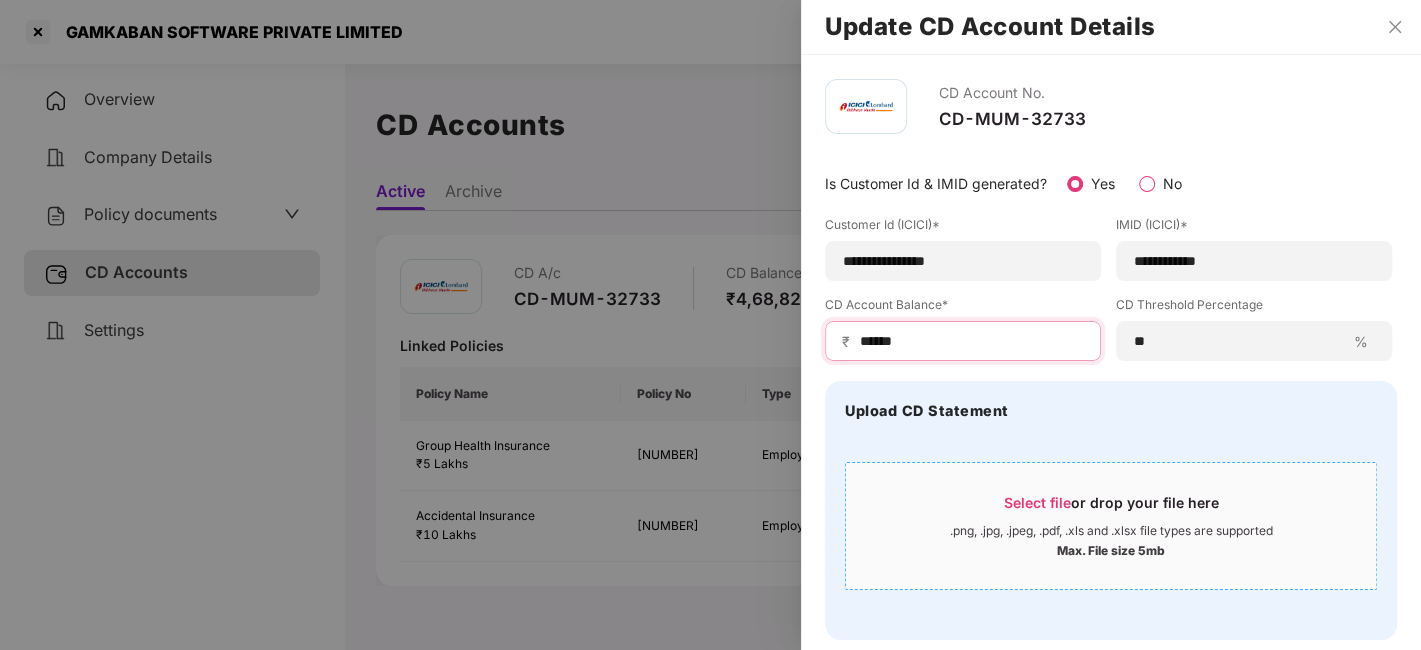 scroll, scrollTop: 78, scrollLeft: 0, axis: vertical 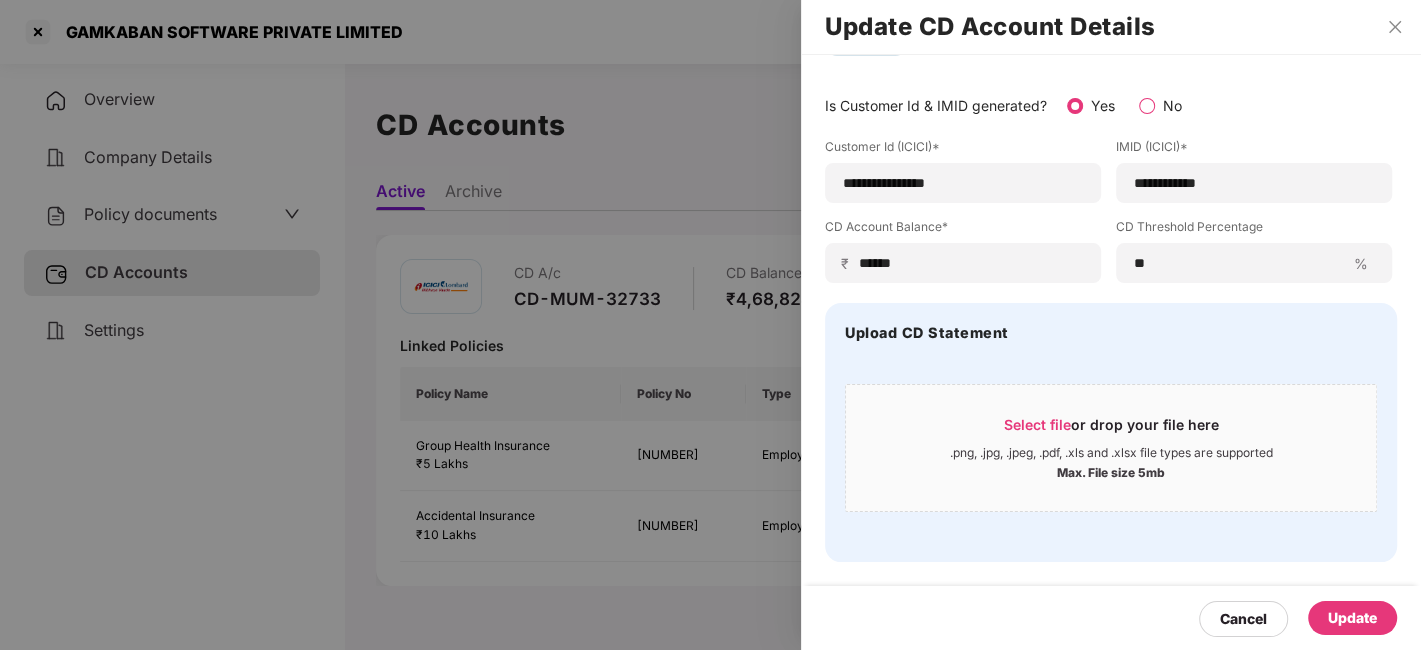 click on "Update" at bounding box center (1352, 618) 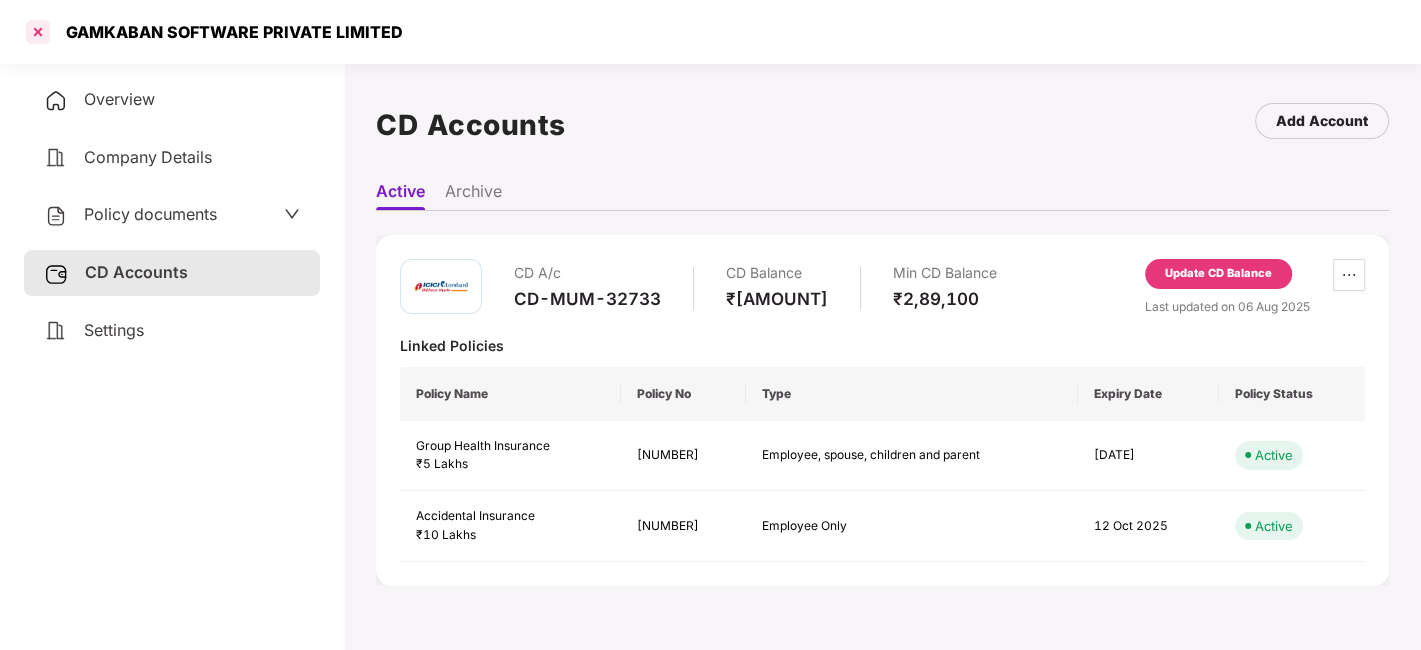 click at bounding box center [38, 32] 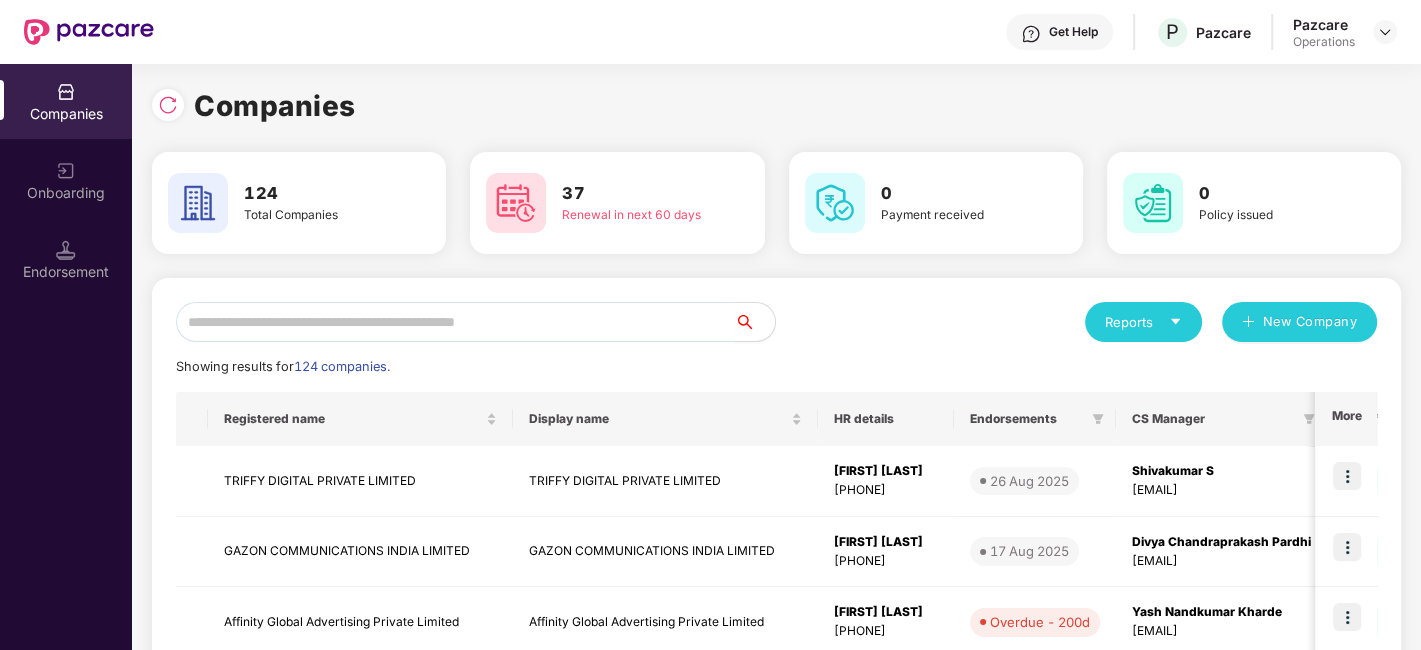 click at bounding box center (455, 322) 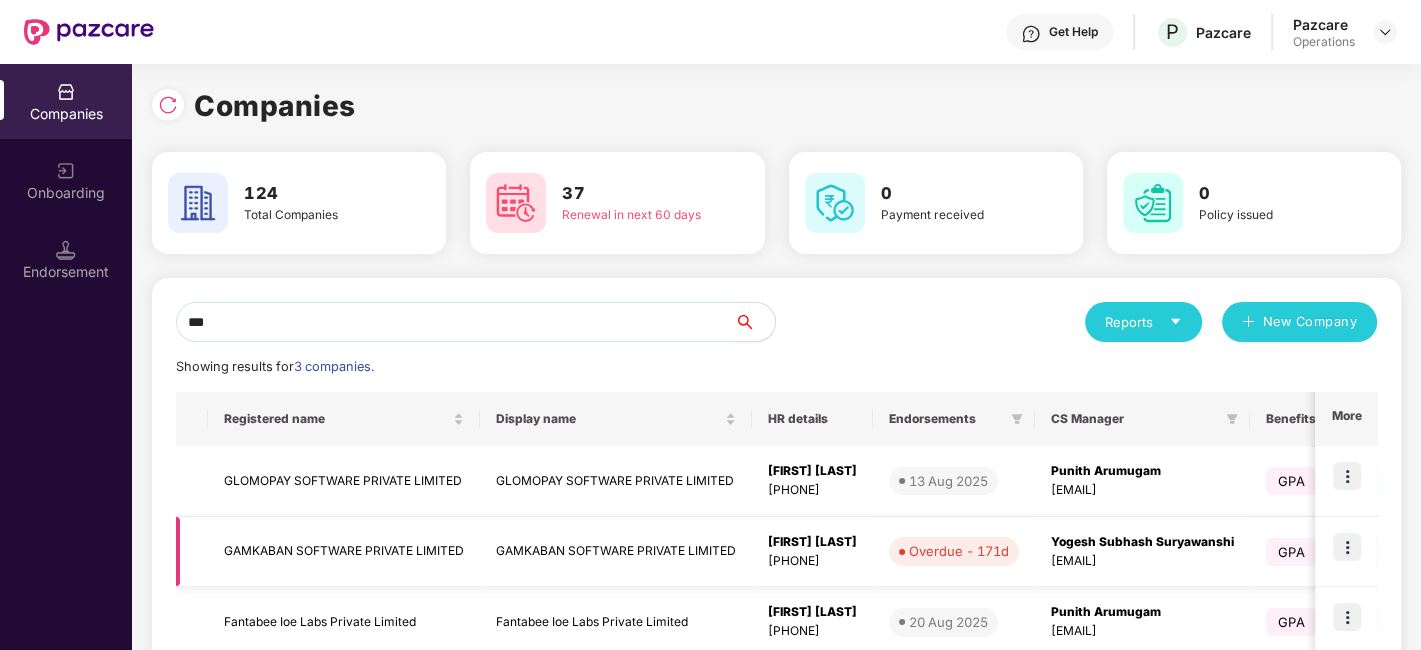 type on "***" 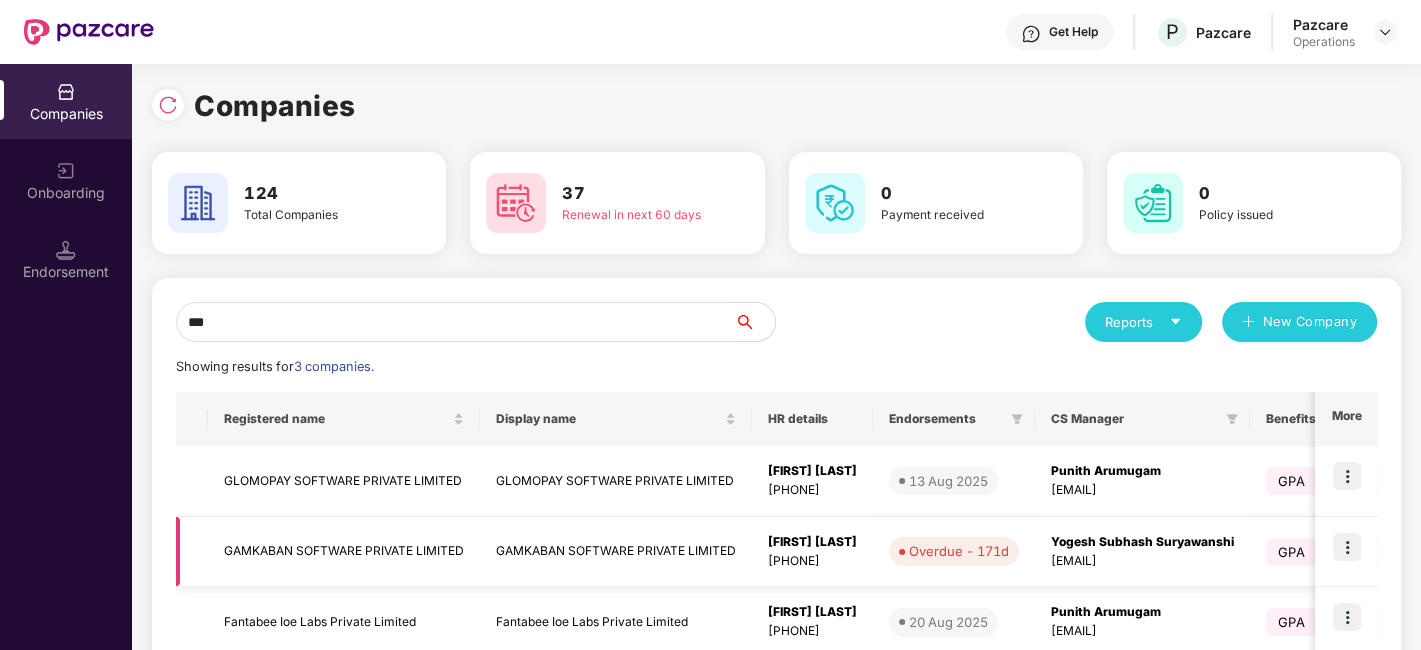 click at bounding box center (1347, 547) 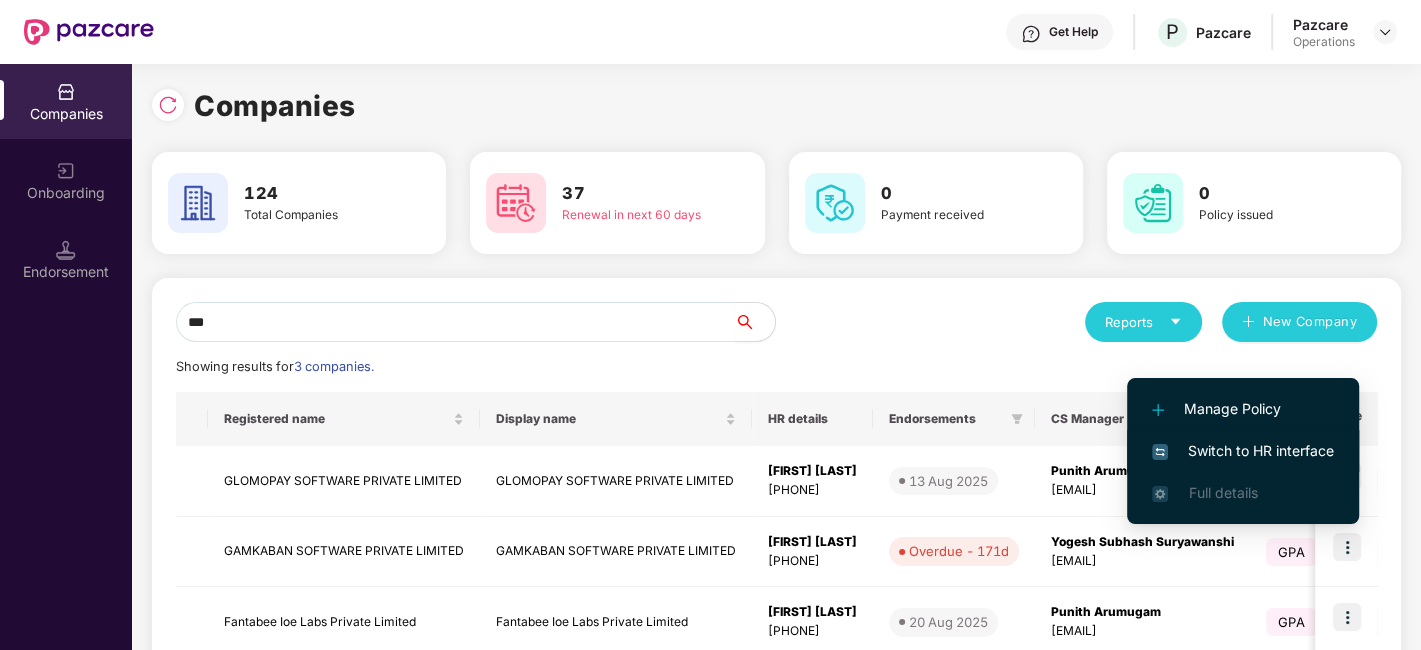 click on "Switch to HR interface" at bounding box center (1243, 451) 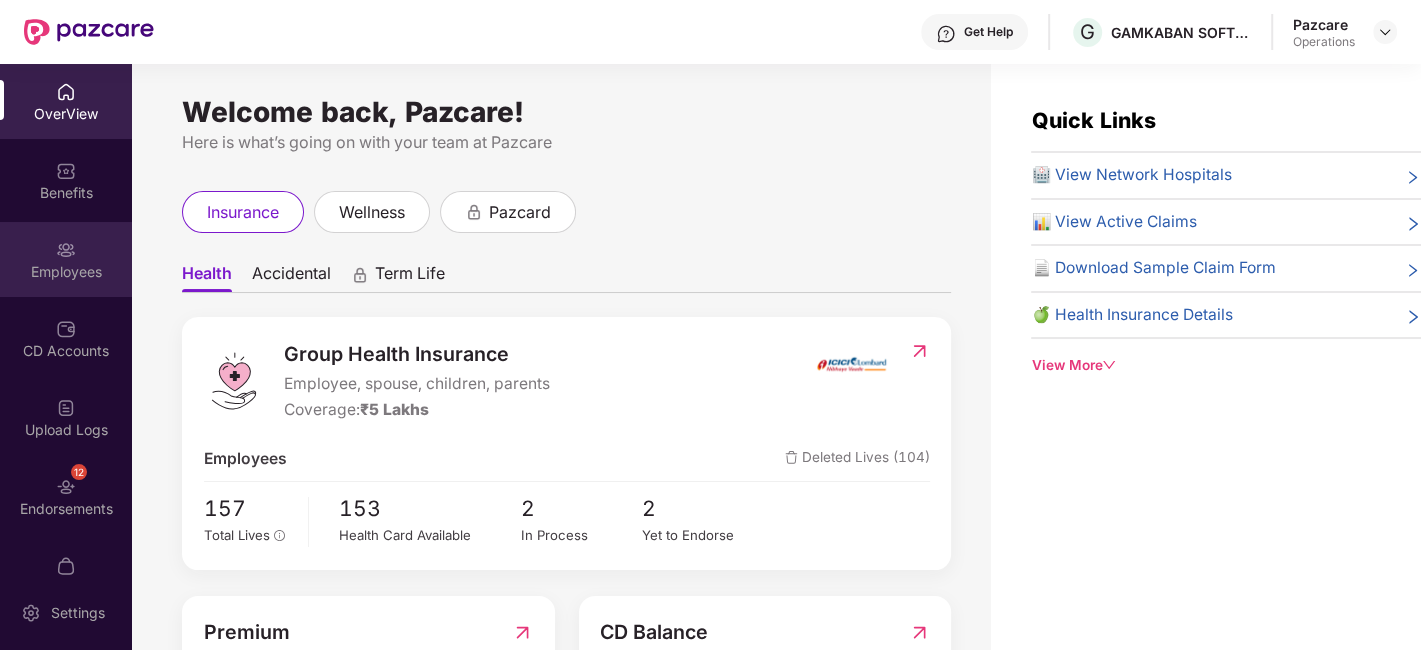 click on "Employees" at bounding box center [66, 272] 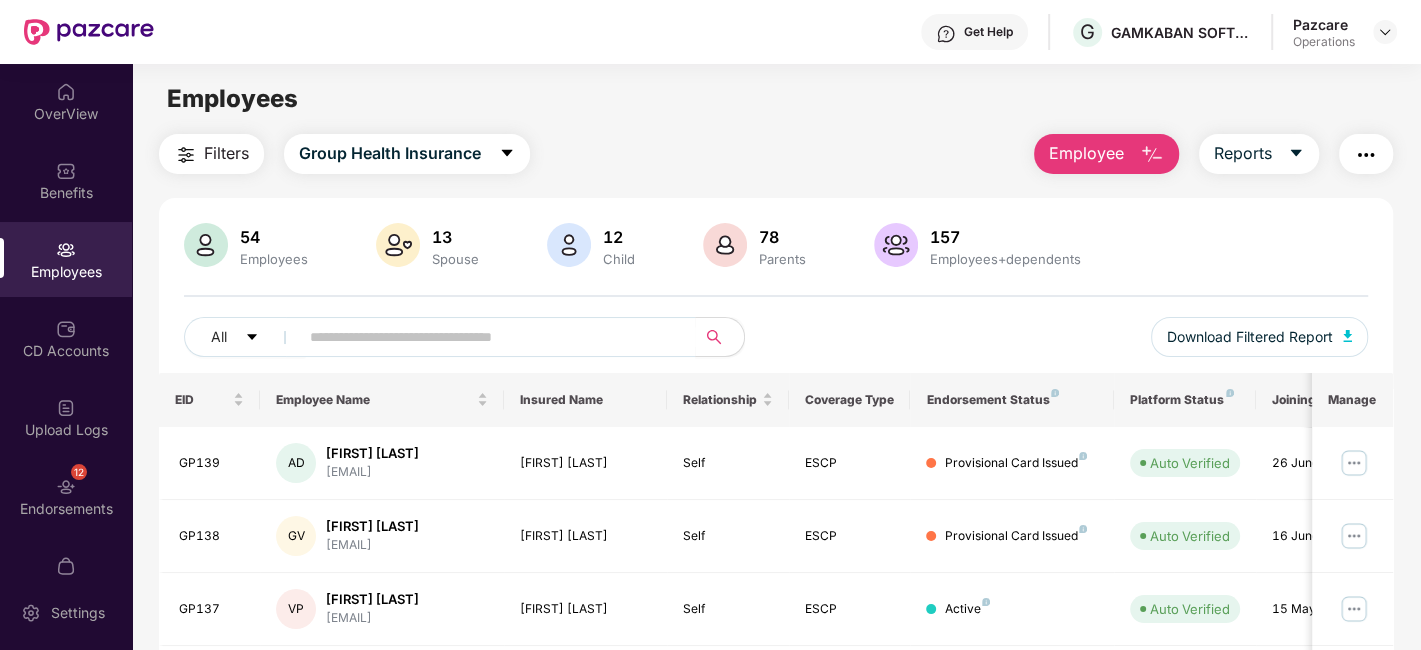 click at bounding box center [1366, 155] 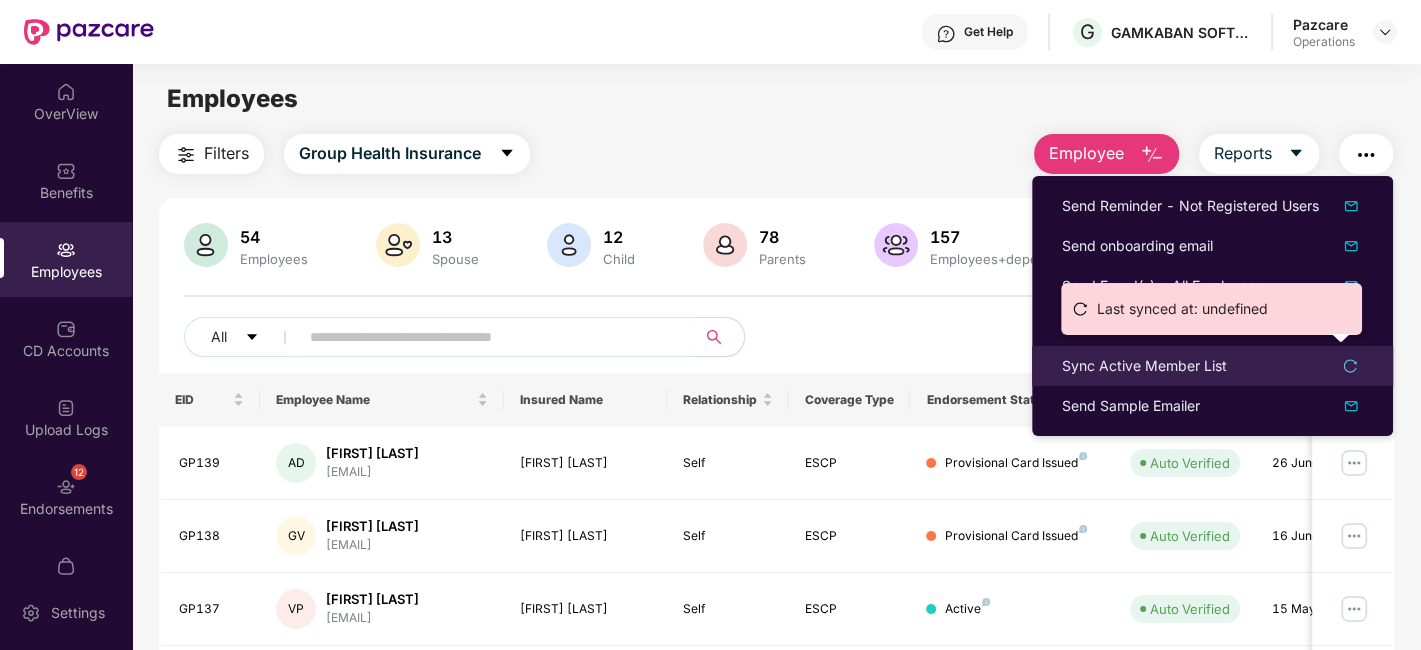 click on "Sync Active Member List" at bounding box center [1144, 366] 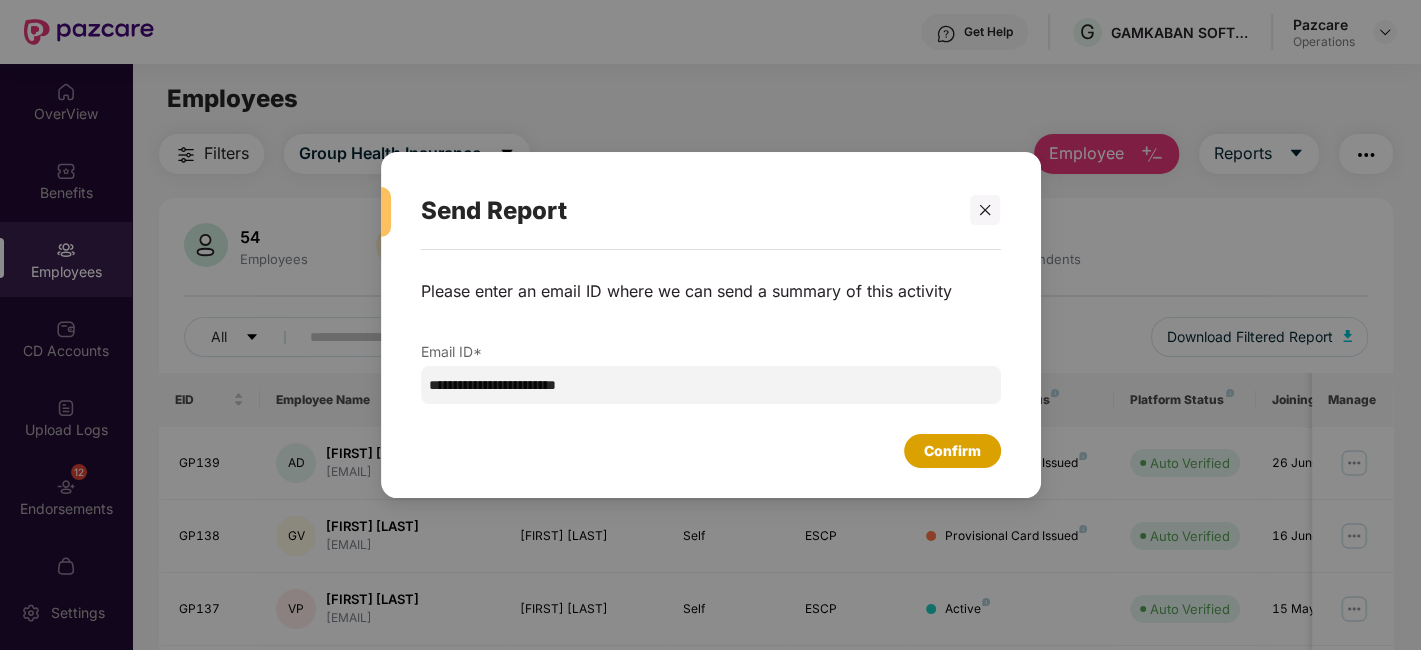 click on "Confirm" at bounding box center (952, 451) 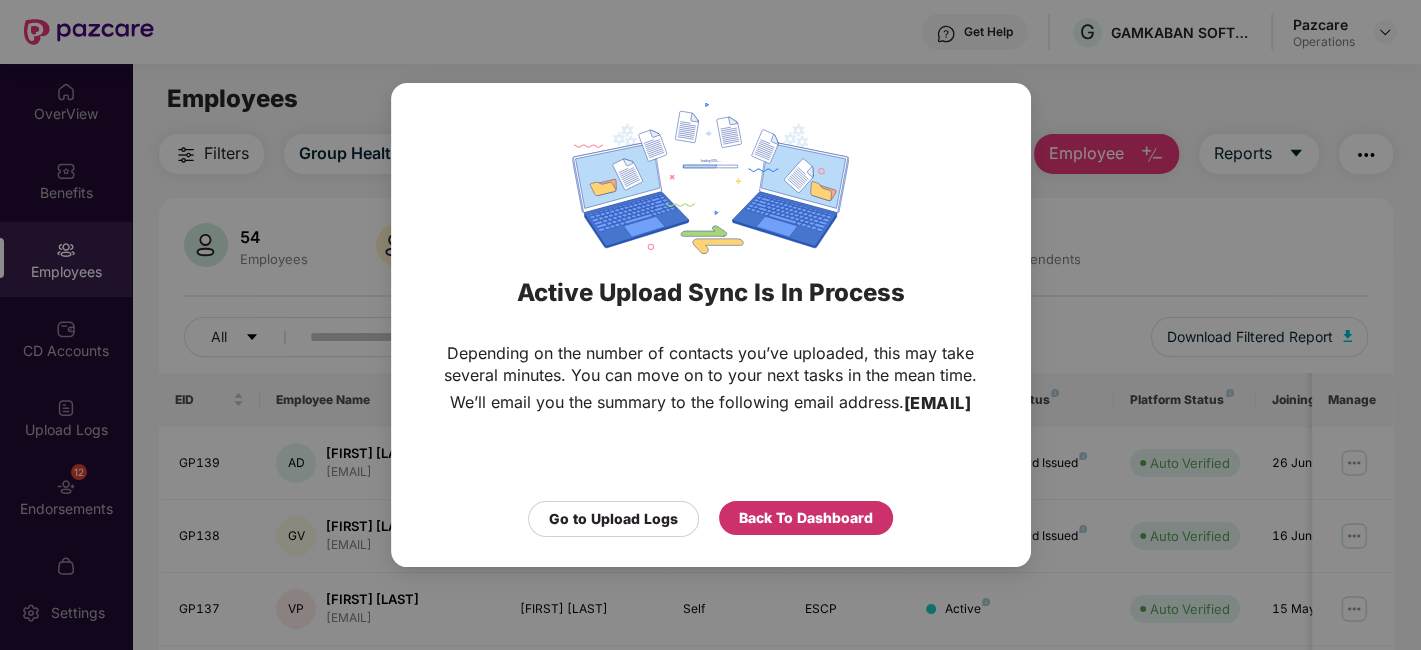 click on "Back To Dashboard" at bounding box center [806, 518] 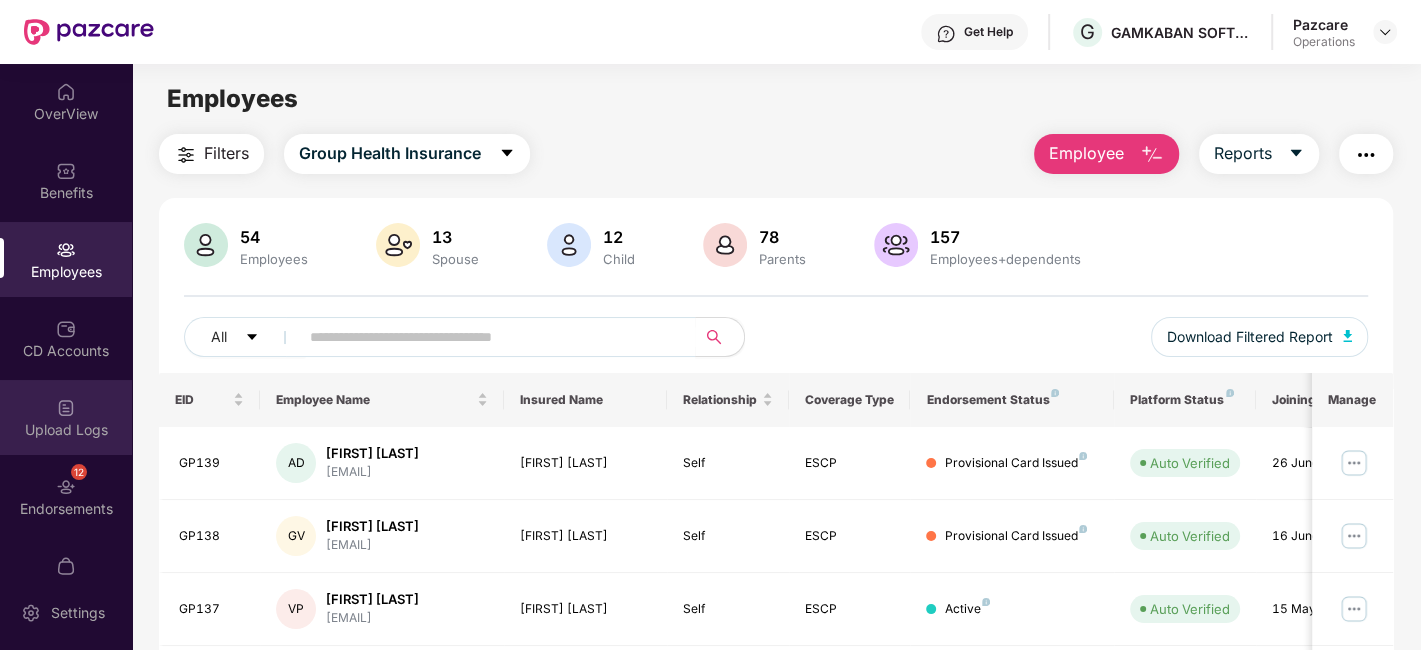 click on "Upload Logs" at bounding box center (66, 417) 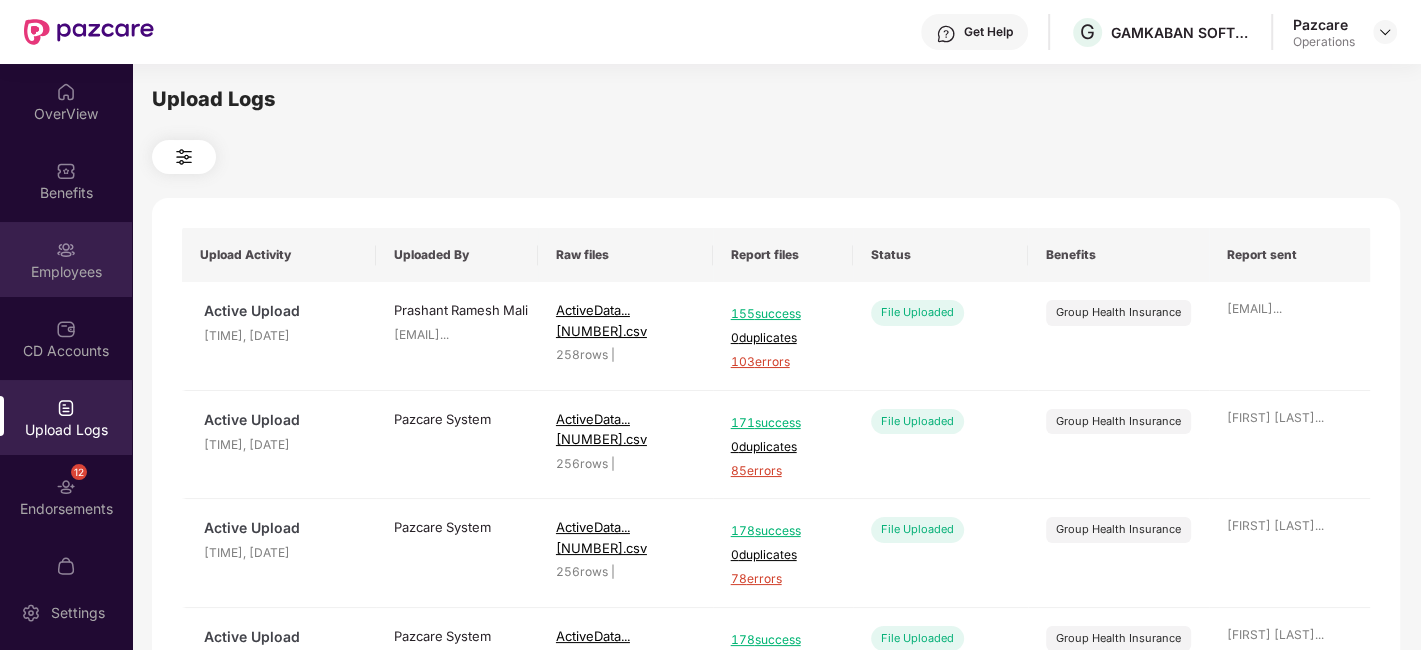 click on "Employees" at bounding box center (66, 272) 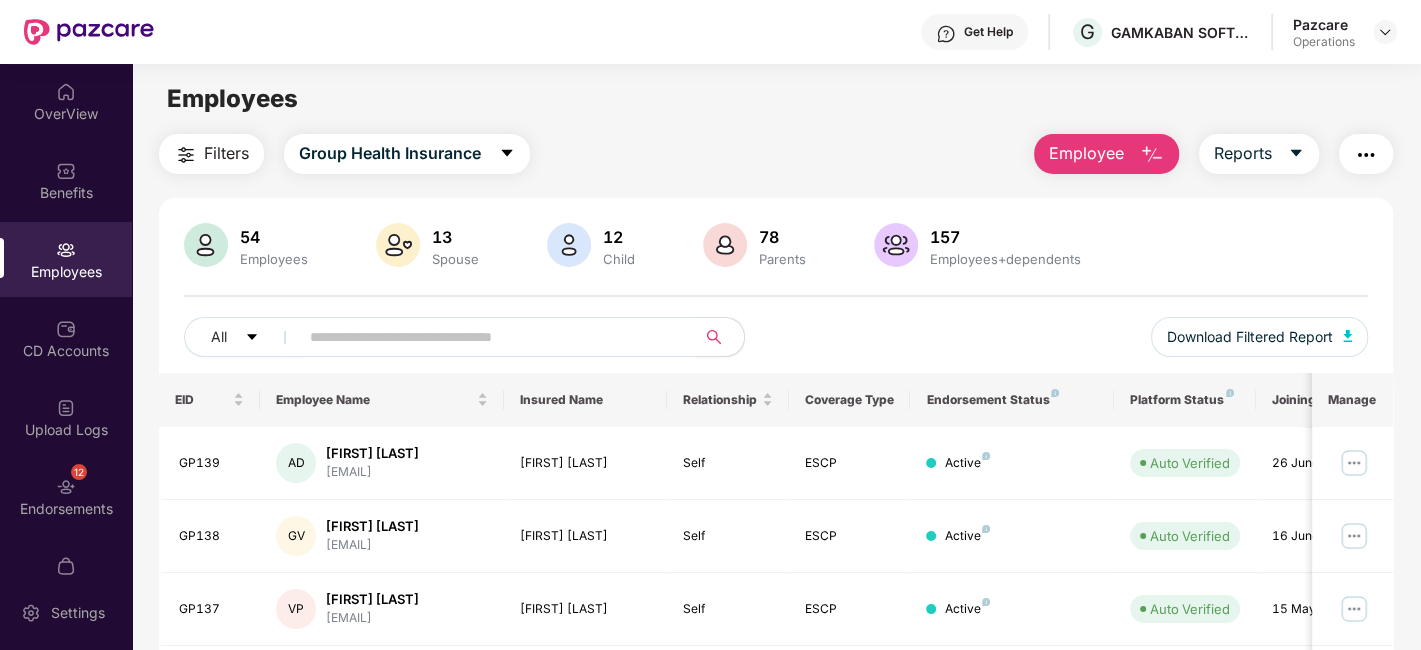 click at bounding box center (489, 337) 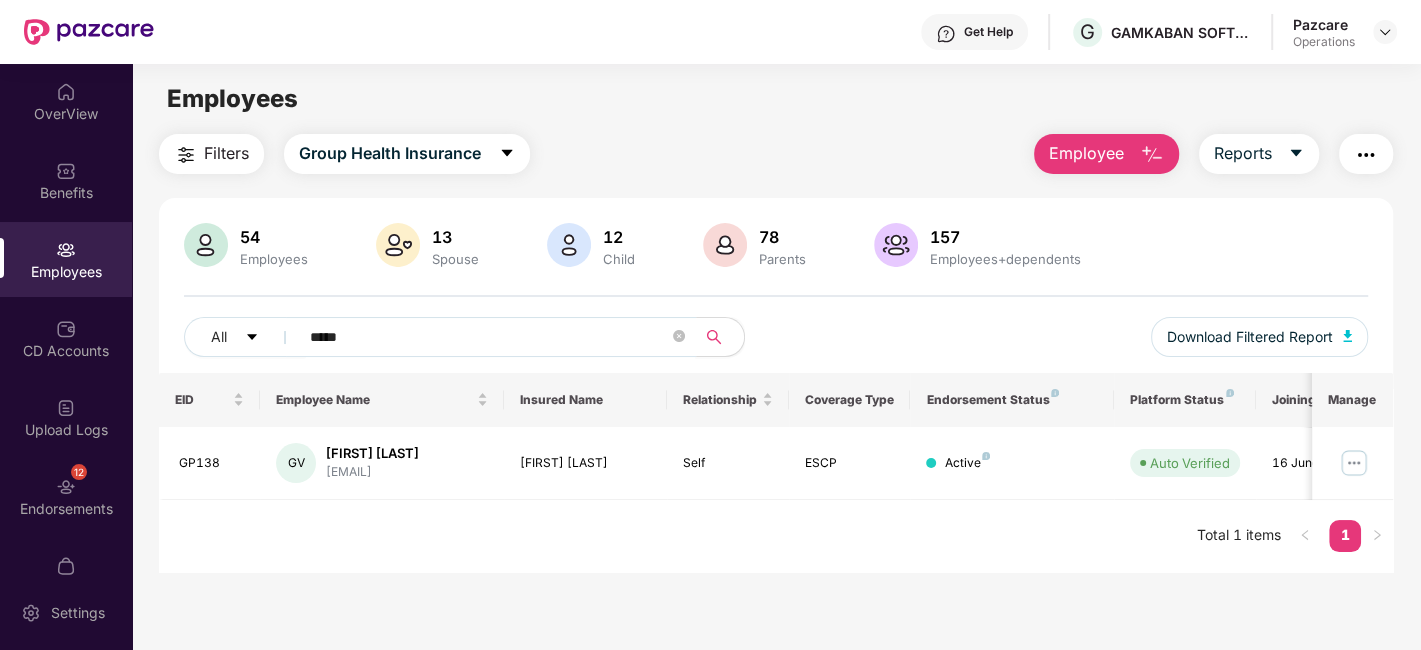 click on "*****" at bounding box center (489, 337) 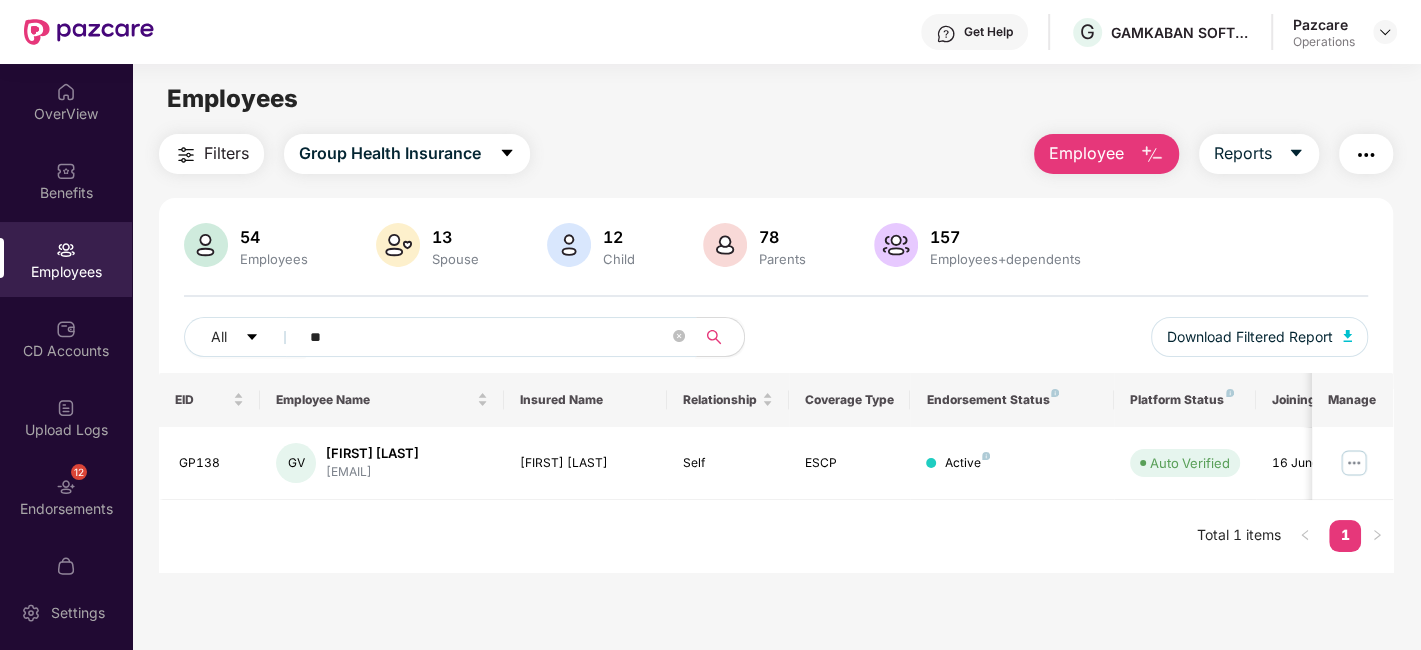 type on "*" 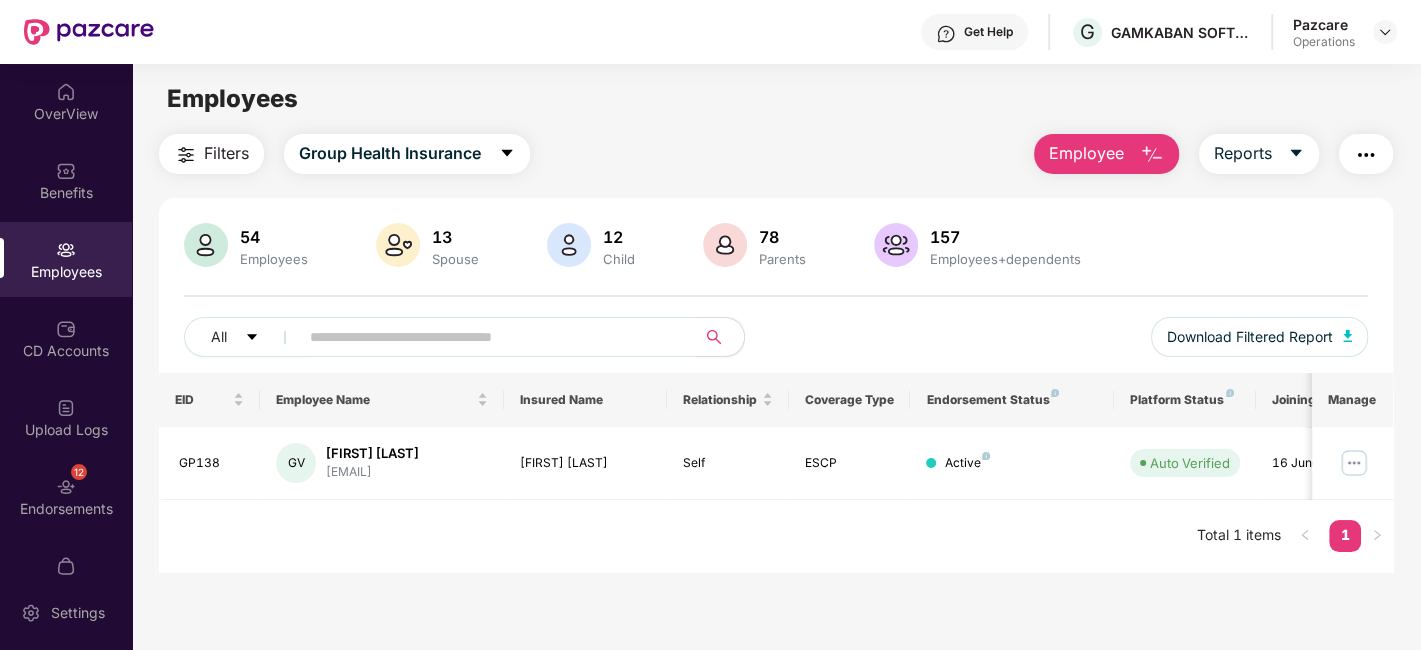 paste on "*****" 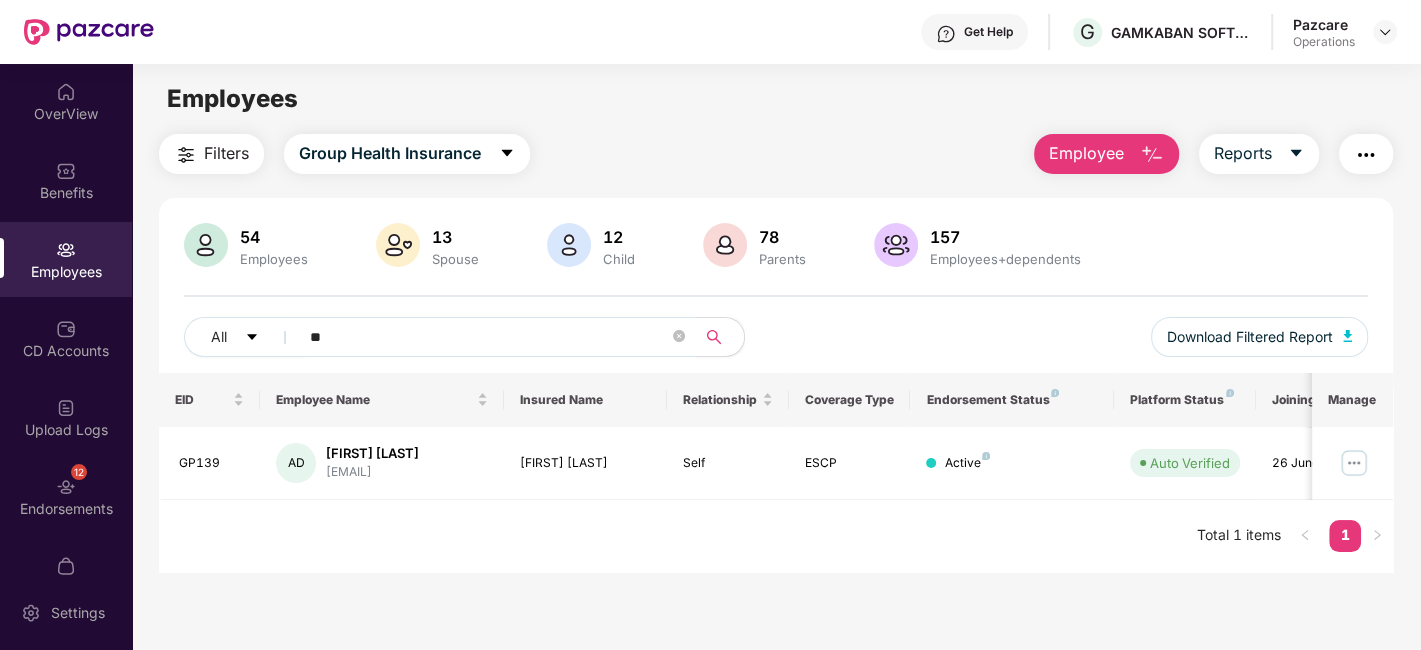 type on "*" 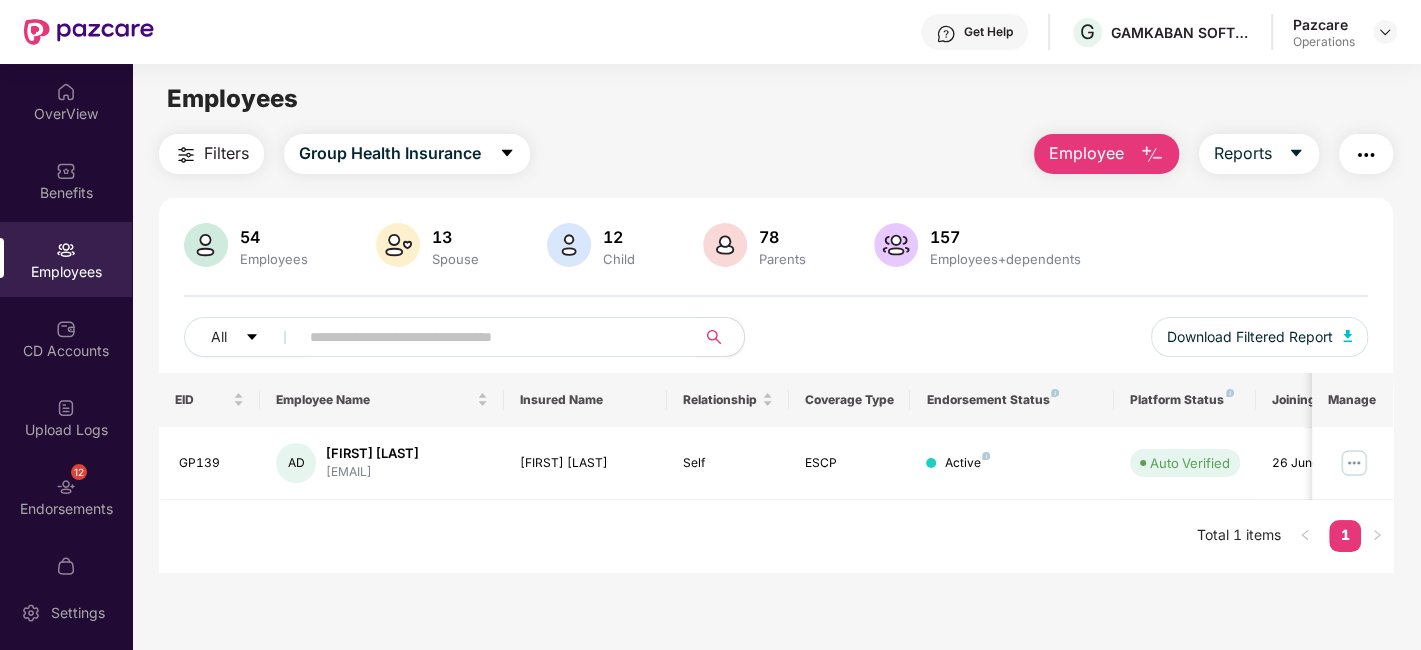 paste on "*****" 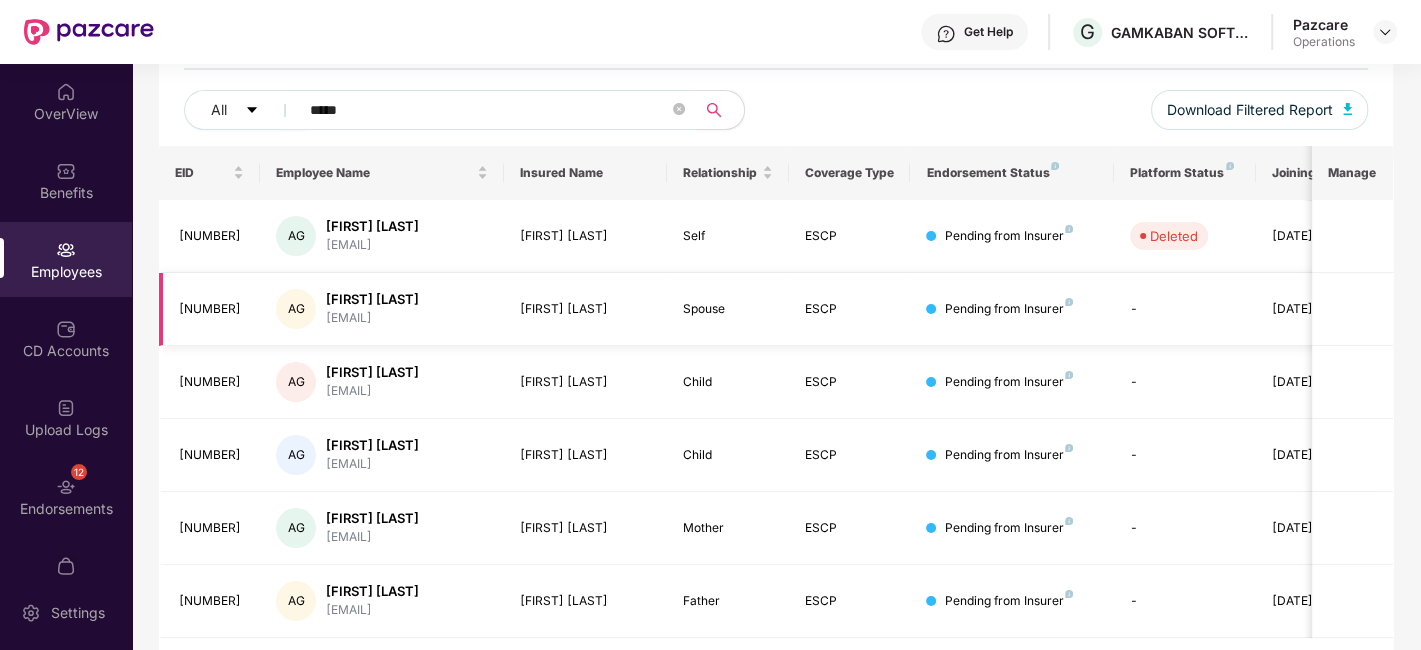 scroll, scrollTop: 165, scrollLeft: 0, axis: vertical 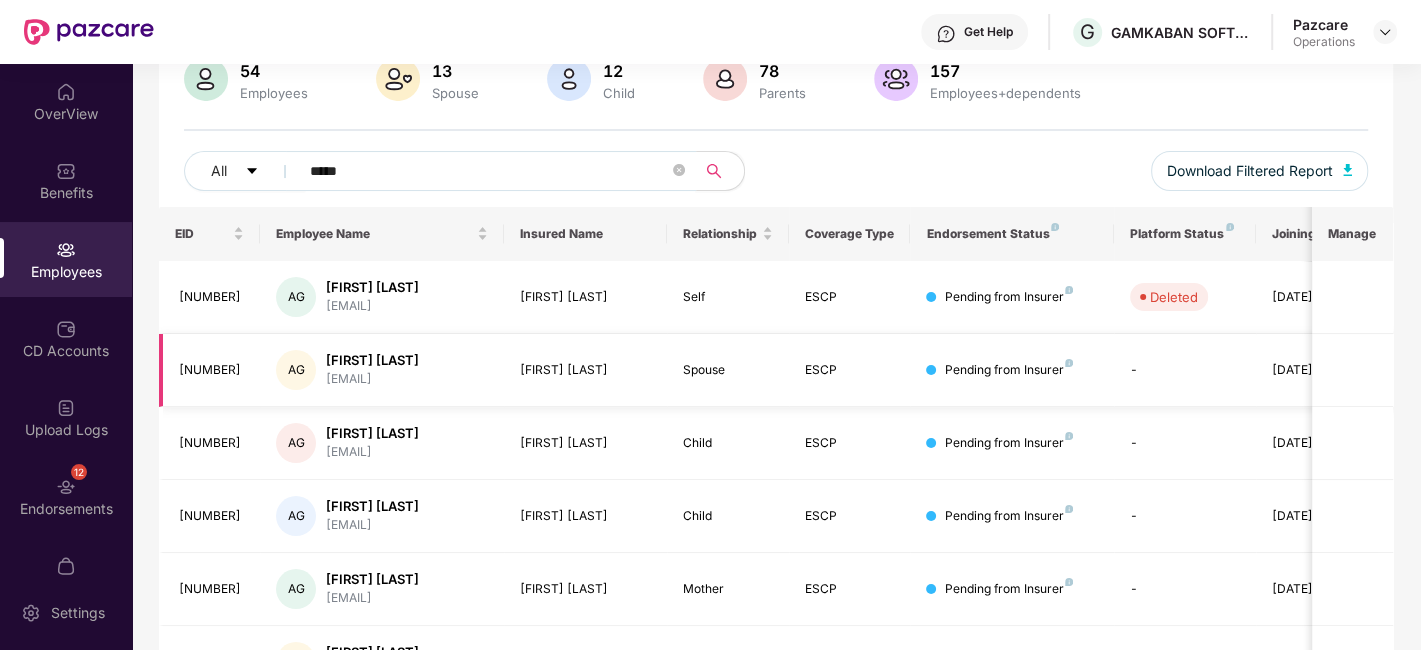 type on "*****" 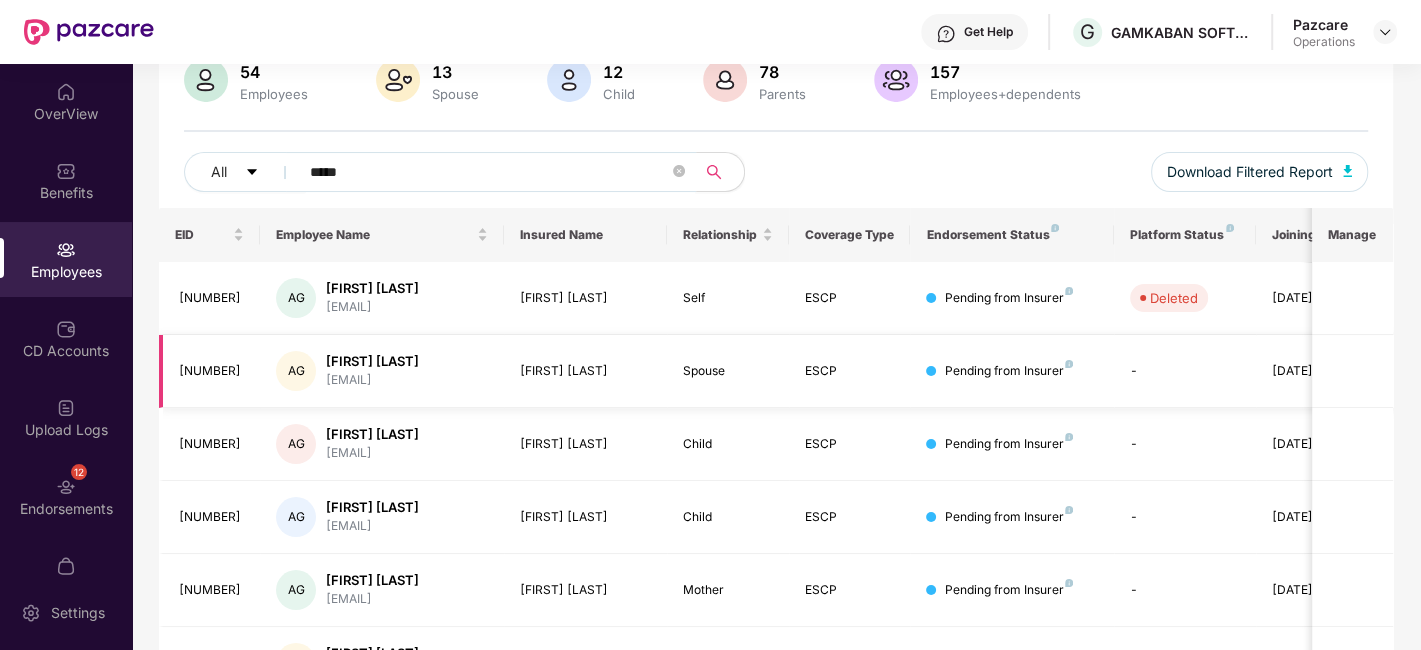 scroll, scrollTop: 0, scrollLeft: 0, axis: both 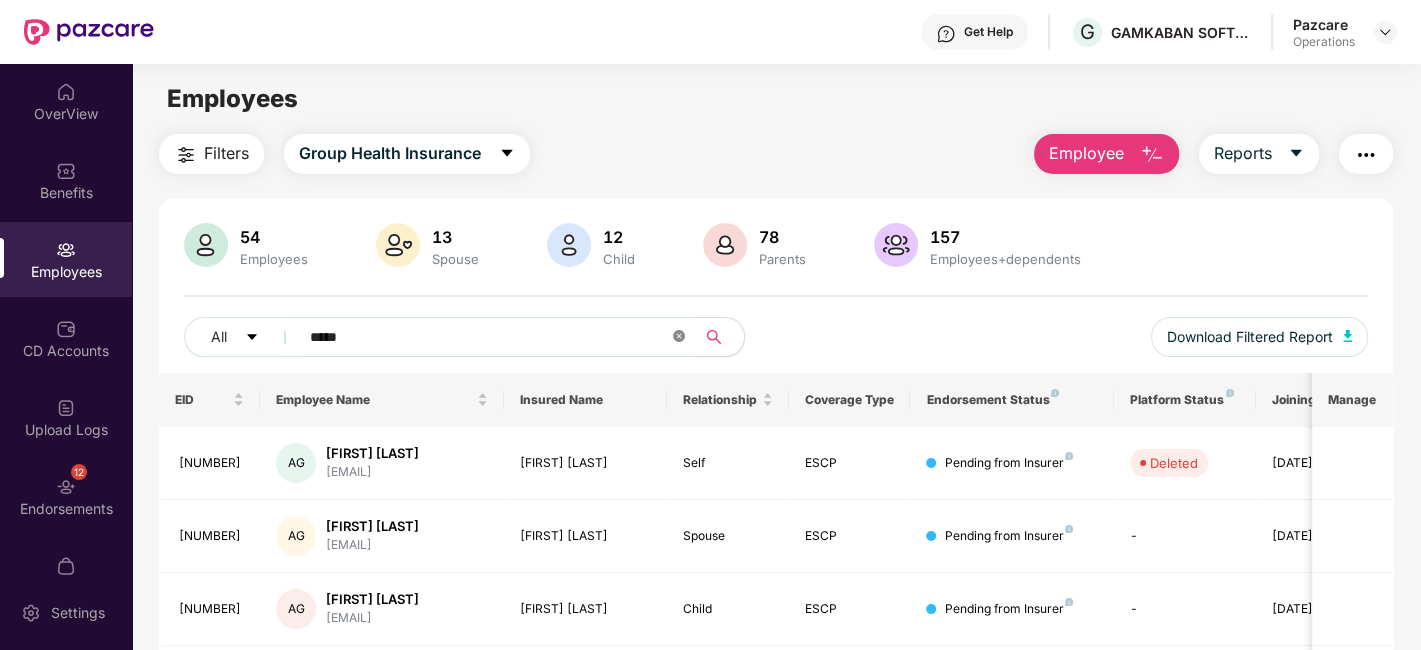 click 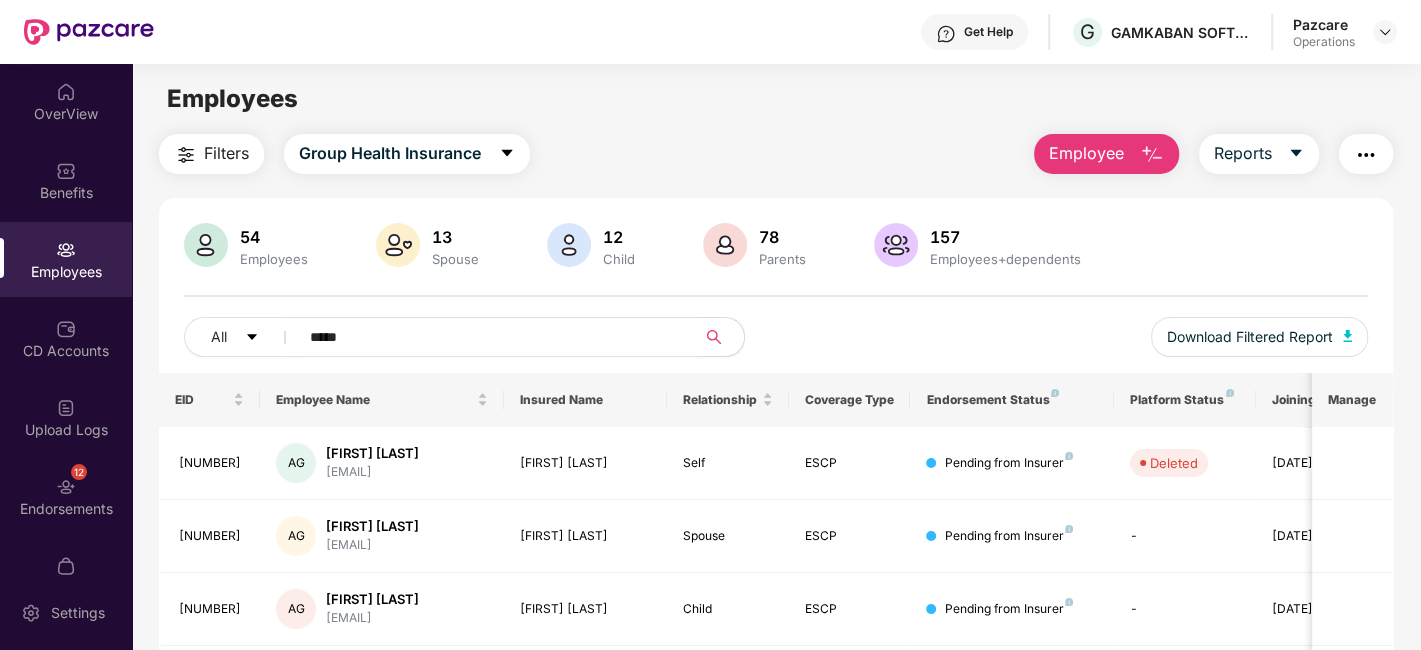 type 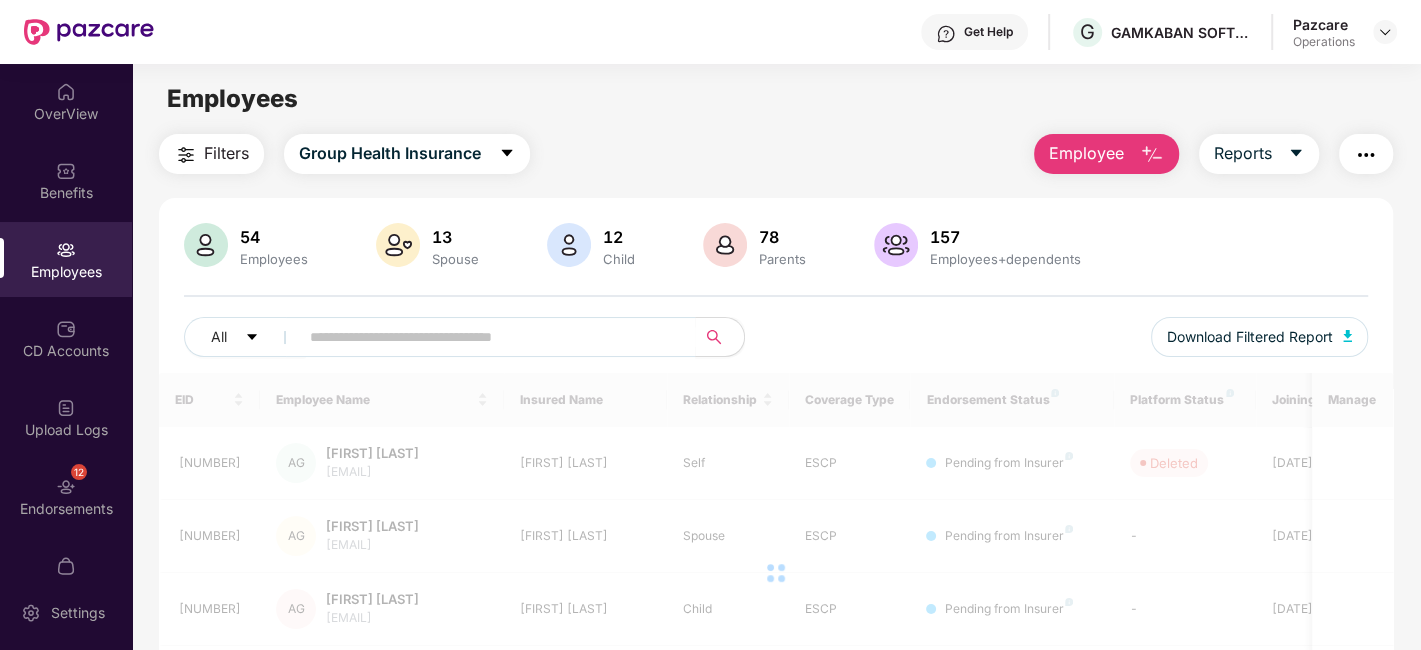 click on "Filters" at bounding box center [226, 153] 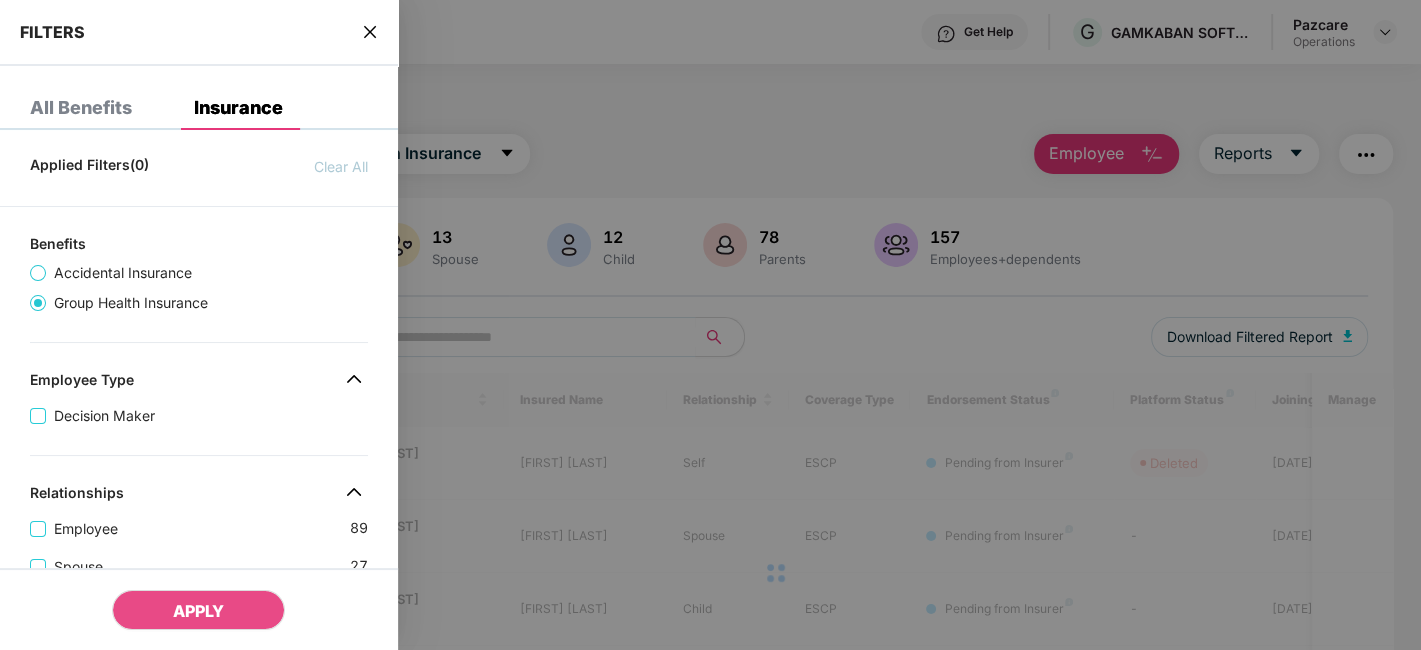 scroll, scrollTop: 728, scrollLeft: 0, axis: vertical 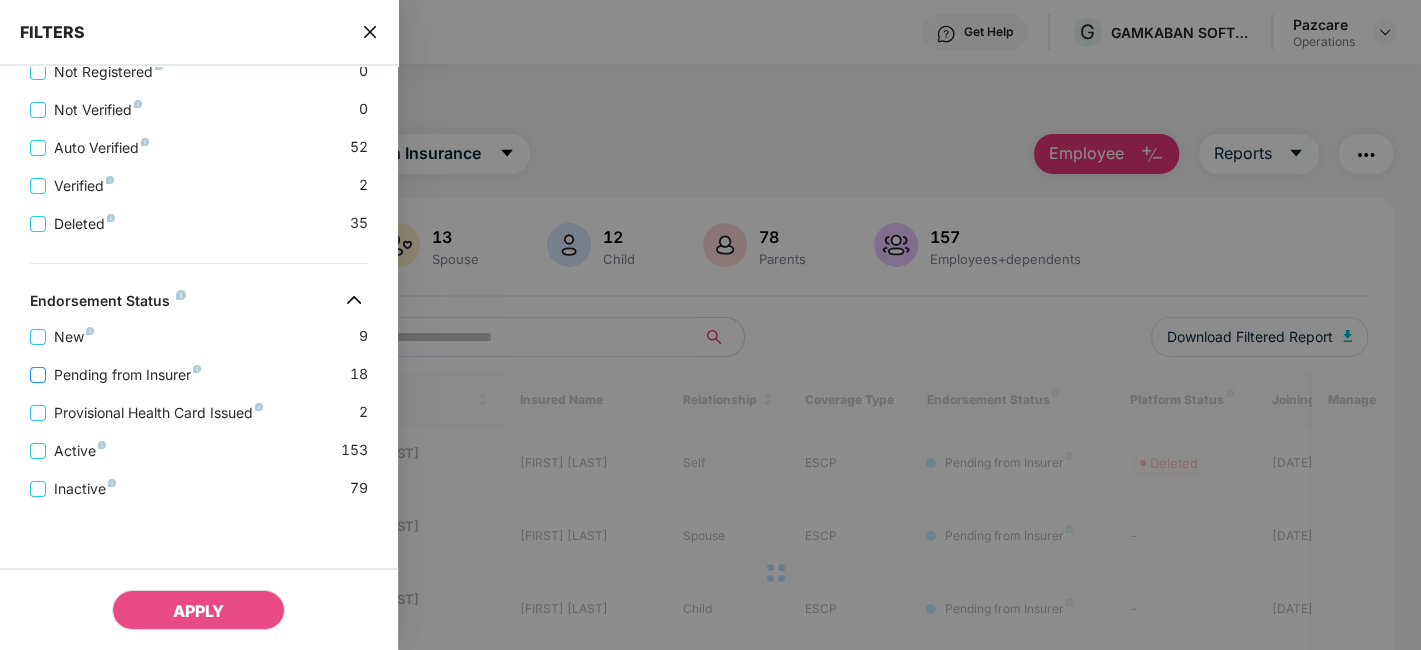 click on "Pending from Insurer" at bounding box center [127, 375] 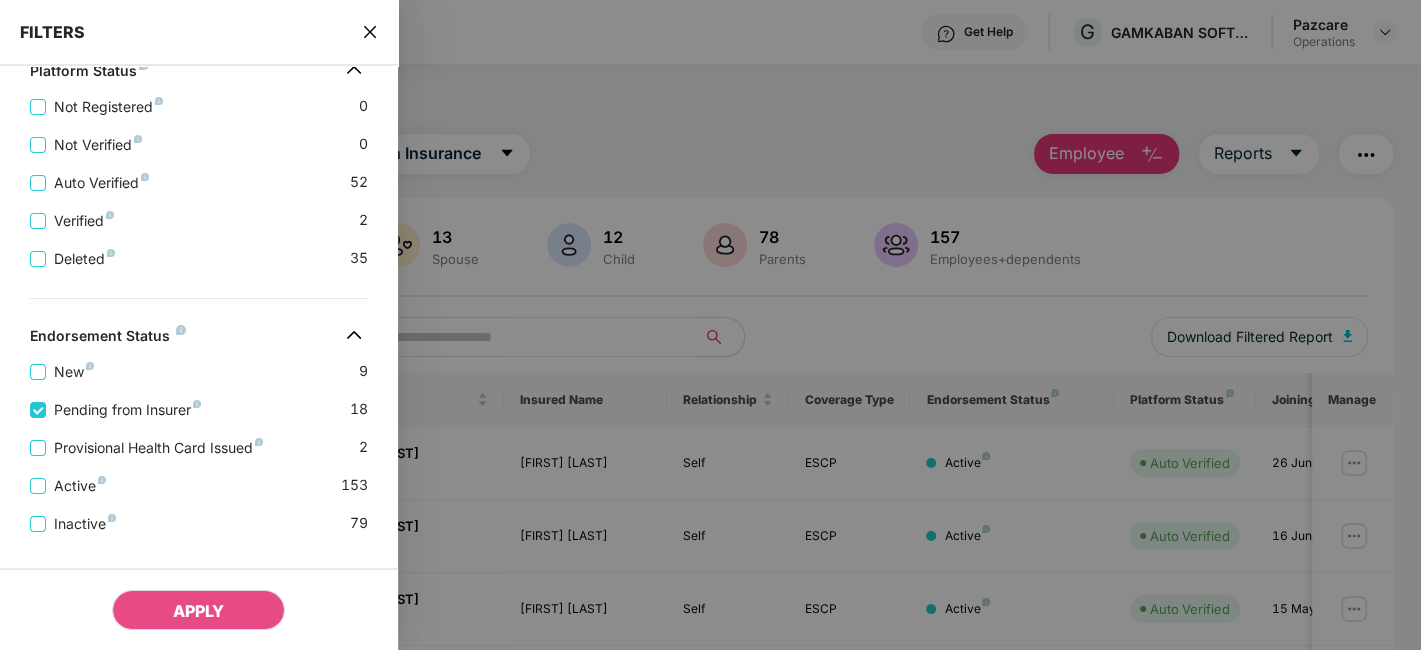 click on "Provisional Health Card Issued" at bounding box center [158, 448] 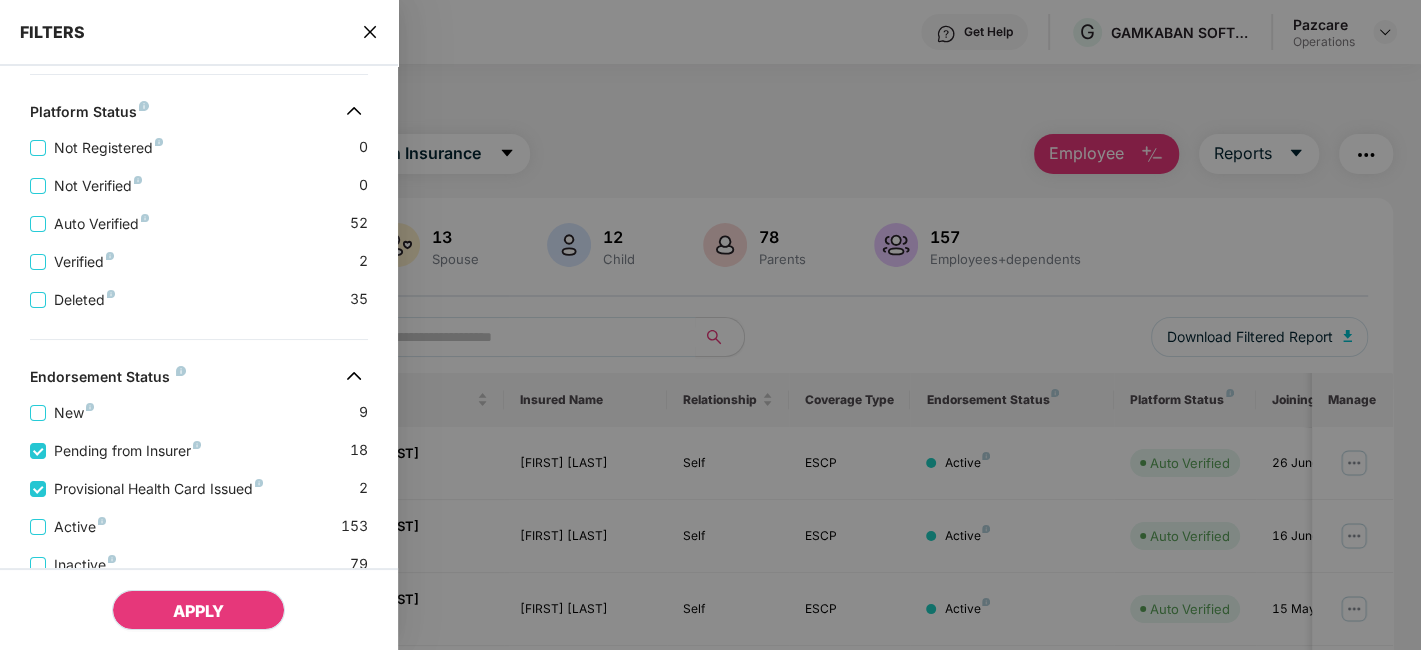 click on "APPLY" at bounding box center [198, 610] 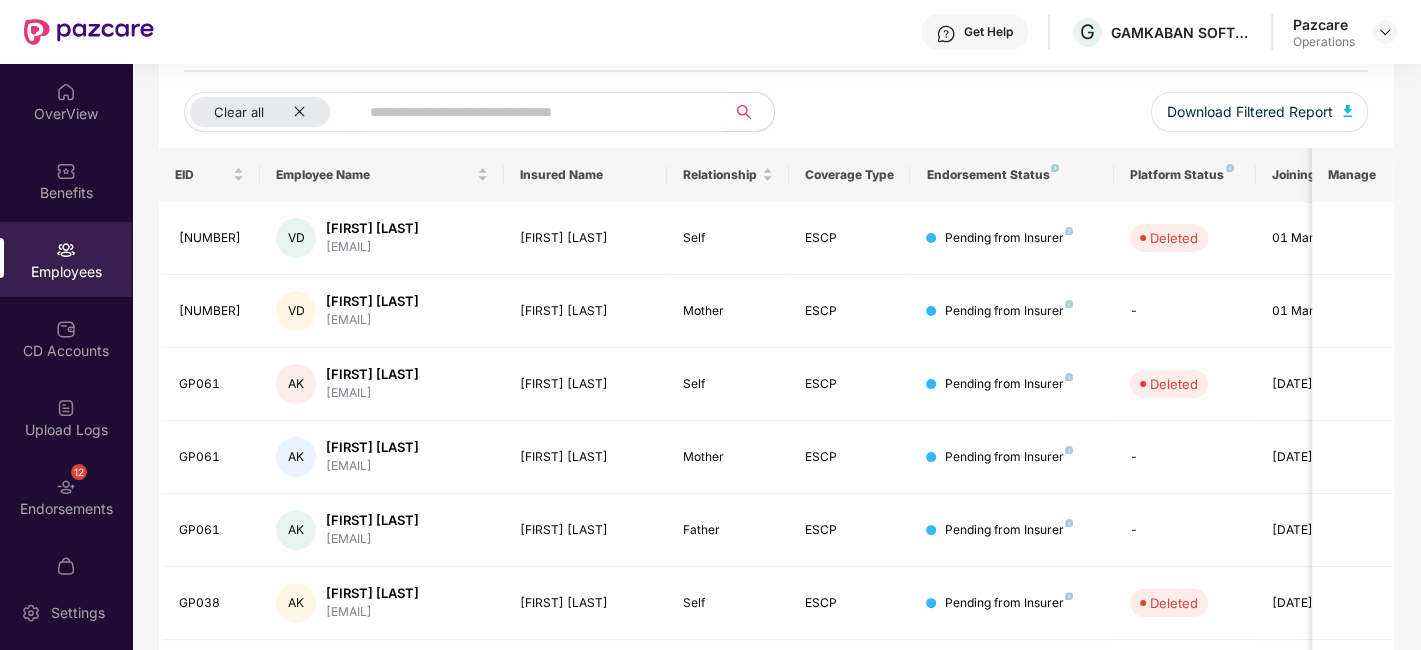 scroll, scrollTop: 0, scrollLeft: 0, axis: both 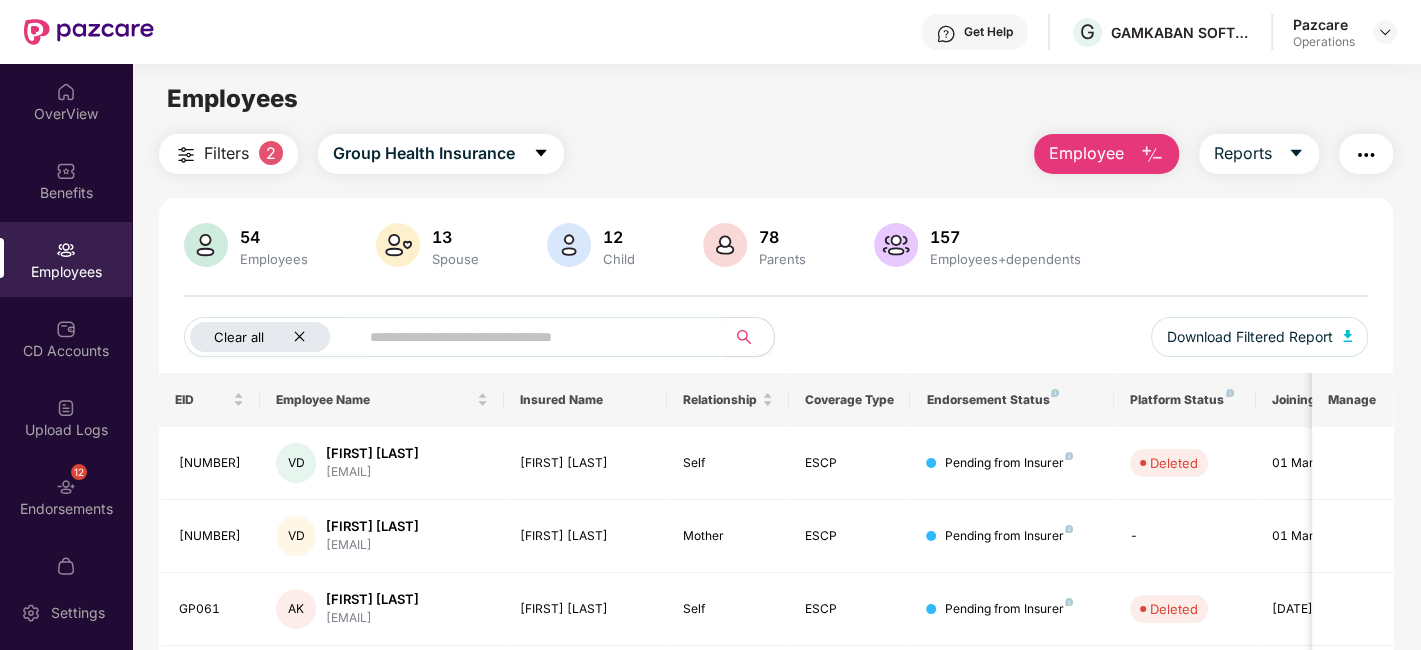 click 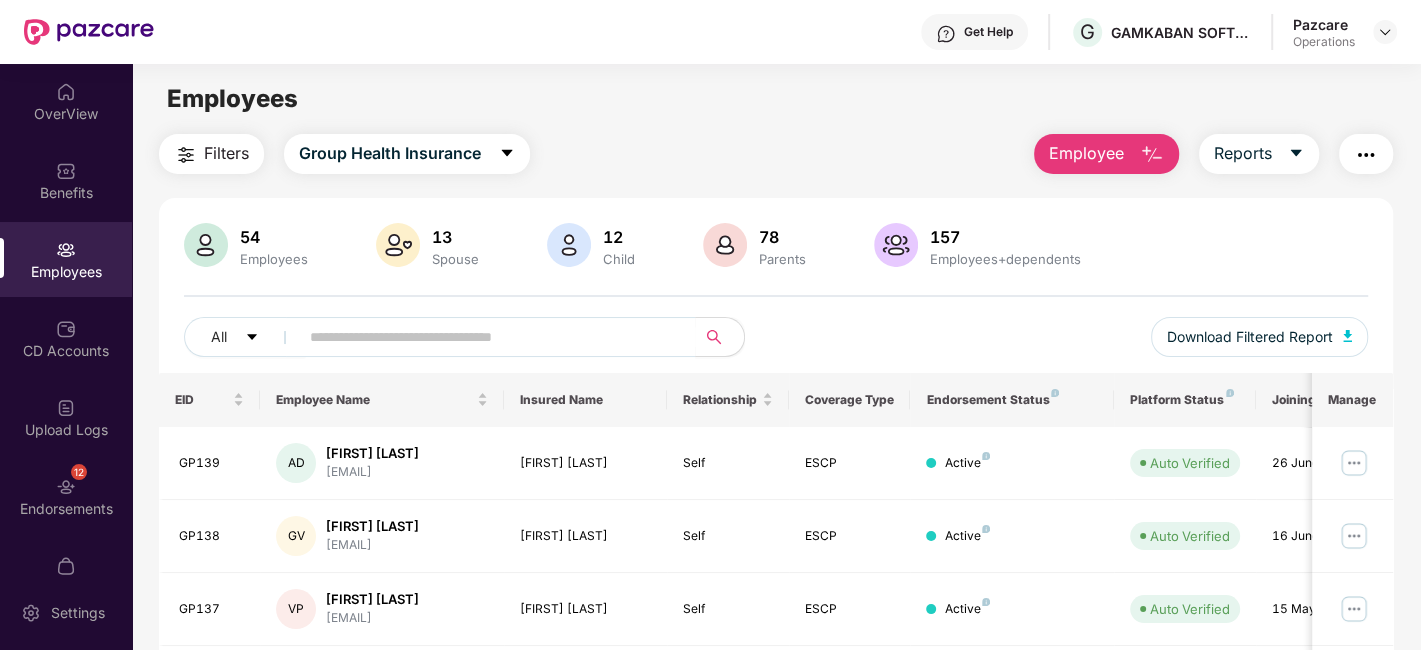 click at bounding box center [1366, 155] 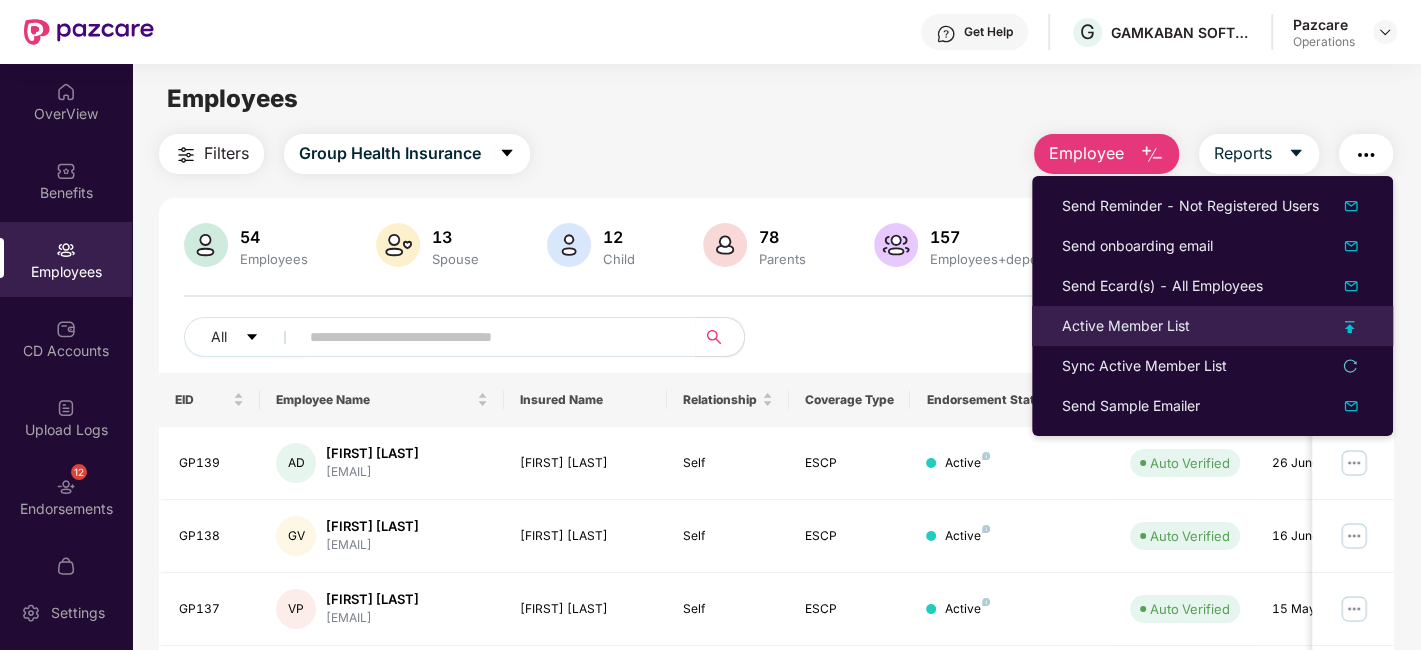 click on "Active Member List" at bounding box center (1126, 326) 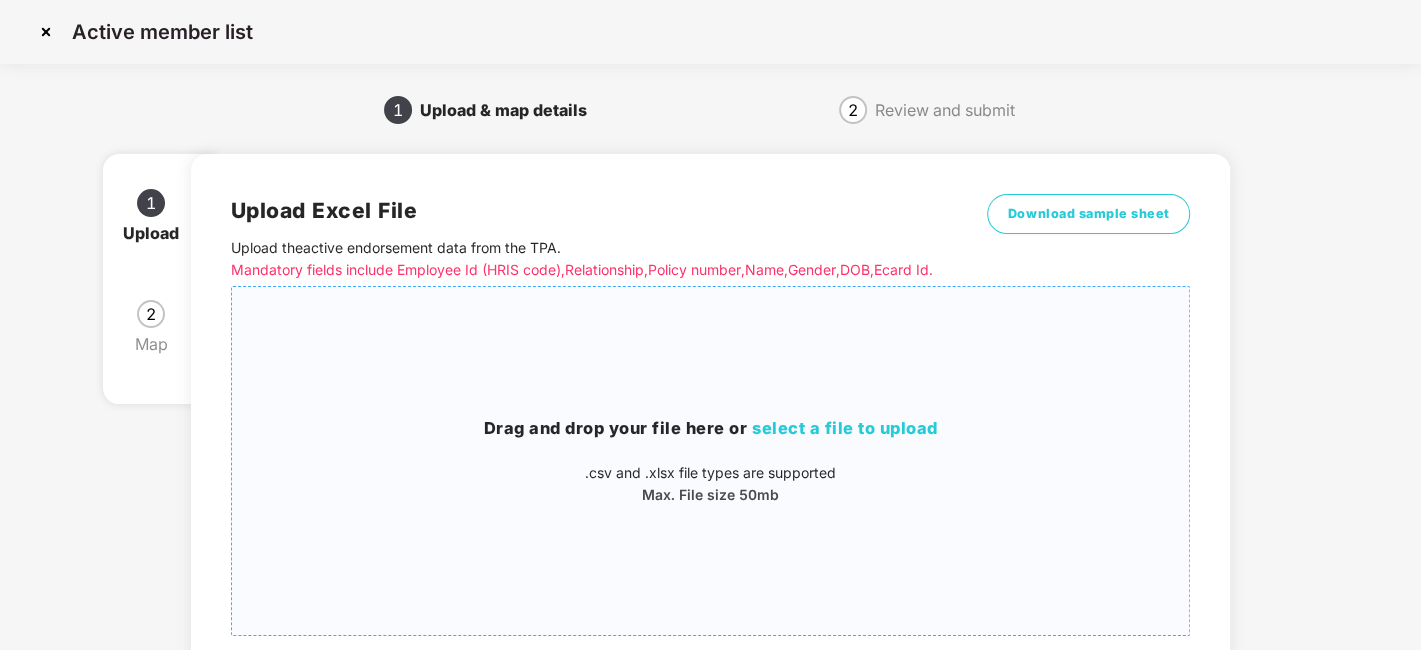 click on "Drag and drop your file here or  select a file to upload .csv and .xlsx file types are supported Max. File size 50mb" at bounding box center (711, 461) 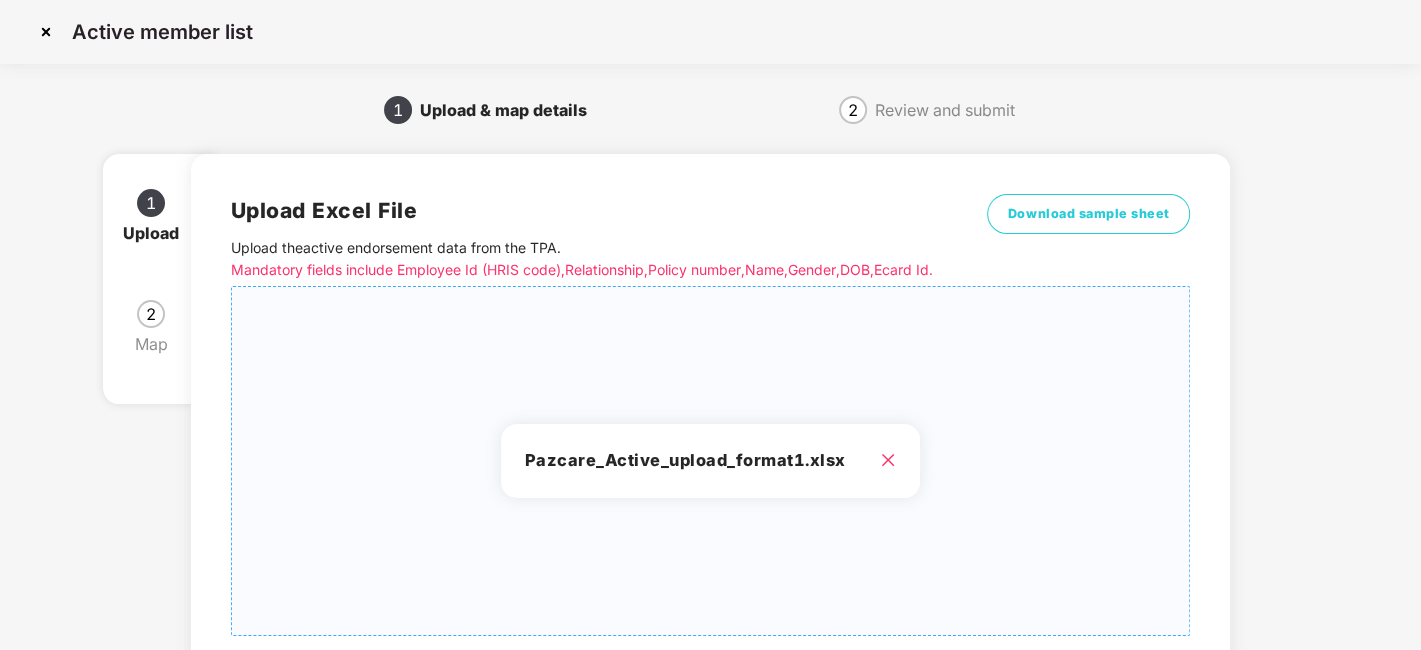scroll, scrollTop: 214, scrollLeft: 0, axis: vertical 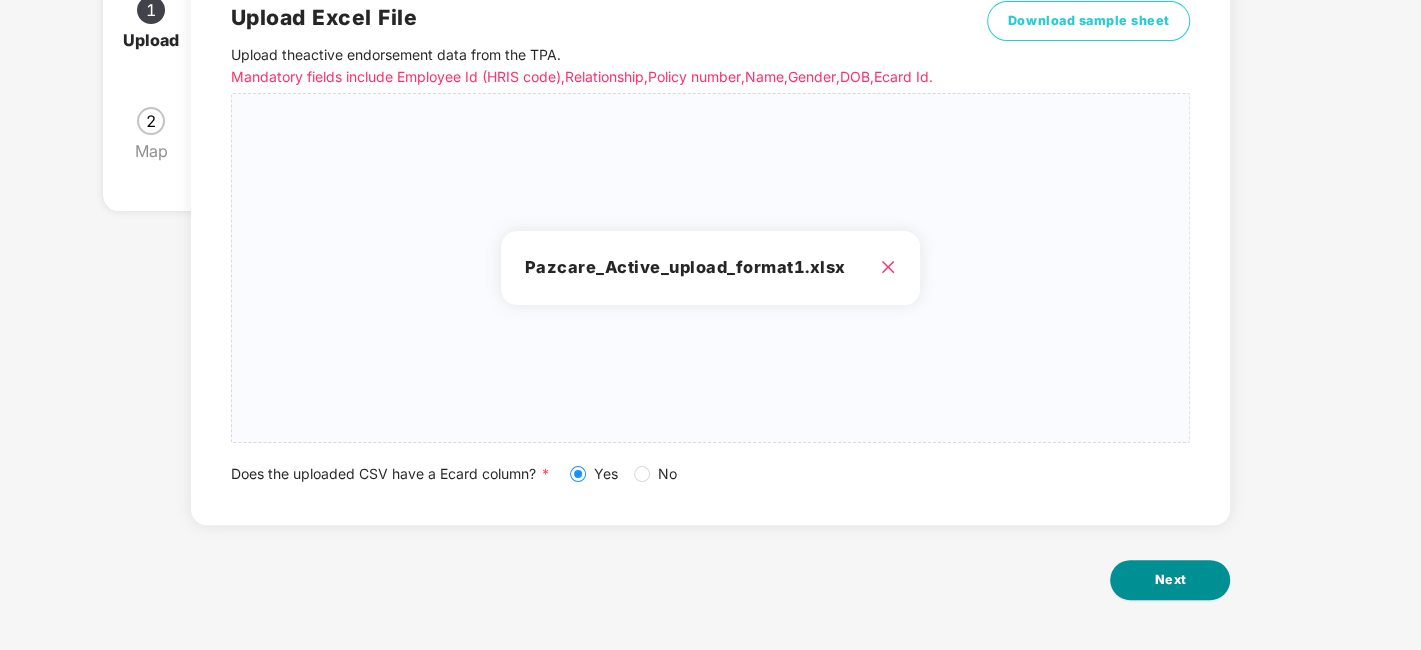 click on "Next" at bounding box center [1170, 580] 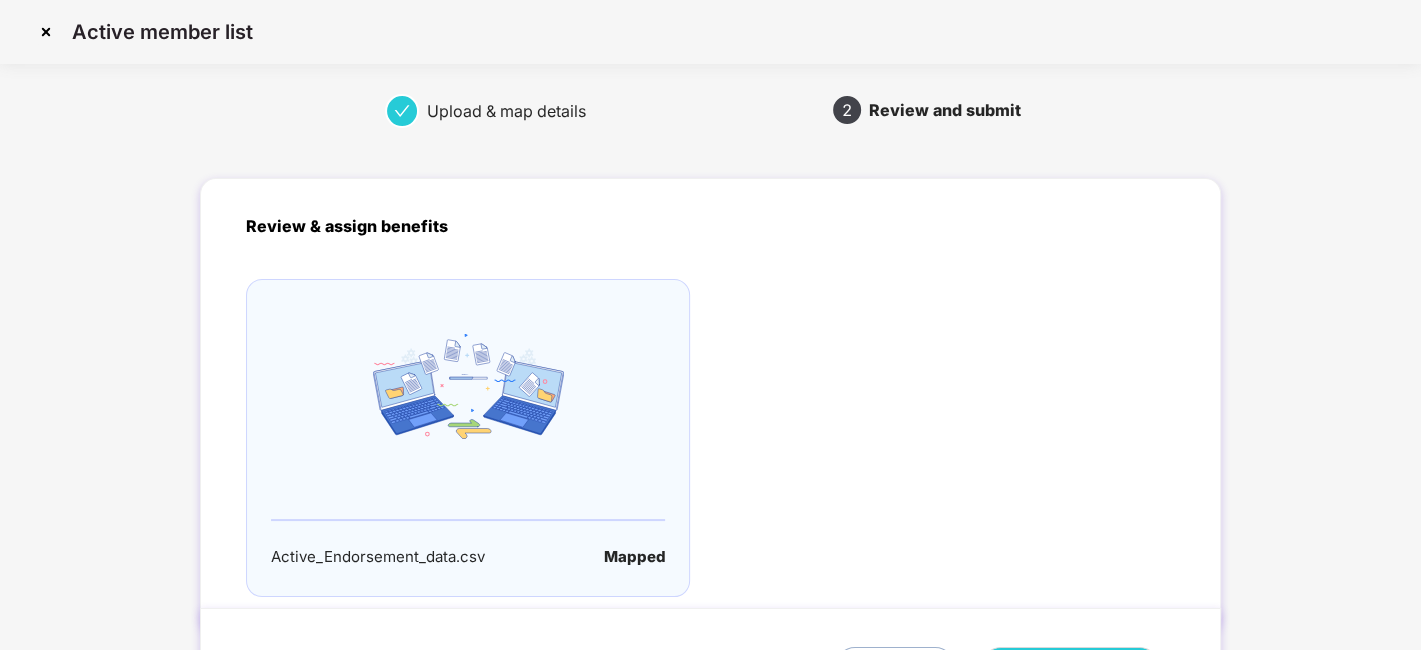 scroll, scrollTop: 132, scrollLeft: 0, axis: vertical 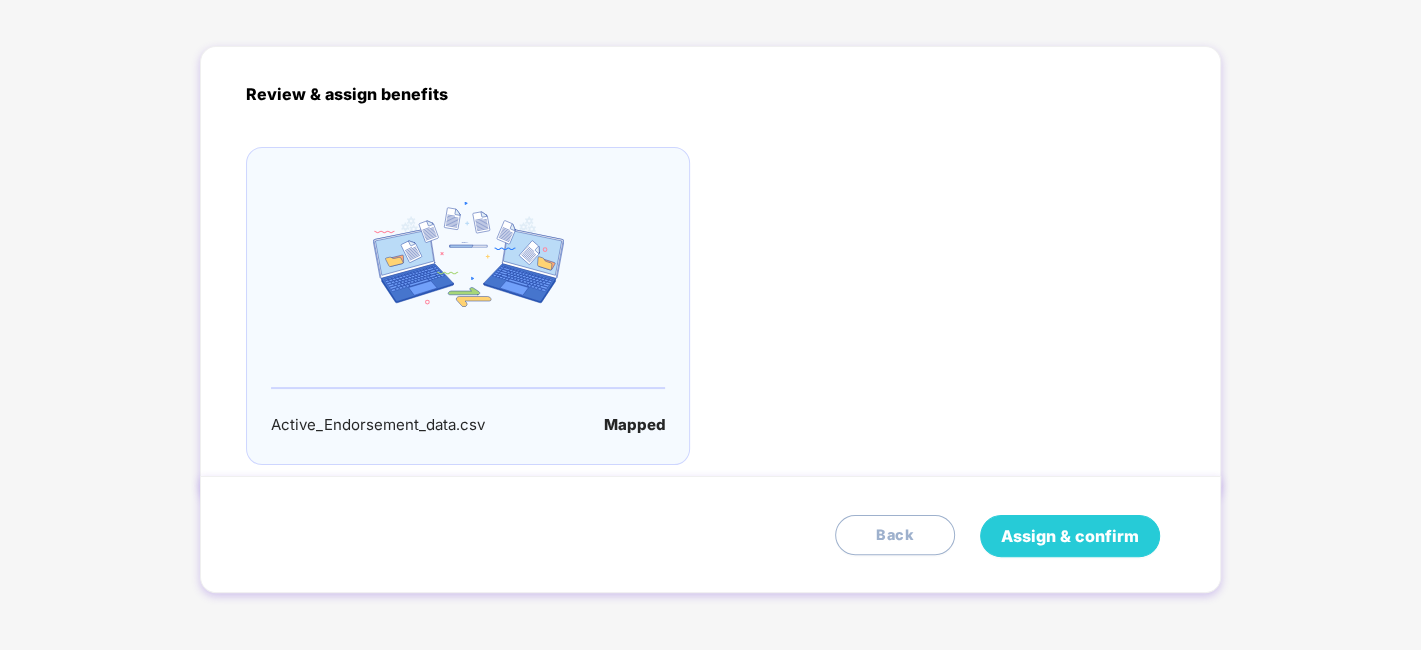 click on "Assign & confirm" at bounding box center [1070, 536] 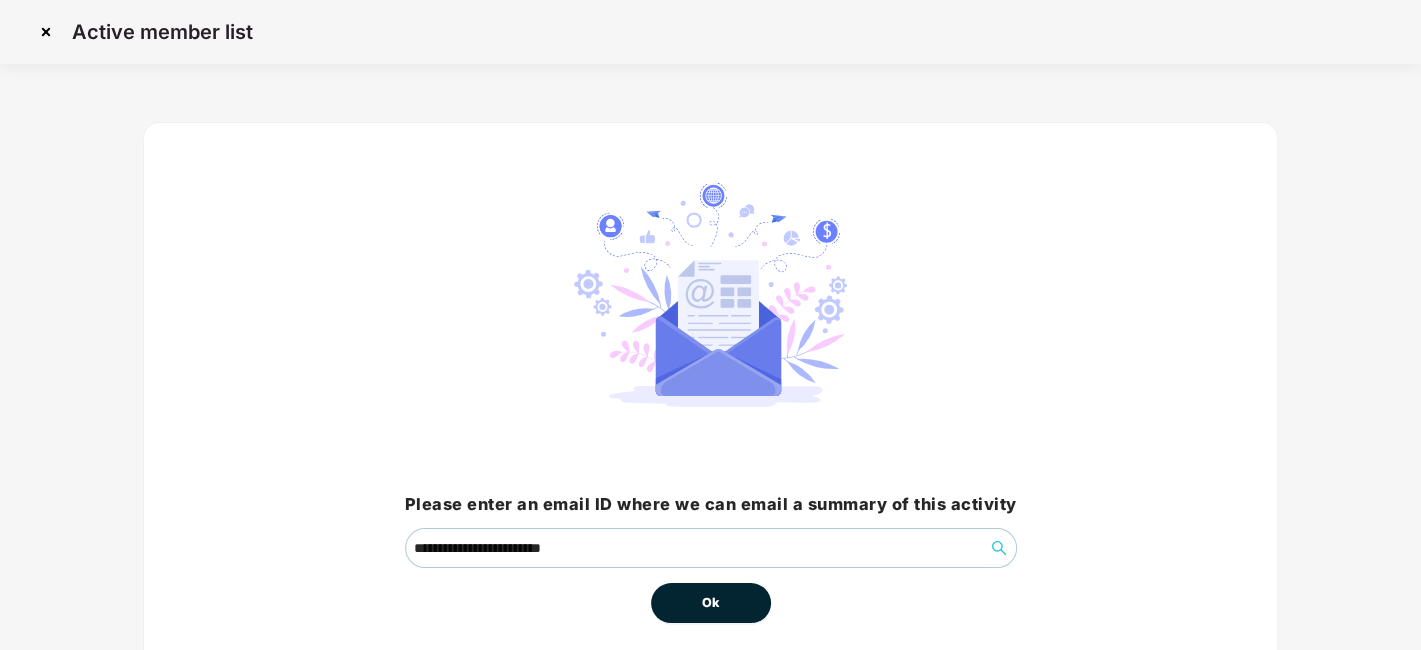 scroll, scrollTop: 86, scrollLeft: 0, axis: vertical 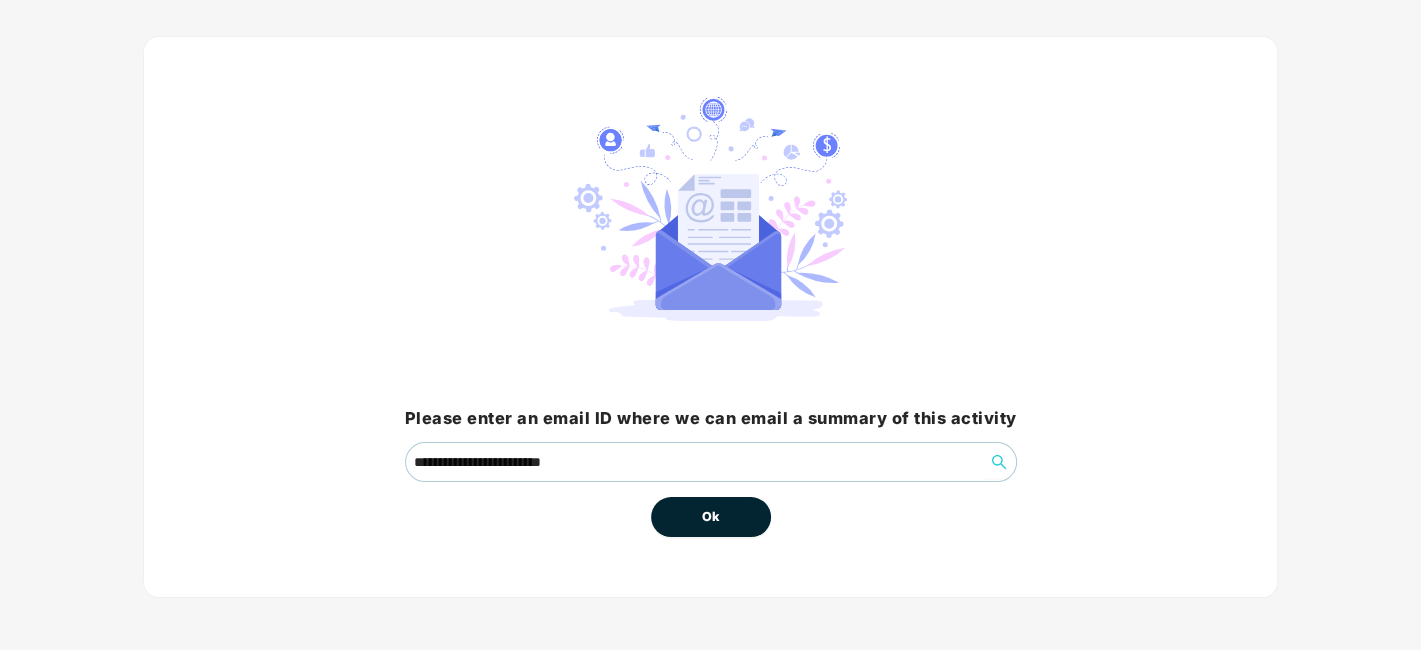 click on "Ok" at bounding box center (711, 517) 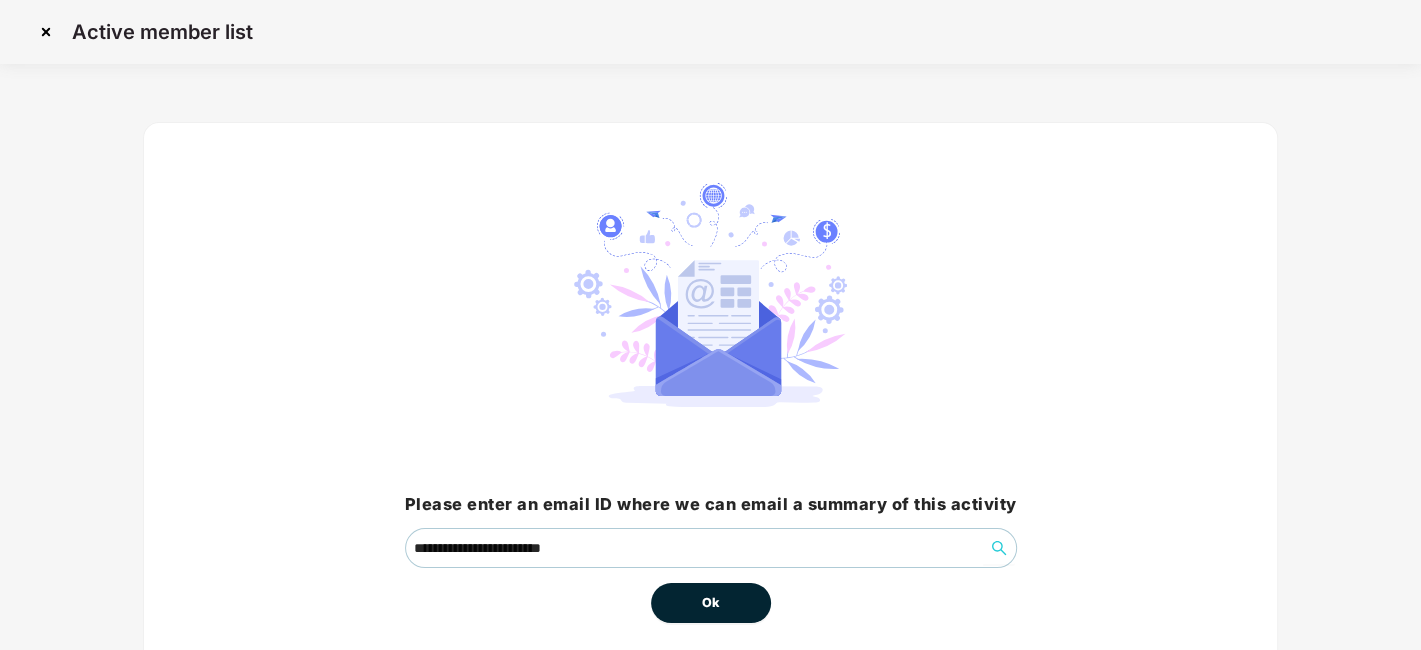 scroll, scrollTop: 86, scrollLeft: 0, axis: vertical 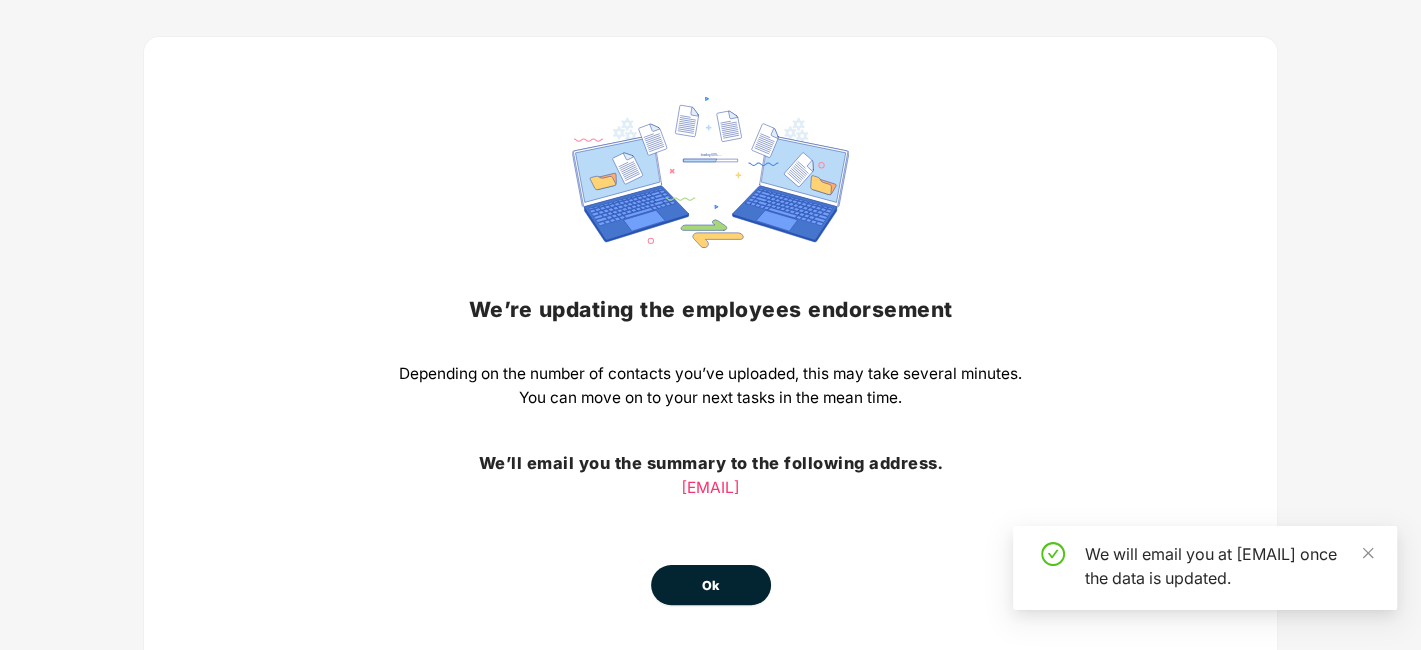 click on "We’re updating the employees endorsement Depending on the number of contacts you’ve uploaded, this may take several minutes. You can move on to your next tasks in the mean time. We’ll email you the summary to the following address. [EMAIL] Ok" at bounding box center (710, 351) 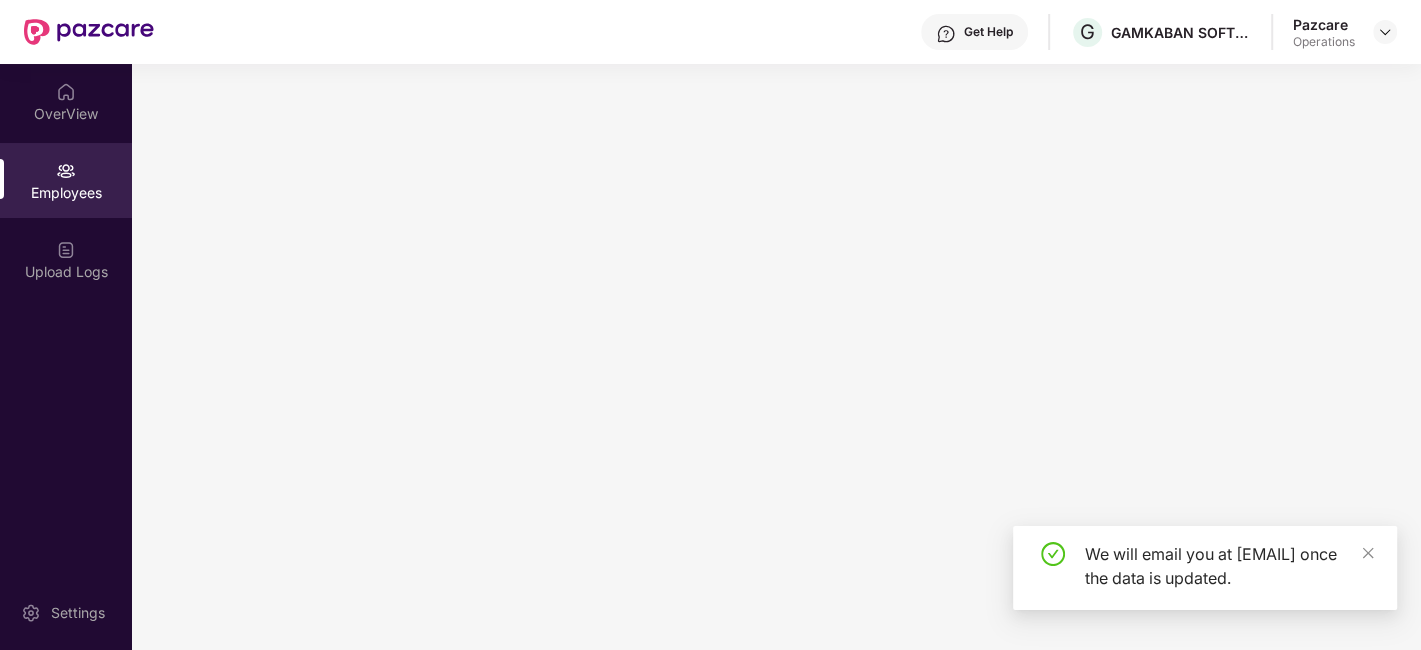 scroll, scrollTop: 0, scrollLeft: 0, axis: both 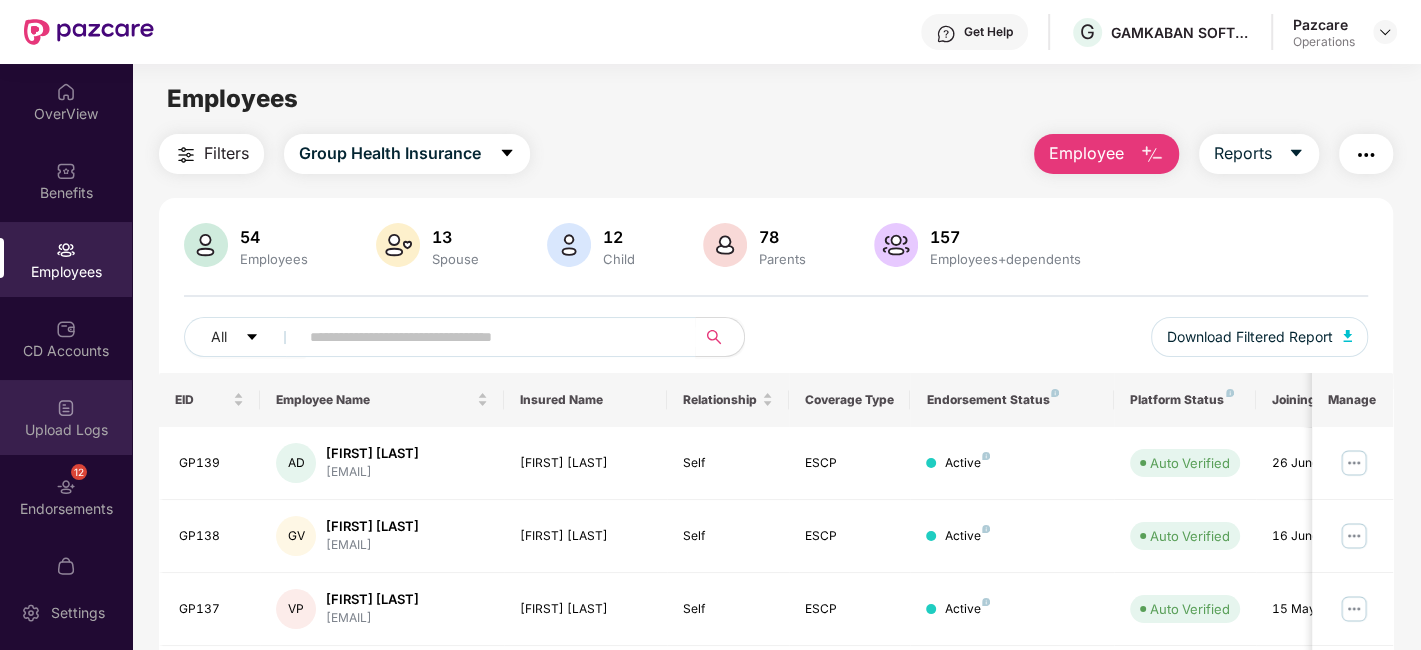click on "Upload Logs" at bounding box center (66, 417) 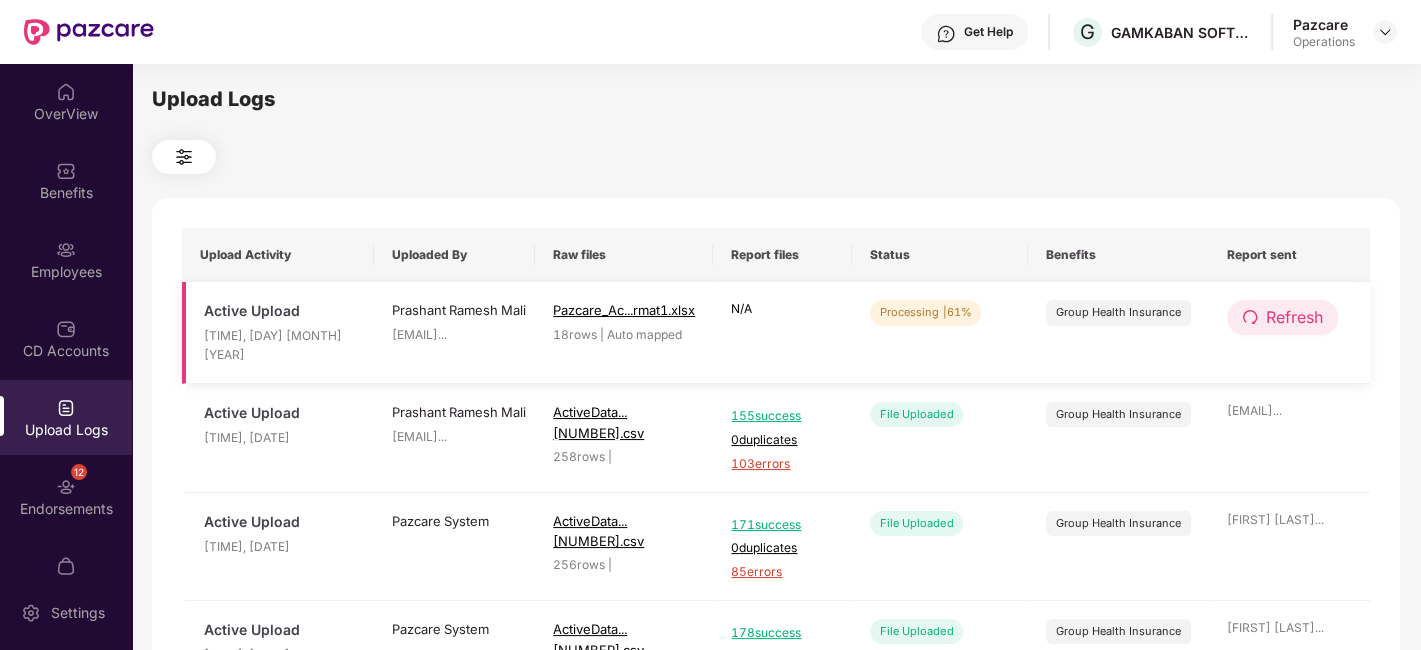 click on "Refresh" at bounding box center [1294, 317] 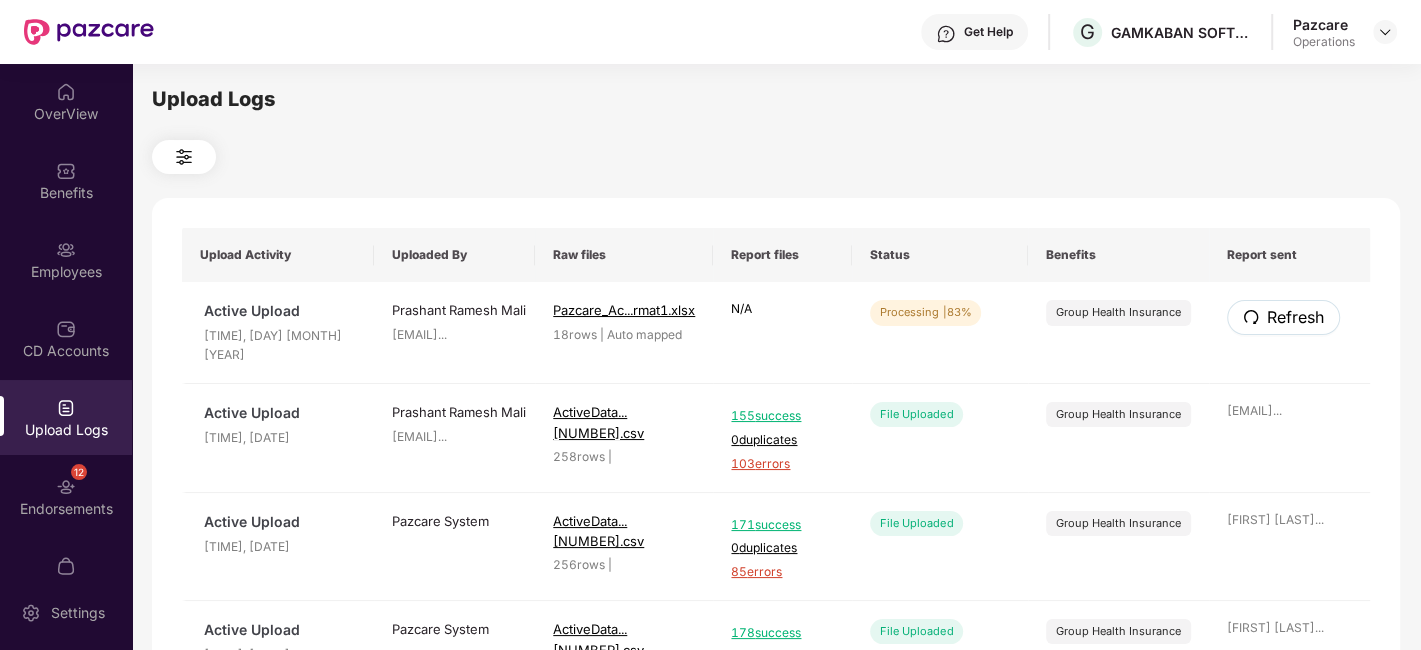 click on "Refresh" at bounding box center [1295, 317] 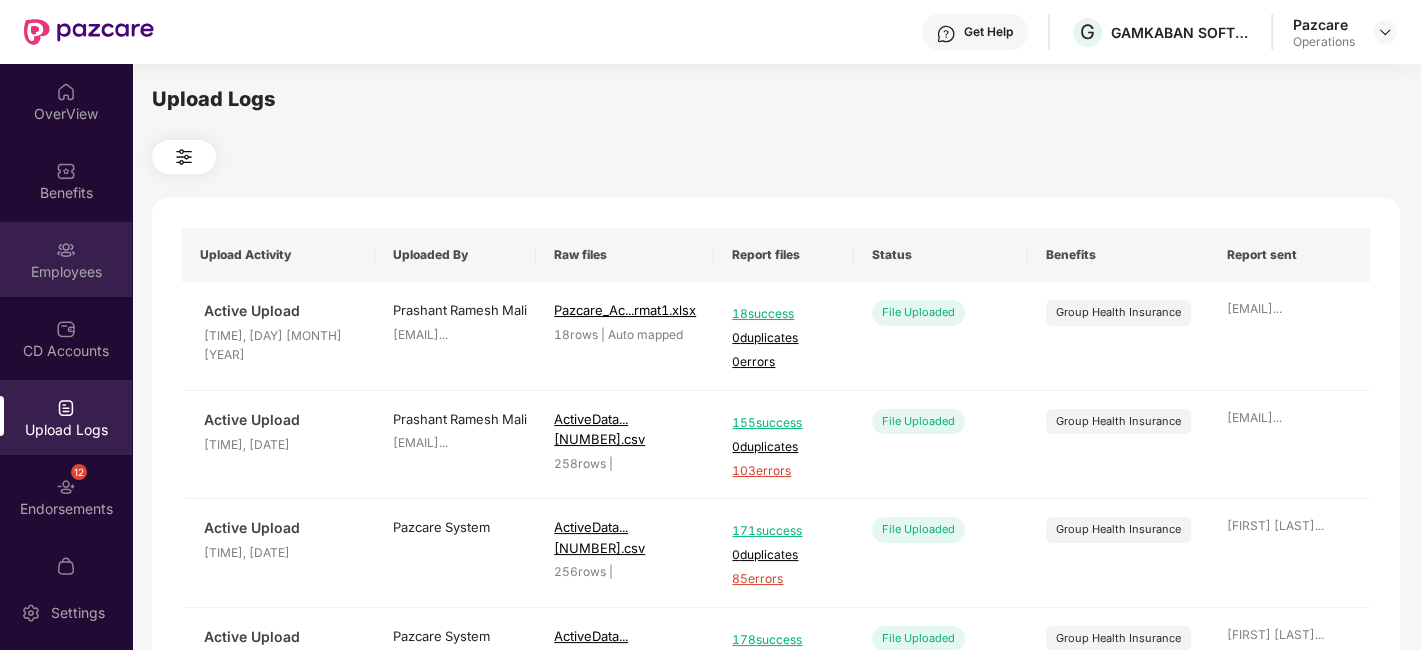 click on "Employees" at bounding box center [66, 259] 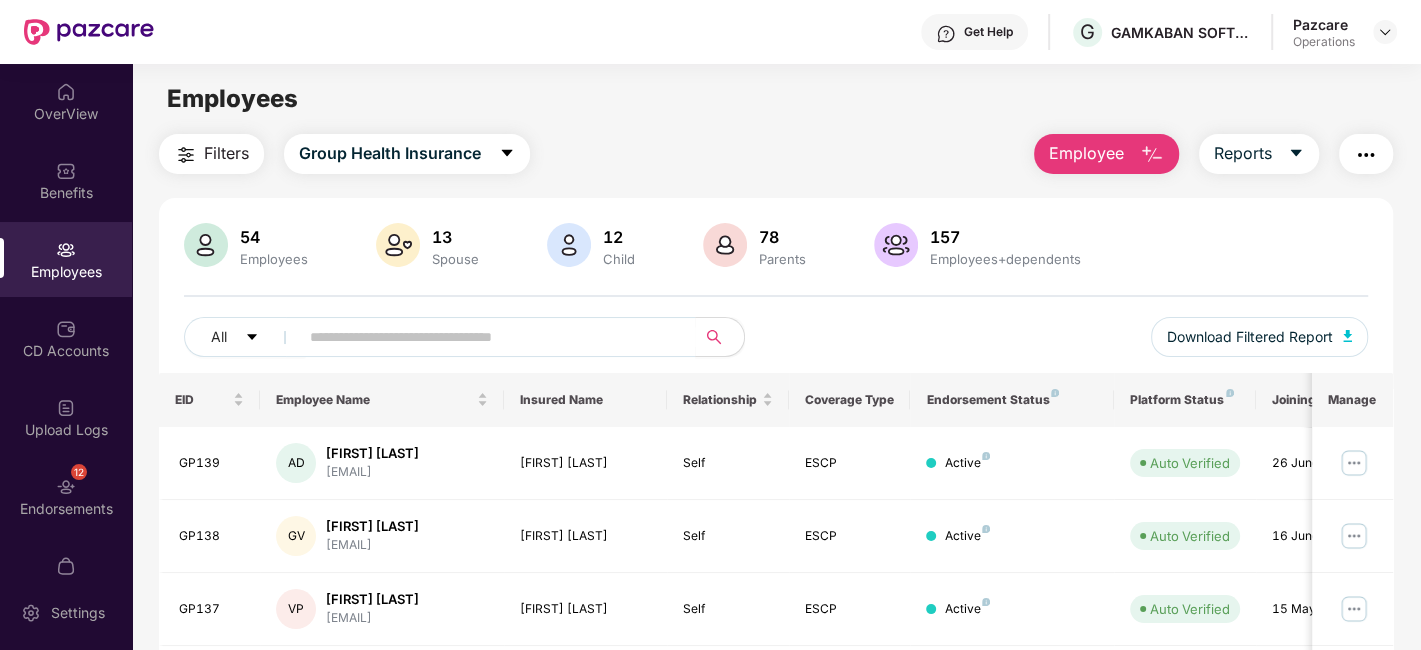 click on "Filters" at bounding box center (226, 153) 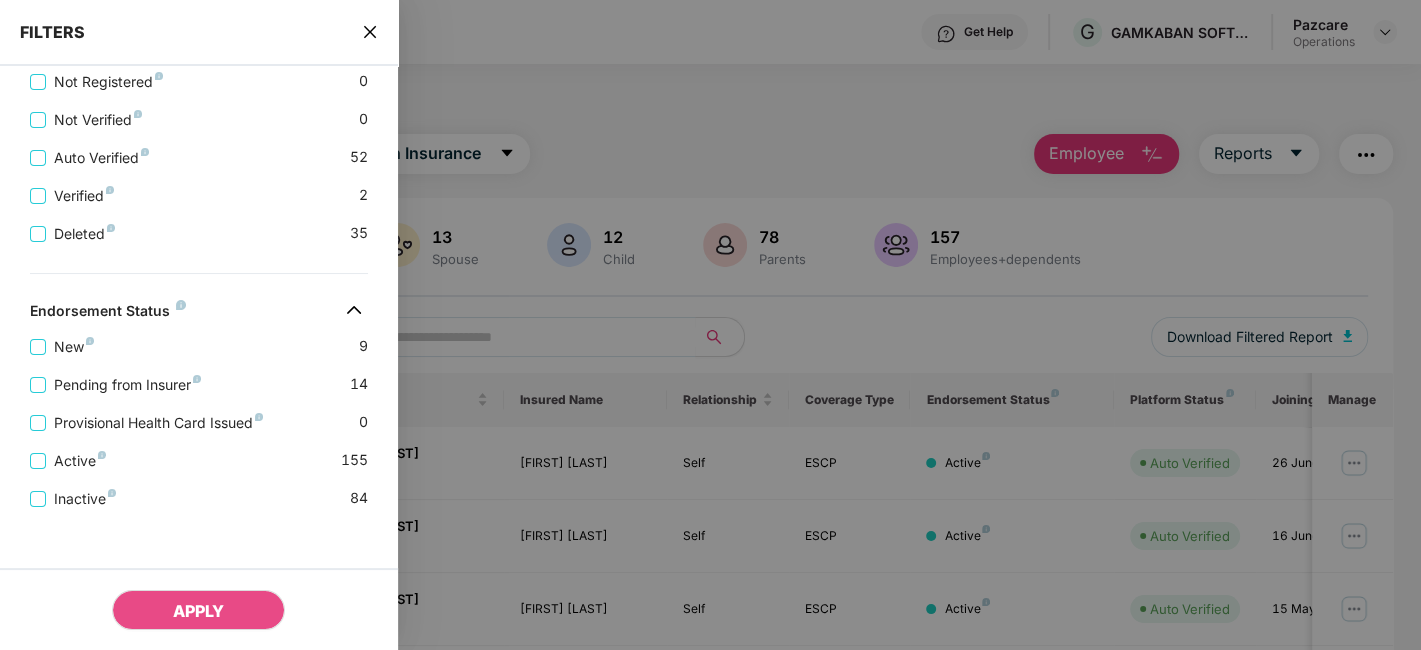 scroll, scrollTop: 728, scrollLeft: 0, axis: vertical 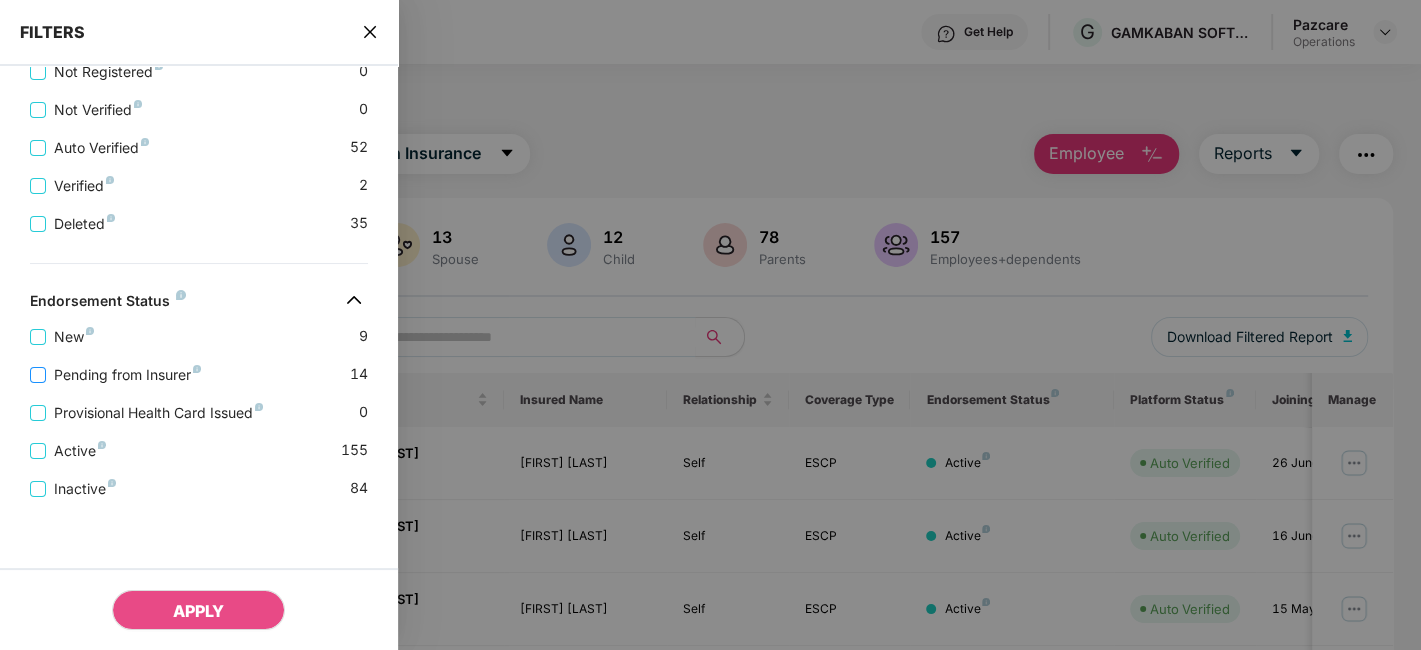 click on "Pending from Insurer" at bounding box center [127, 375] 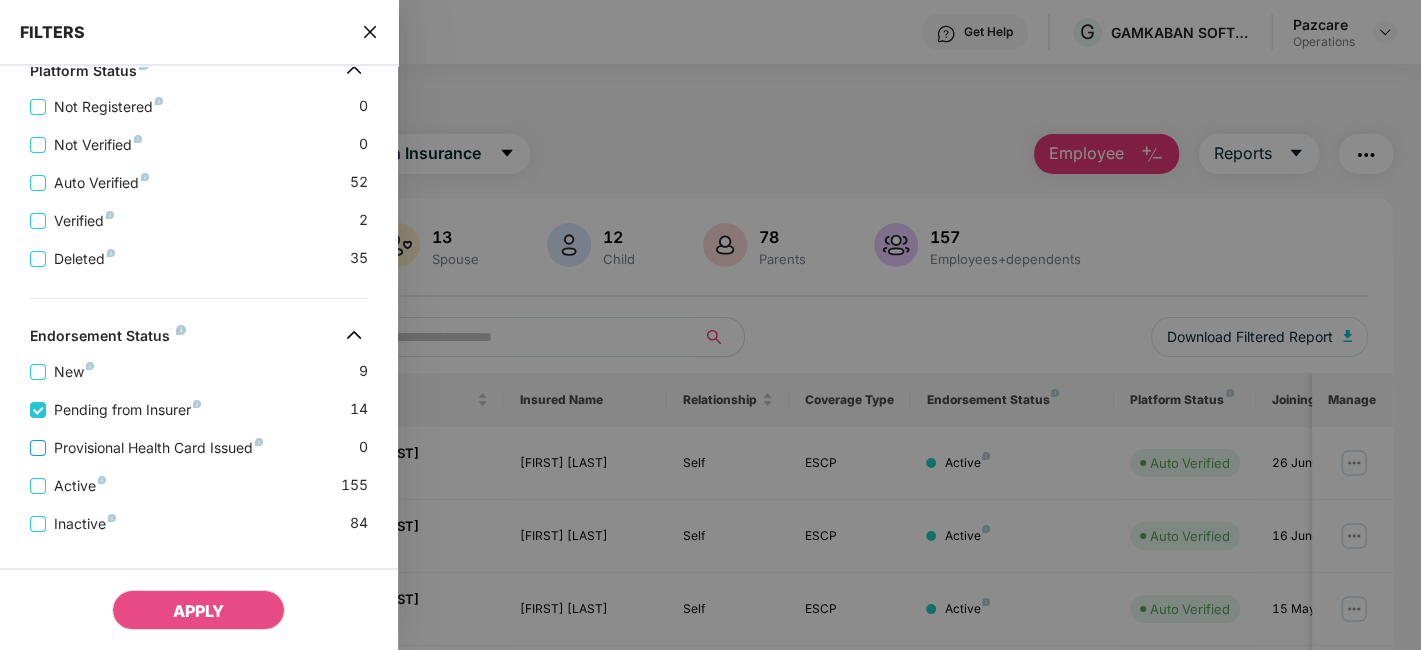 click on "Provisional Health Card Issued" at bounding box center (158, 448) 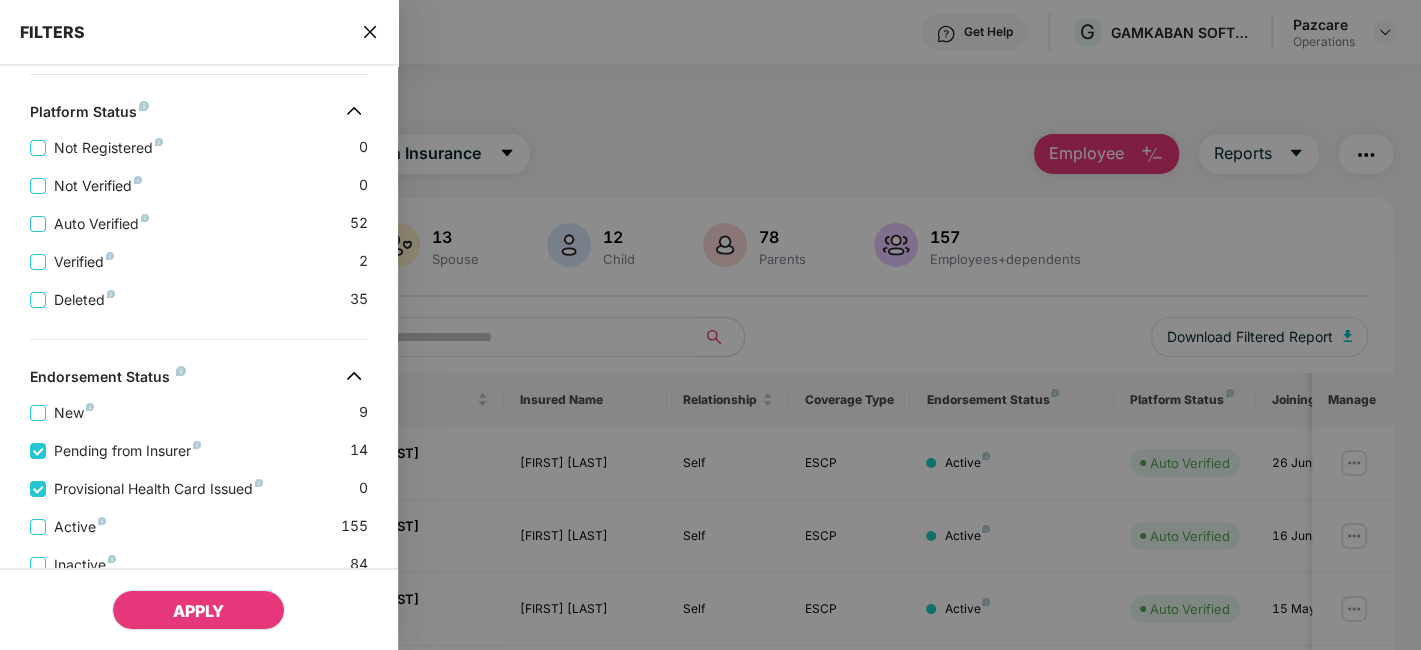 click on "APPLY" at bounding box center (198, 610) 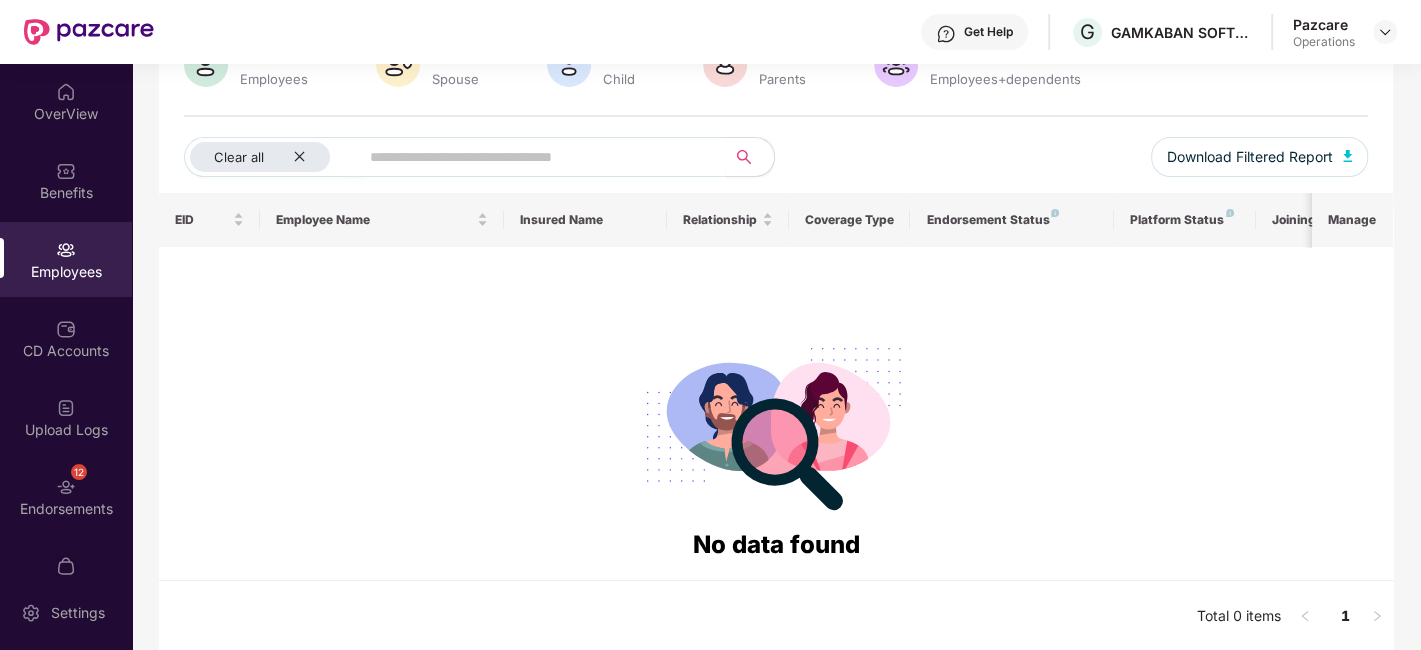 scroll, scrollTop: 0, scrollLeft: 0, axis: both 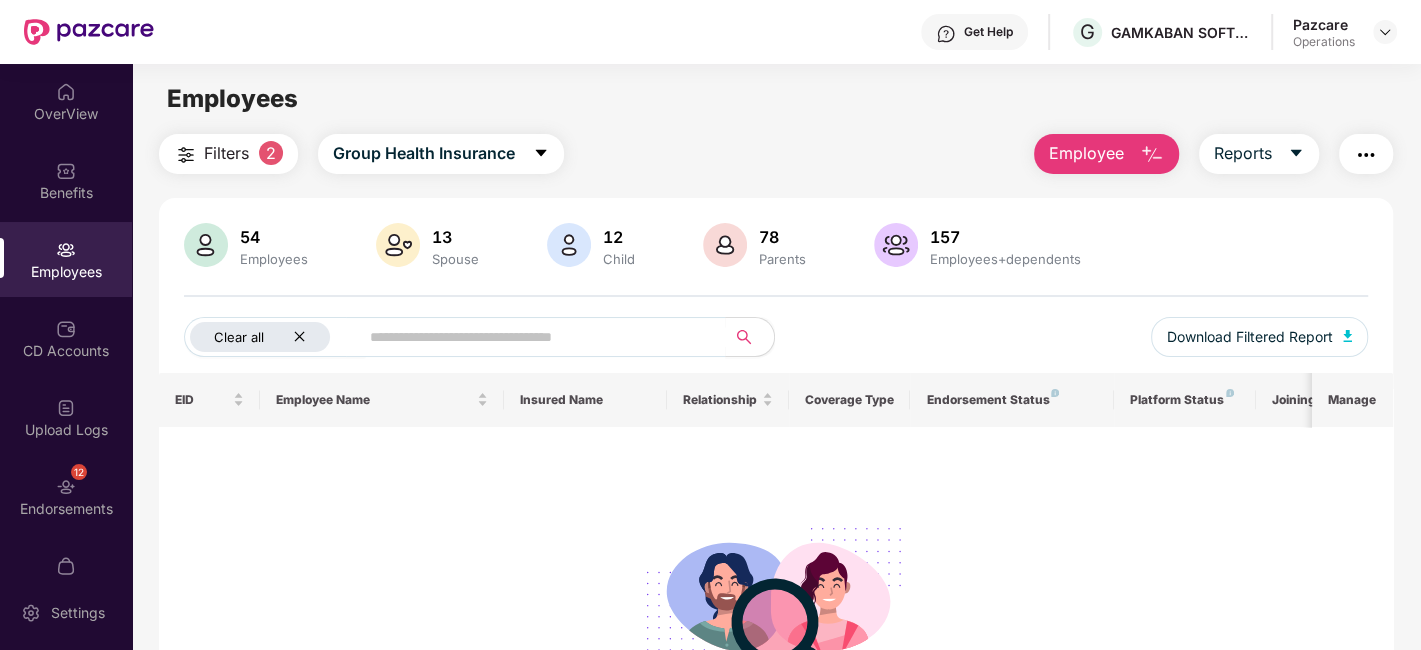 click 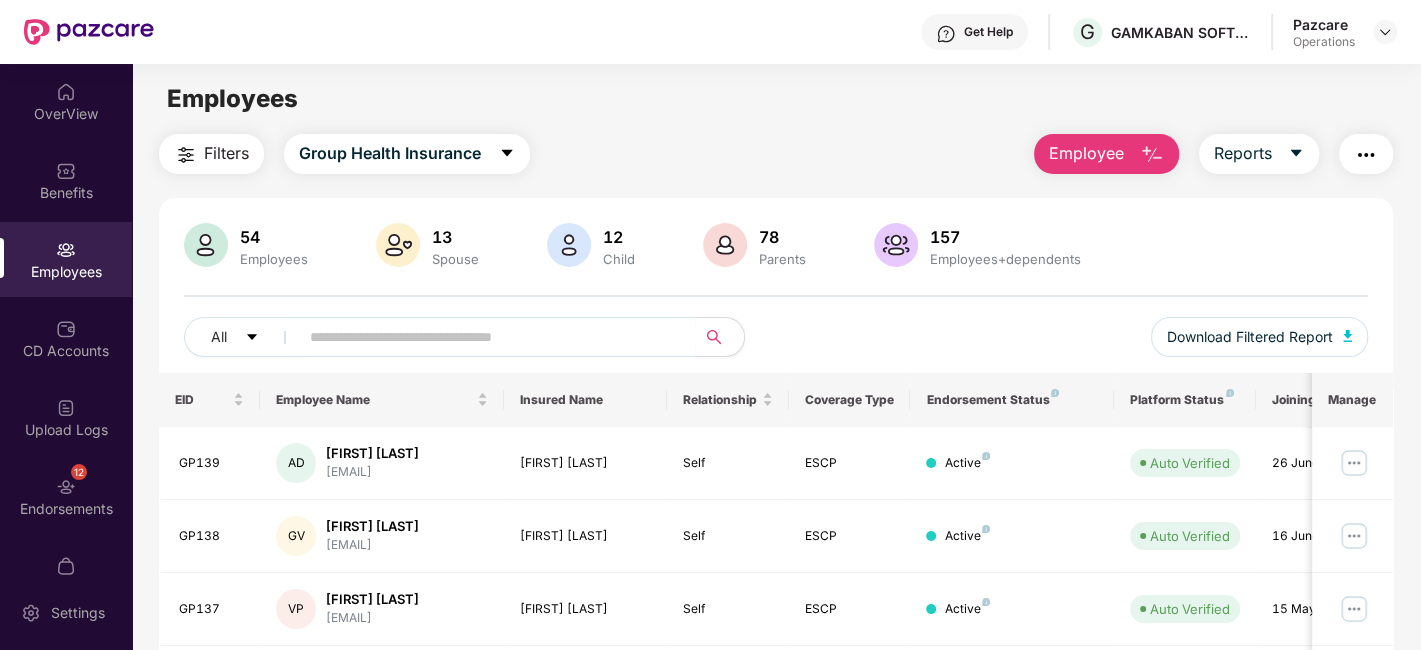 click on "Filters" at bounding box center [226, 153] 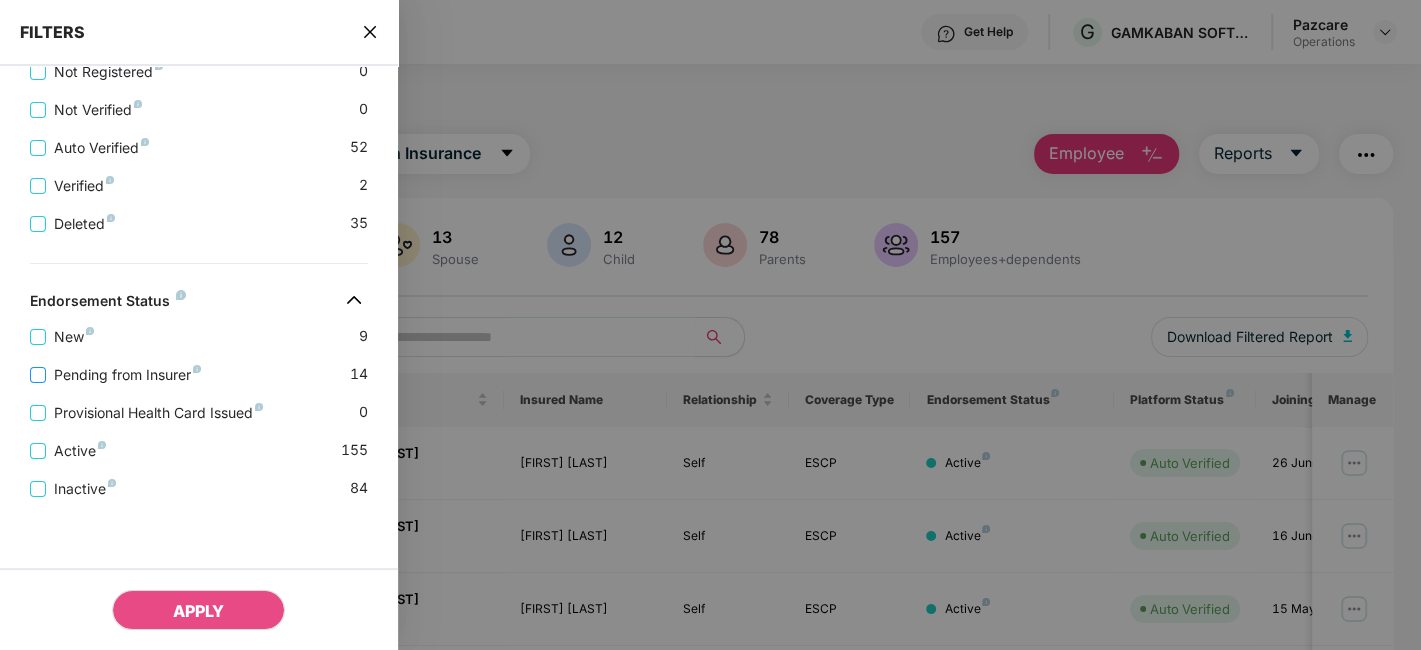 click on "Pending from Insurer" at bounding box center (127, 375) 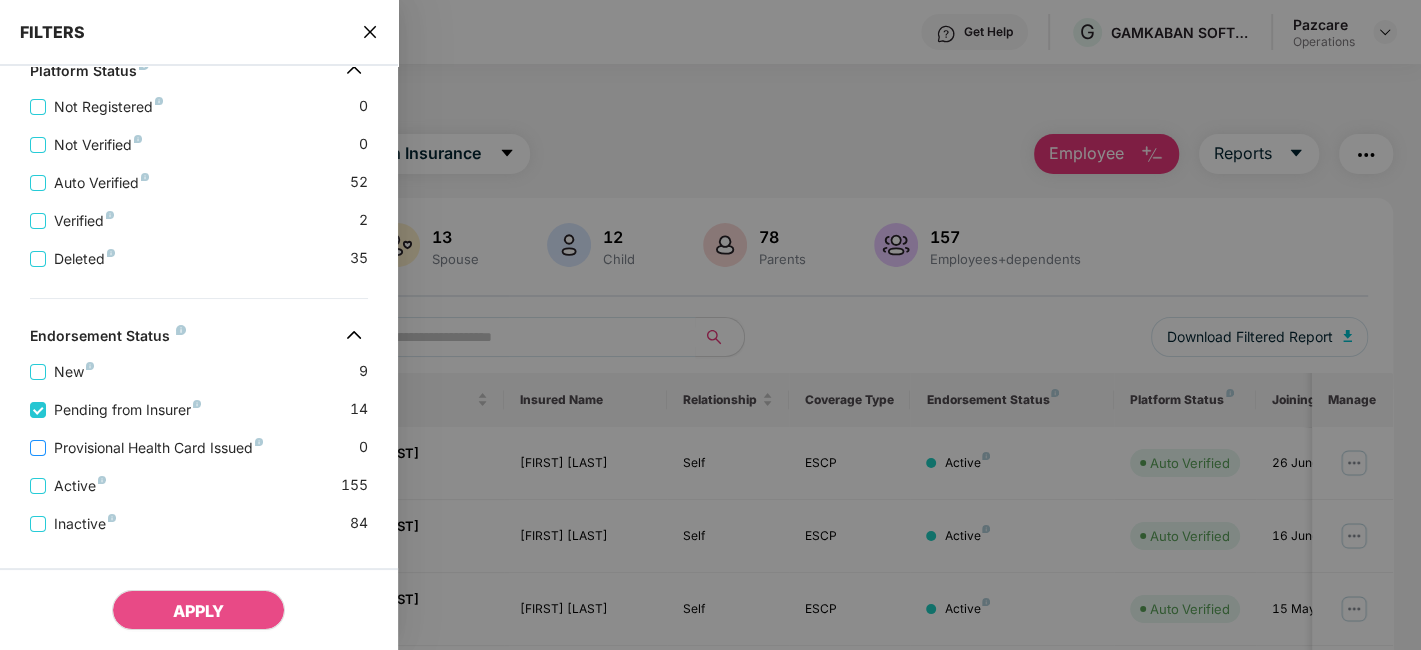 click on "Provisional Health Card Issued" at bounding box center (158, 448) 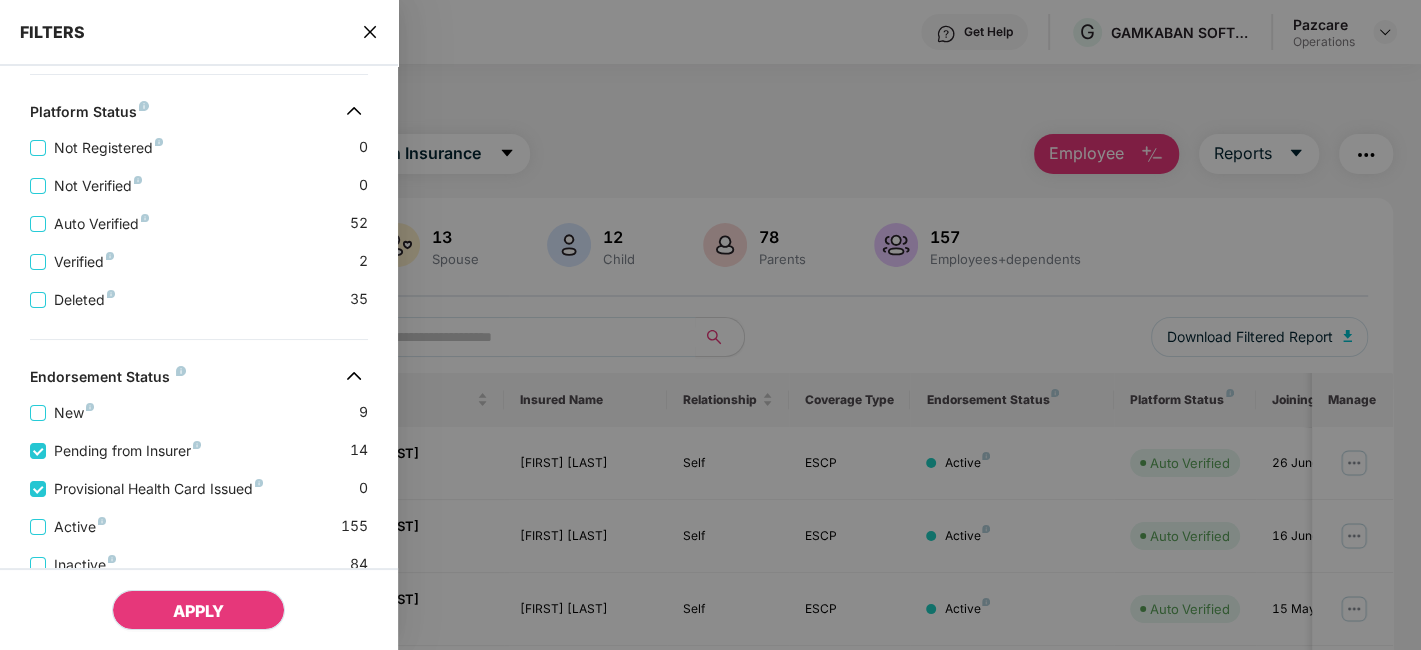 click on "APPLY" at bounding box center [198, 610] 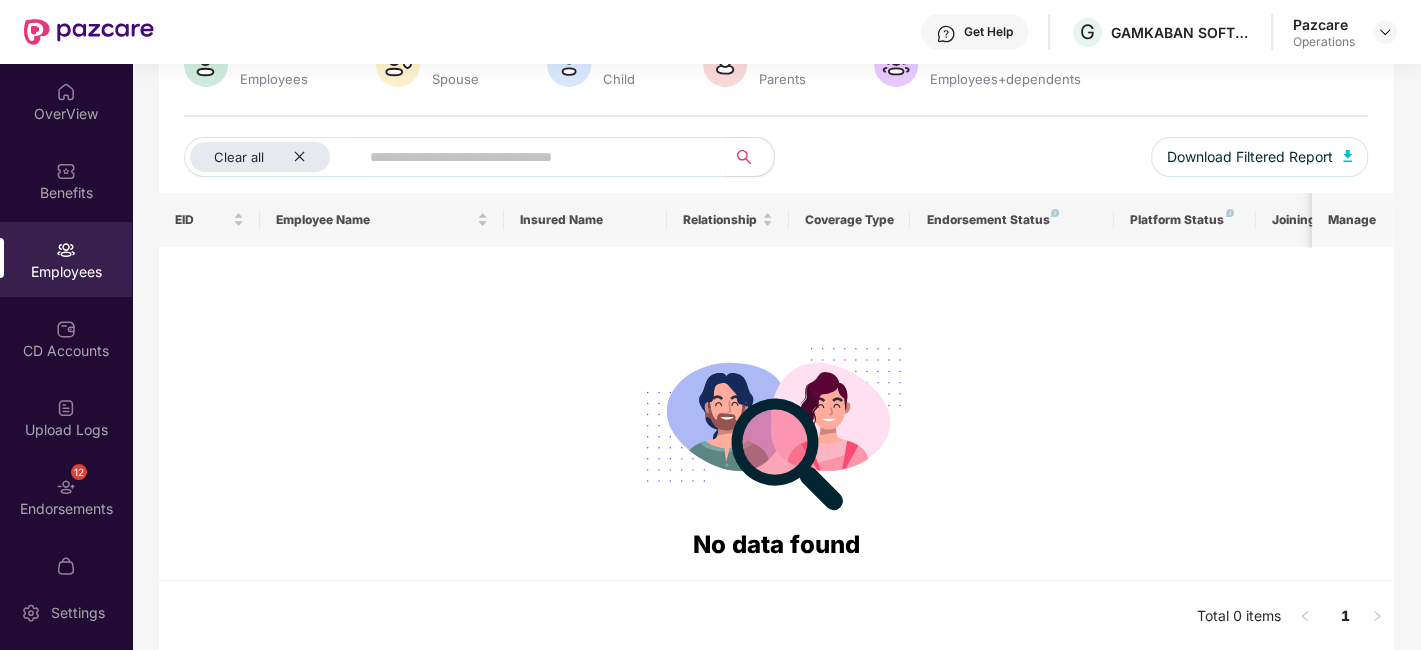 scroll, scrollTop: 0, scrollLeft: 0, axis: both 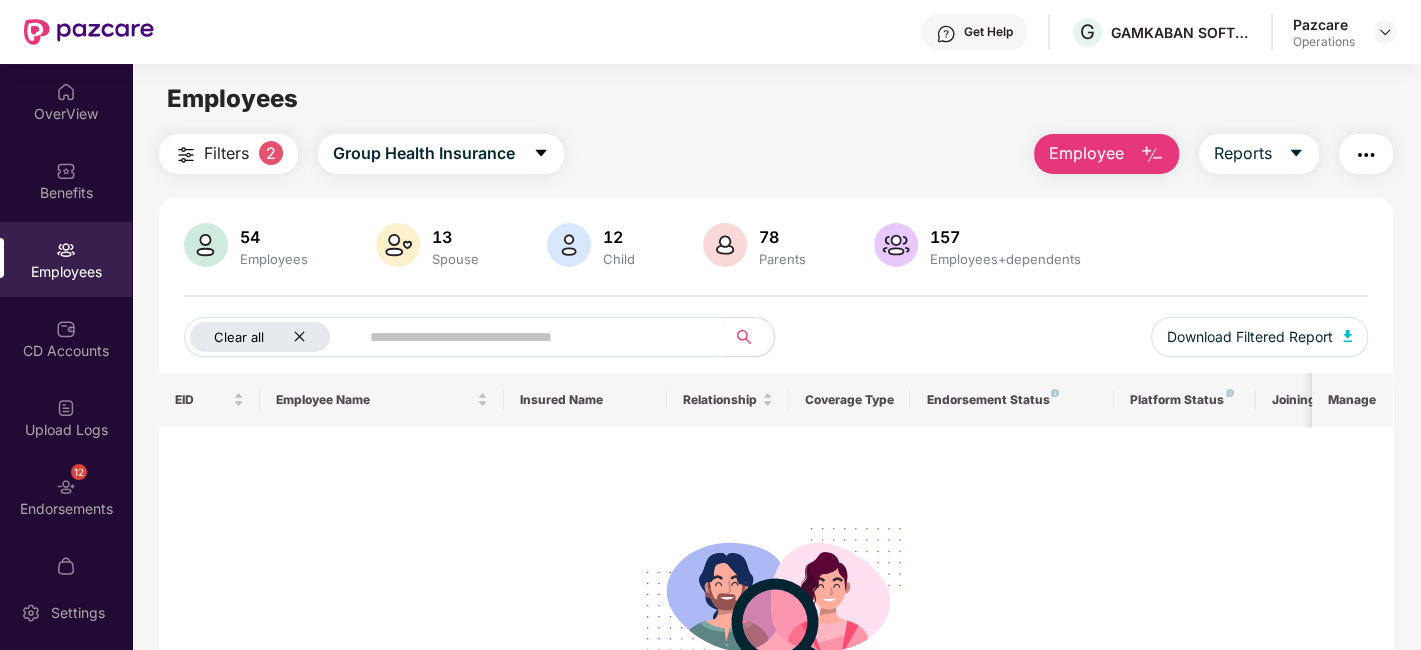 click 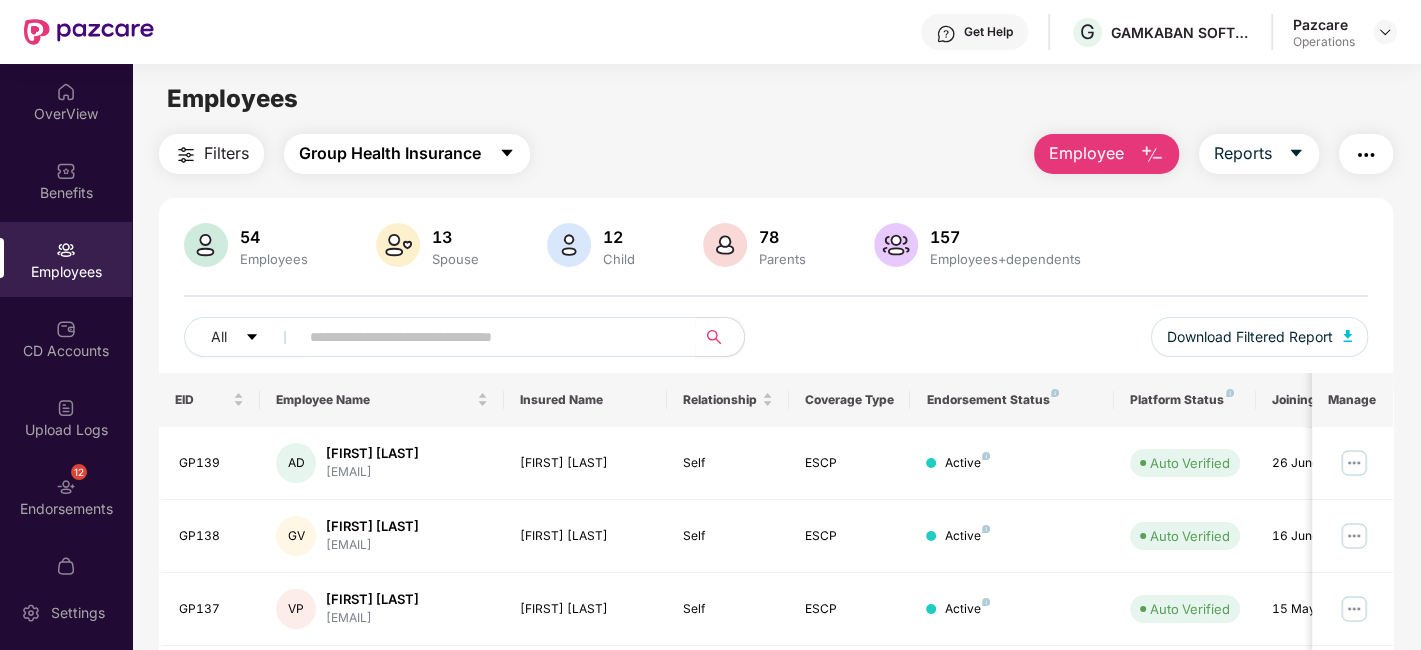 click on "Group Health Insurance" at bounding box center (407, 154) 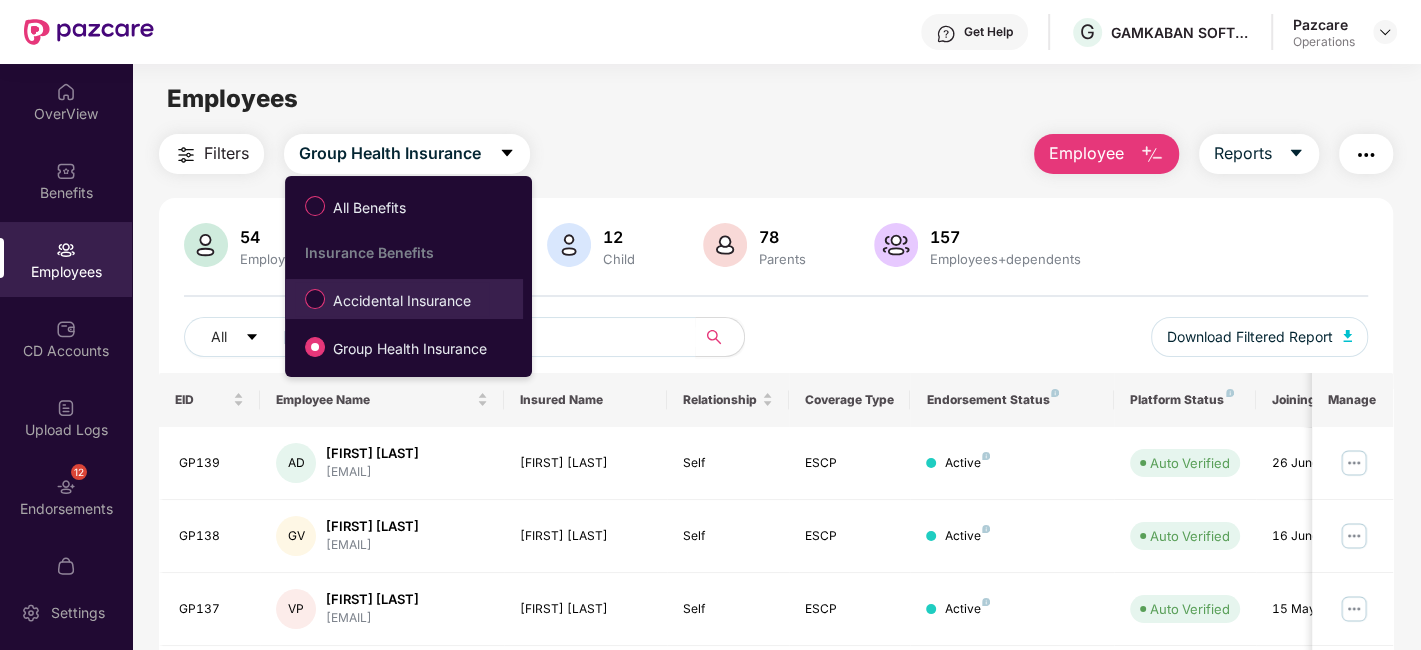 click on "Accidental Insurance" at bounding box center [402, 301] 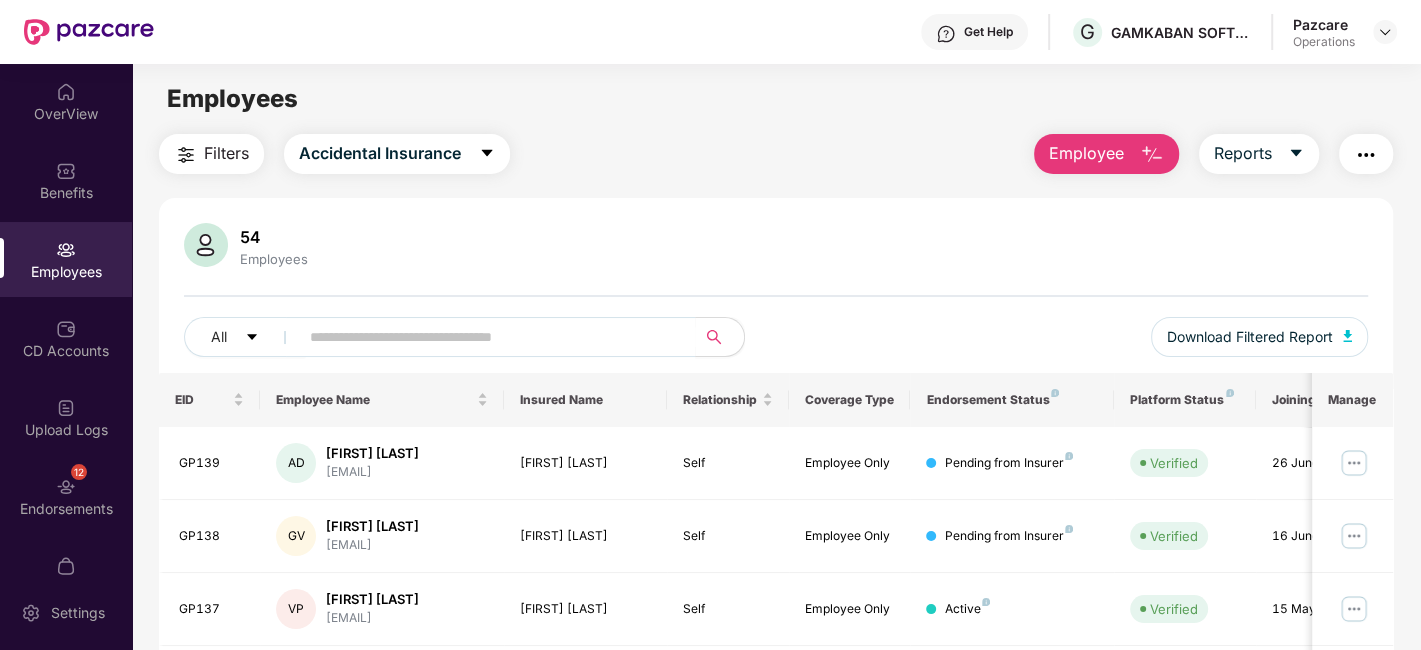 click on "Filters" at bounding box center [226, 153] 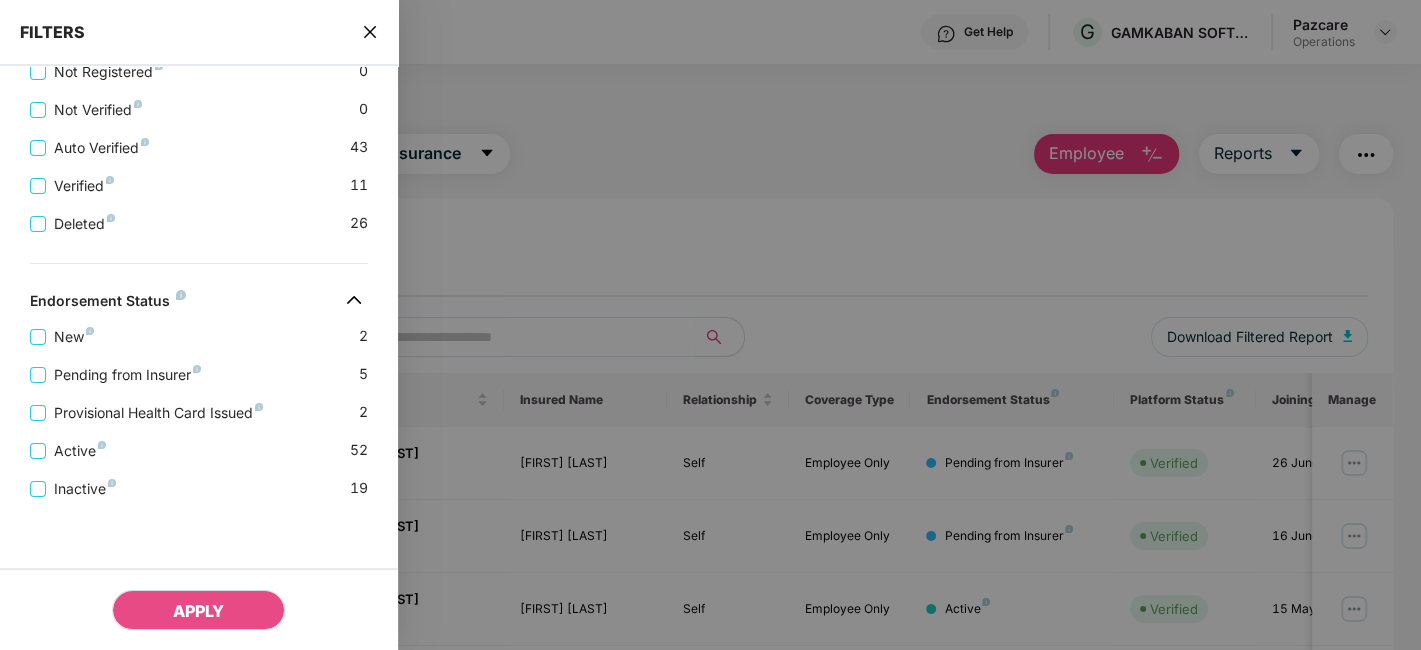 scroll, scrollTop: 574, scrollLeft: 0, axis: vertical 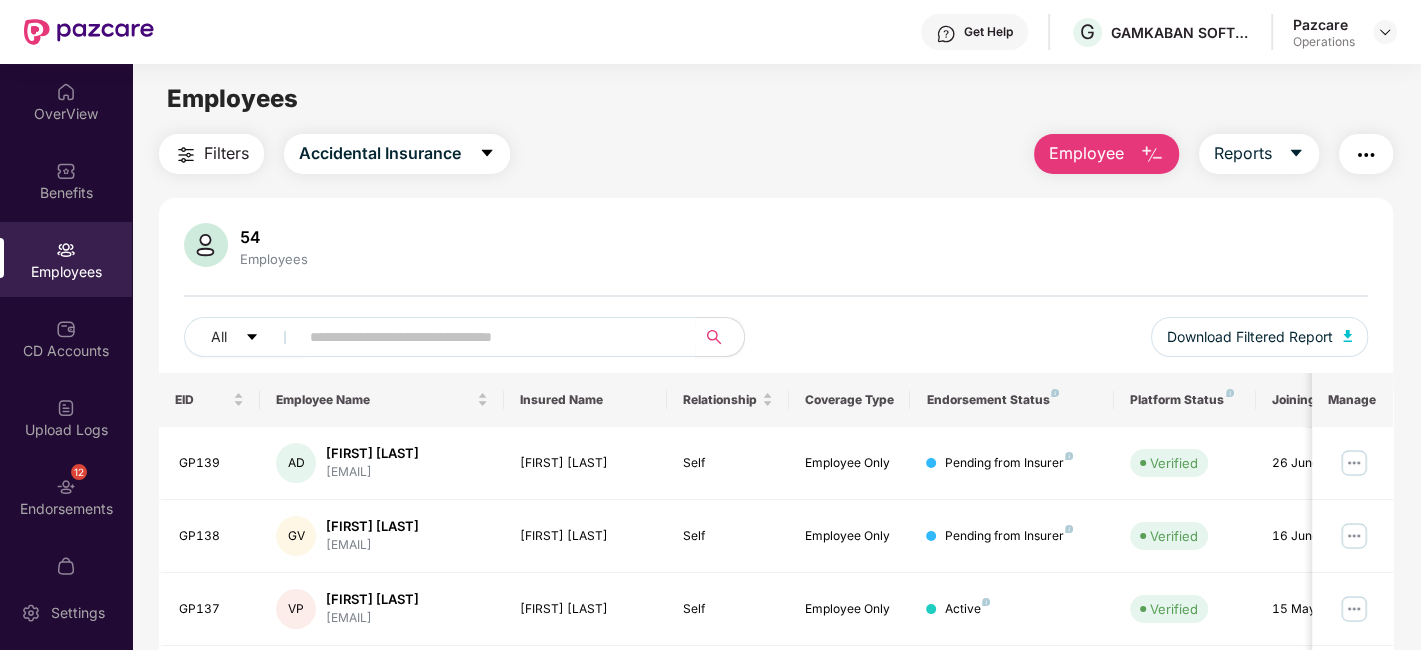 type 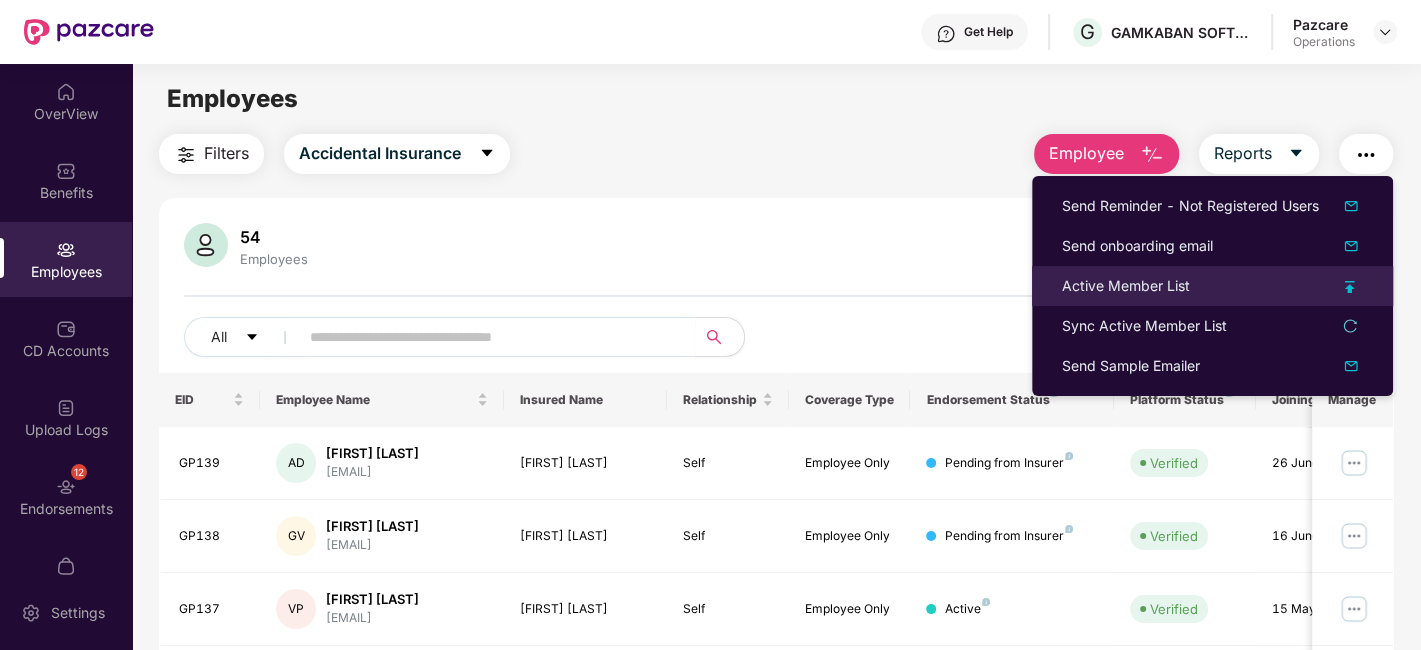 click on "Active Member List" at bounding box center (1126, 286) 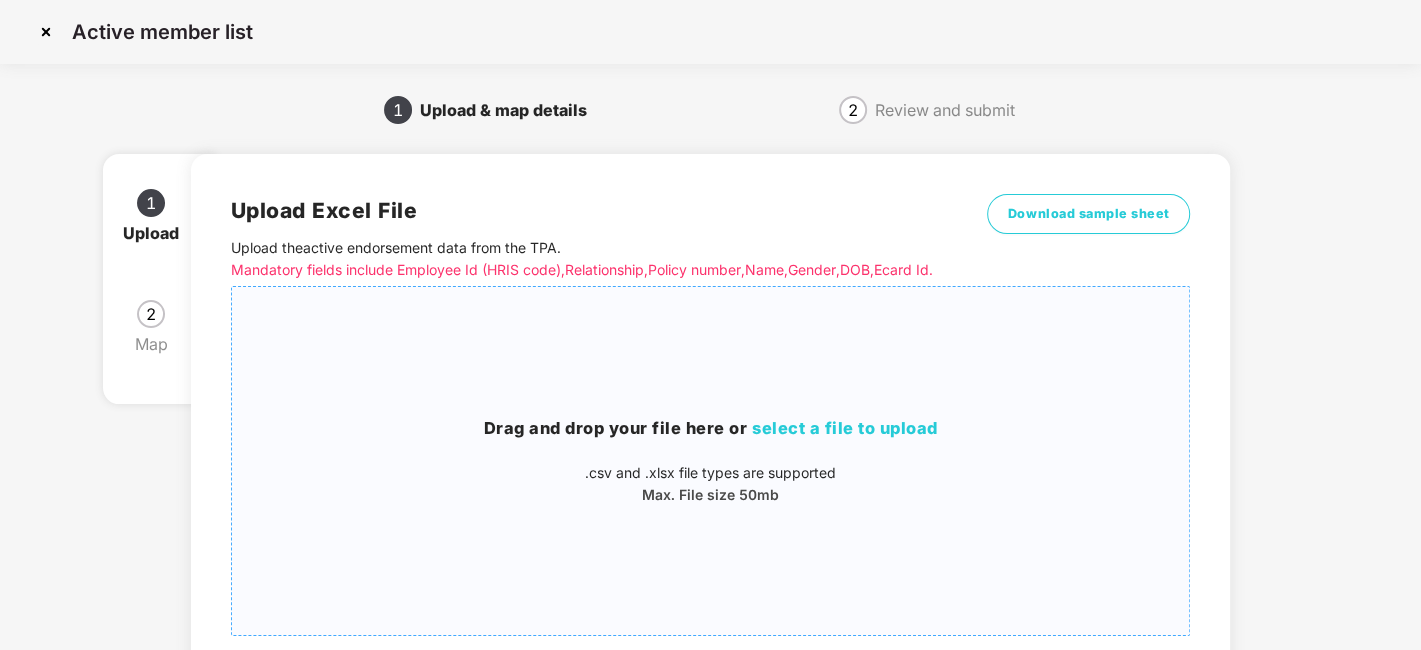 click on "Drag and drop your file here or  select a file to upload .csv and .xlsx file types are supported Max. File size 50mb" at bounding box center (711, 461) 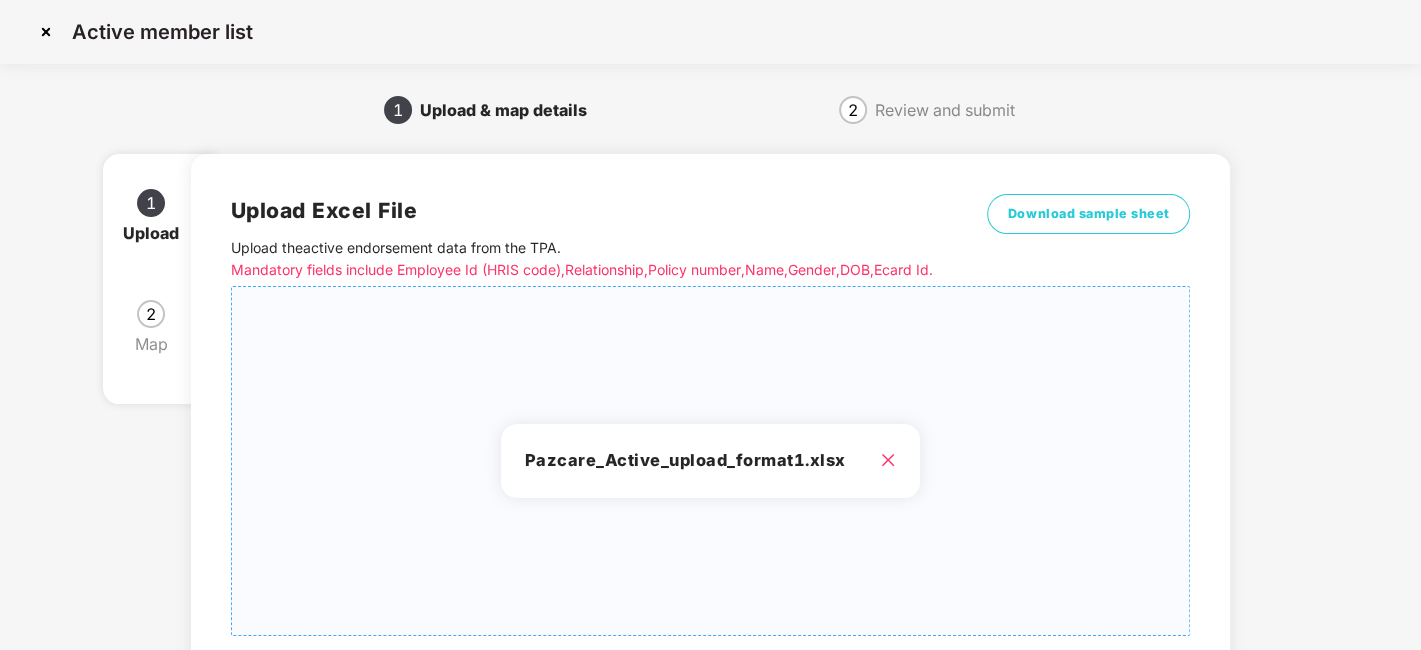 scroll, scrollTop: 214, scrollLeft: 0, axis: vertical 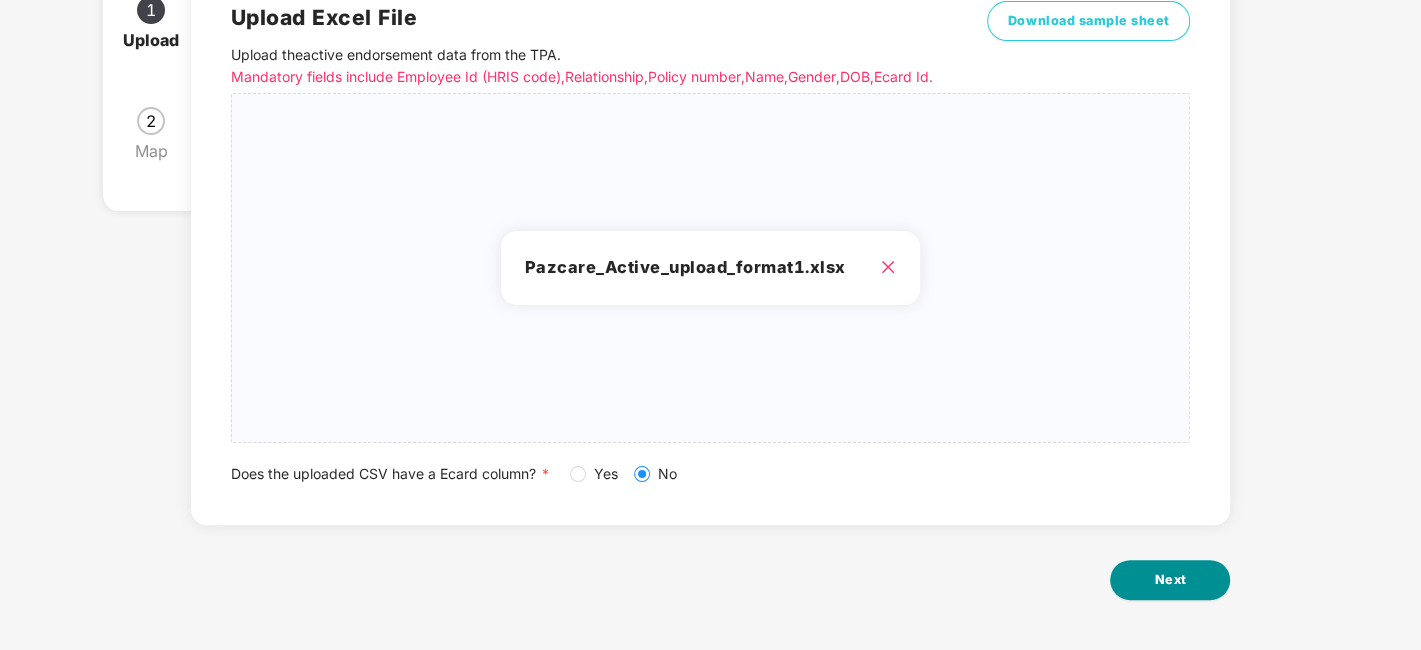 click on "Next" at bounding box center (1170, 580) 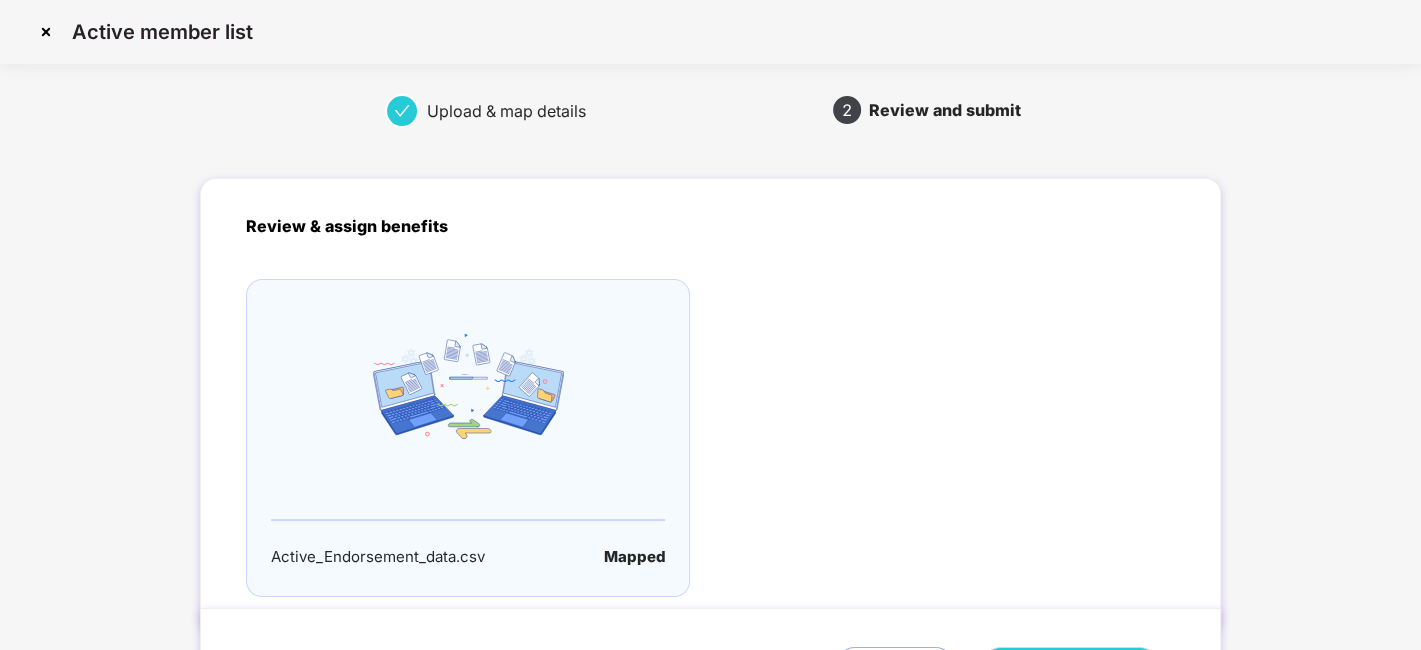 scroll, scrollTop: 132, scrollLeft: 0, axis: vertical 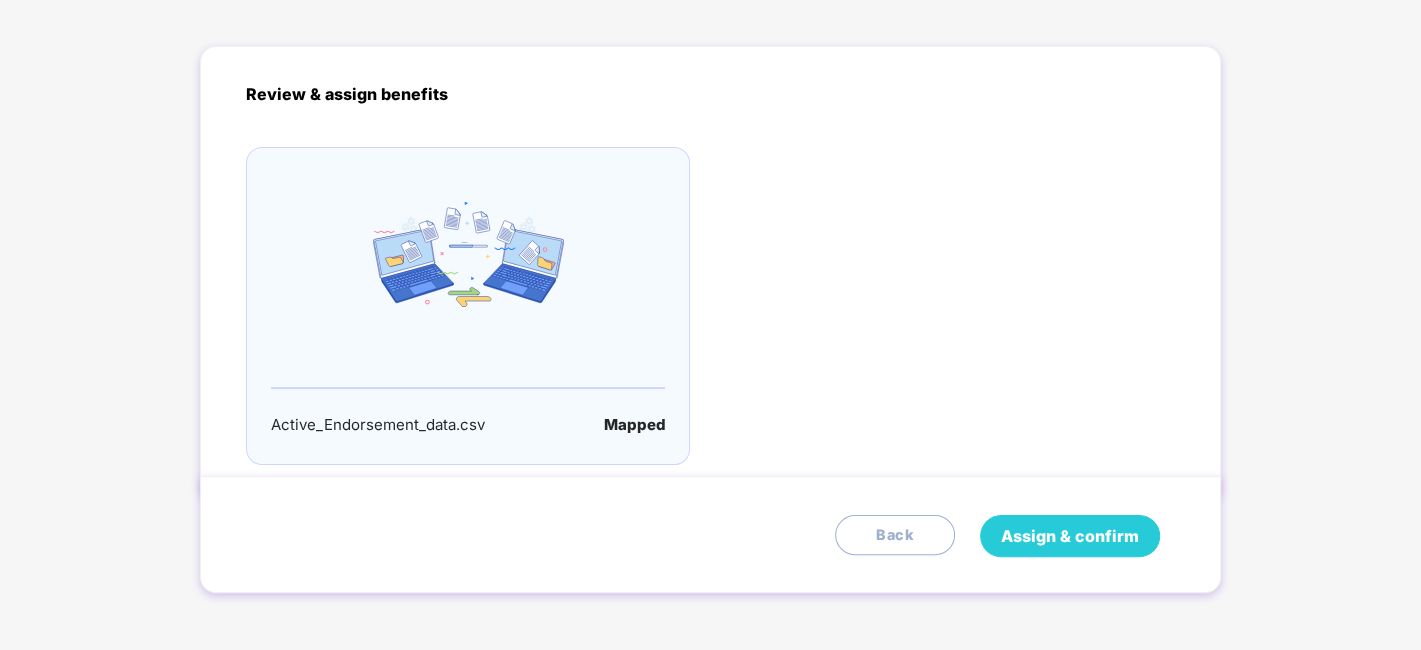 click on "Assign & confirm" at bounding box center [1070, 536] 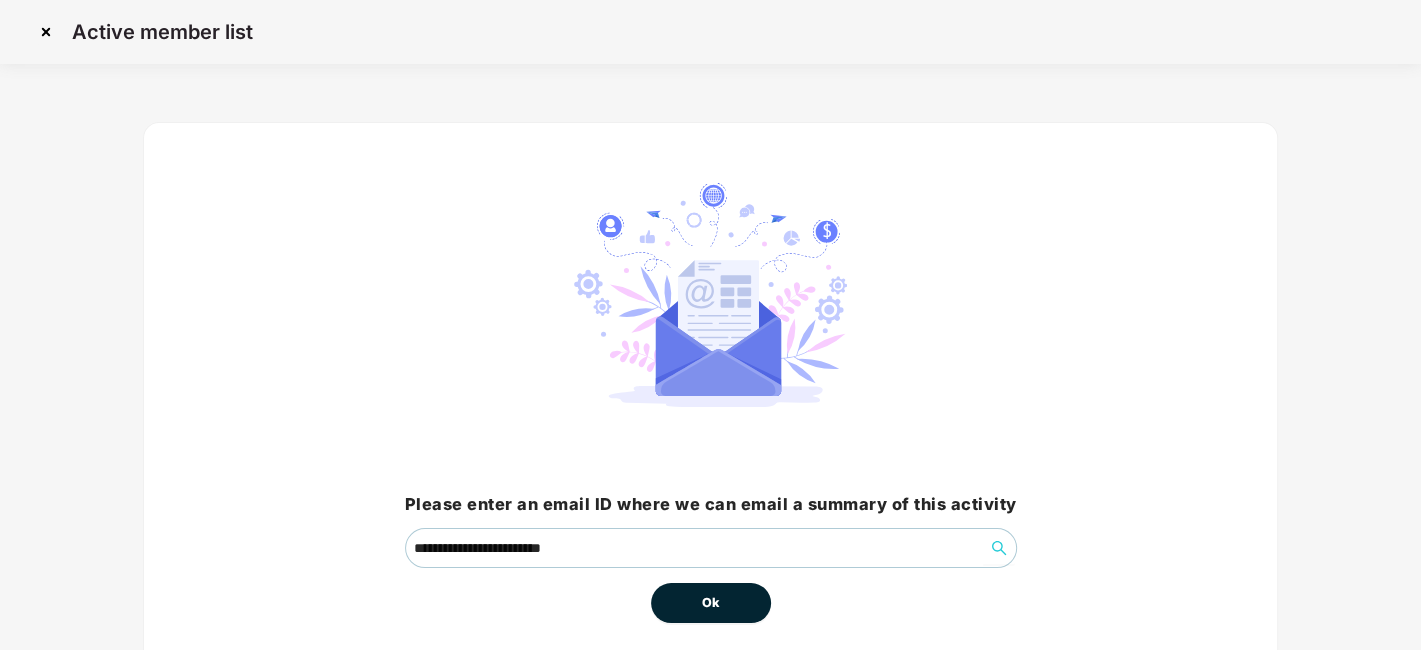 scroll, scrollTop: 86, scrollLeft: 0, axis: vertical 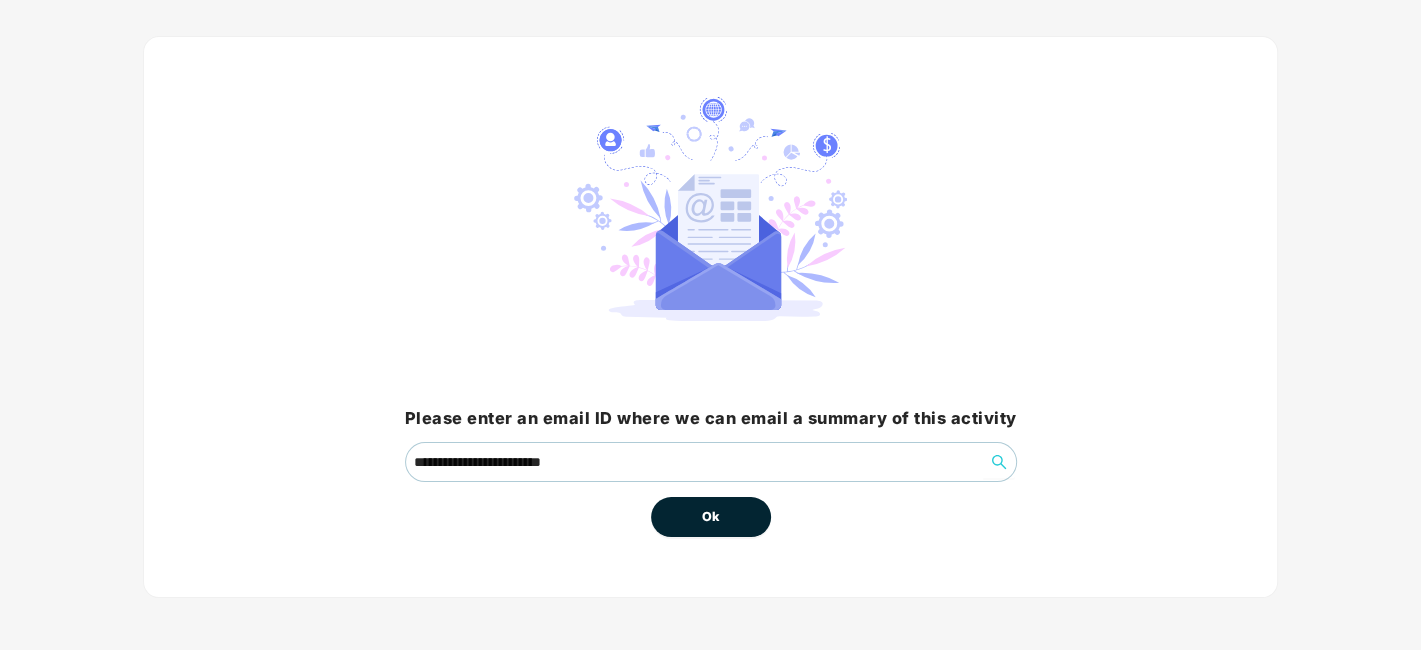 click on "Ok" at bounding box center [711, 517] 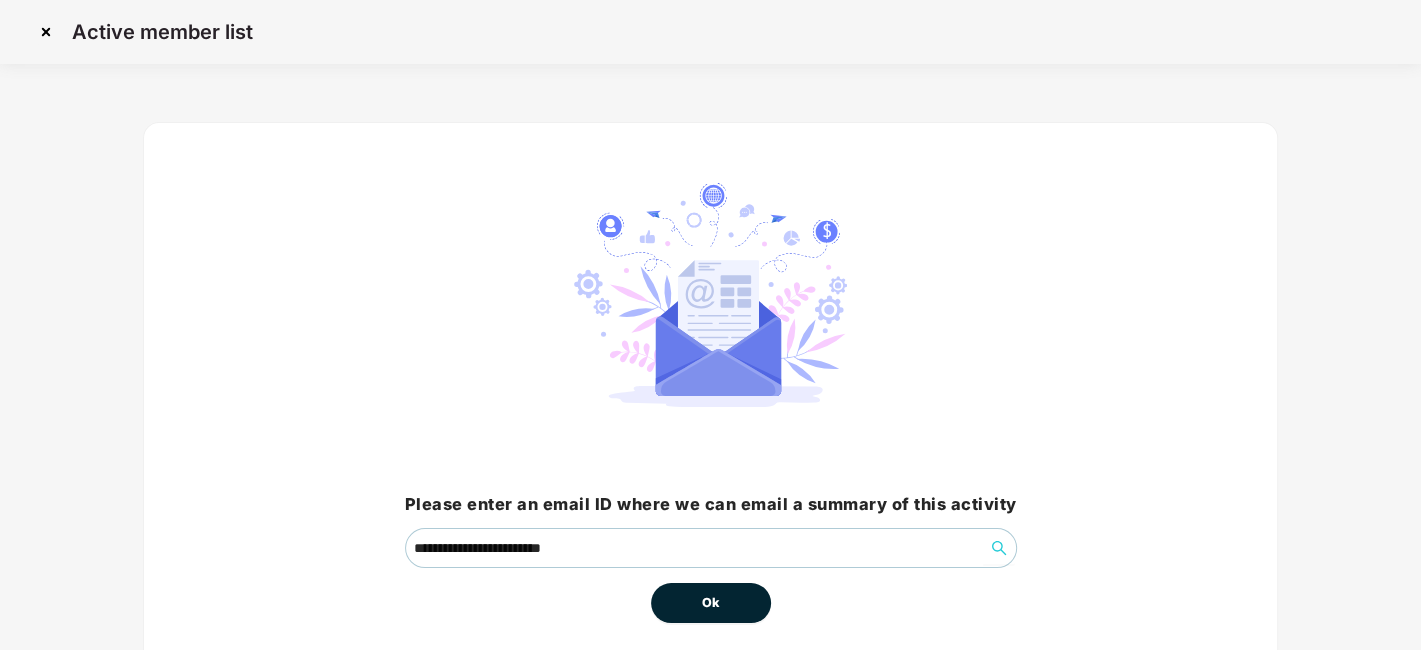 scroll, scrollTop: 86, scrollLeft: 0, axis: vertical 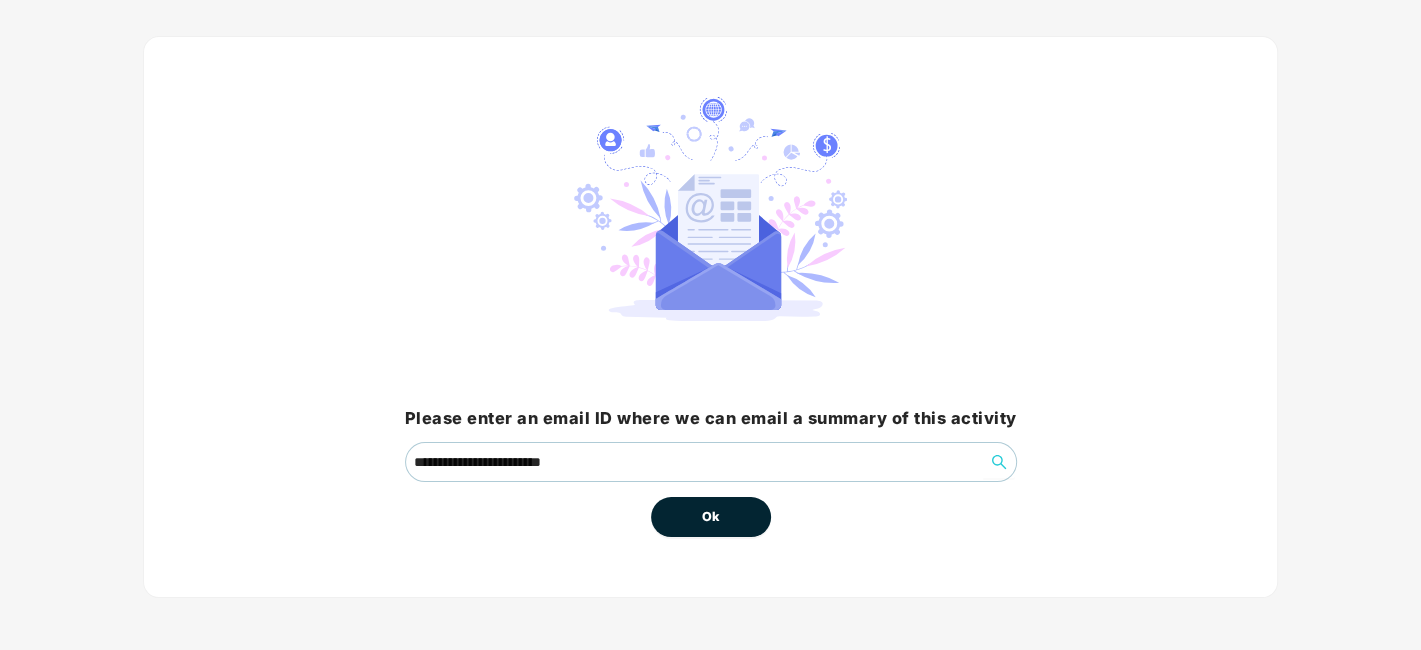 click on "Ok" at bounding box center [711, 517] 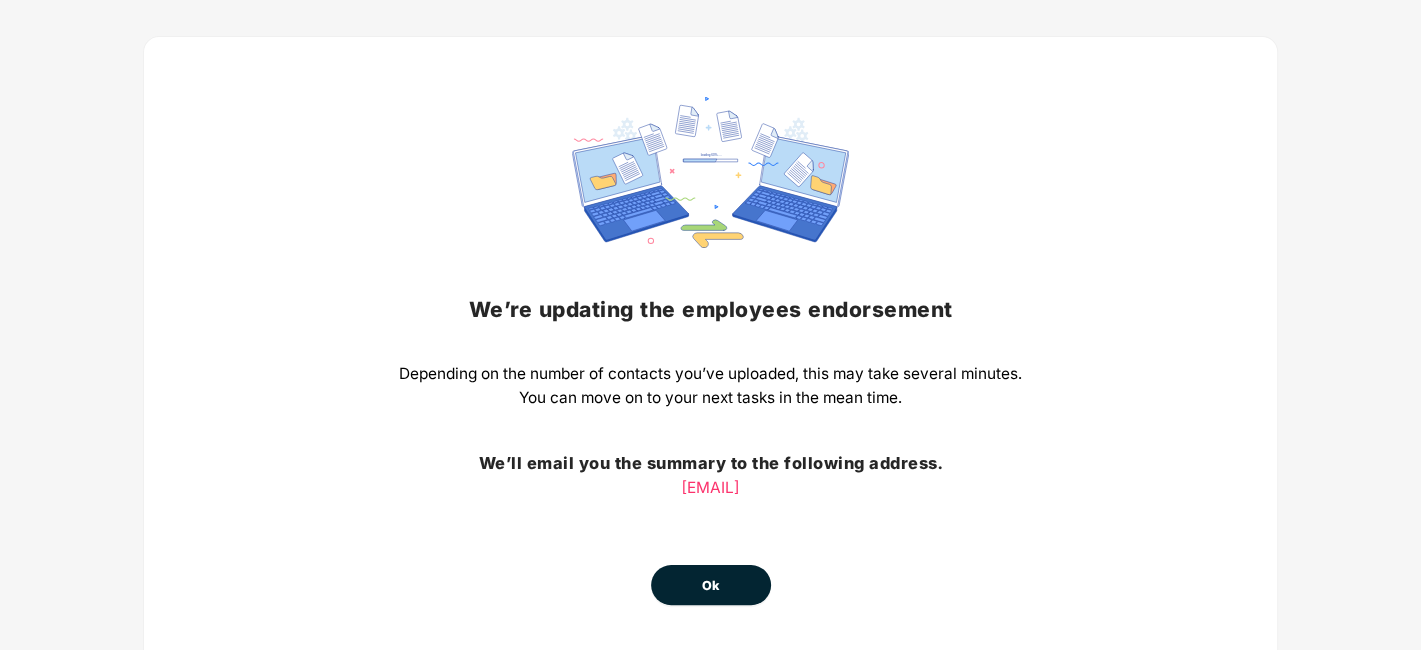 click on "Ok" at bounding box center [711, 586] 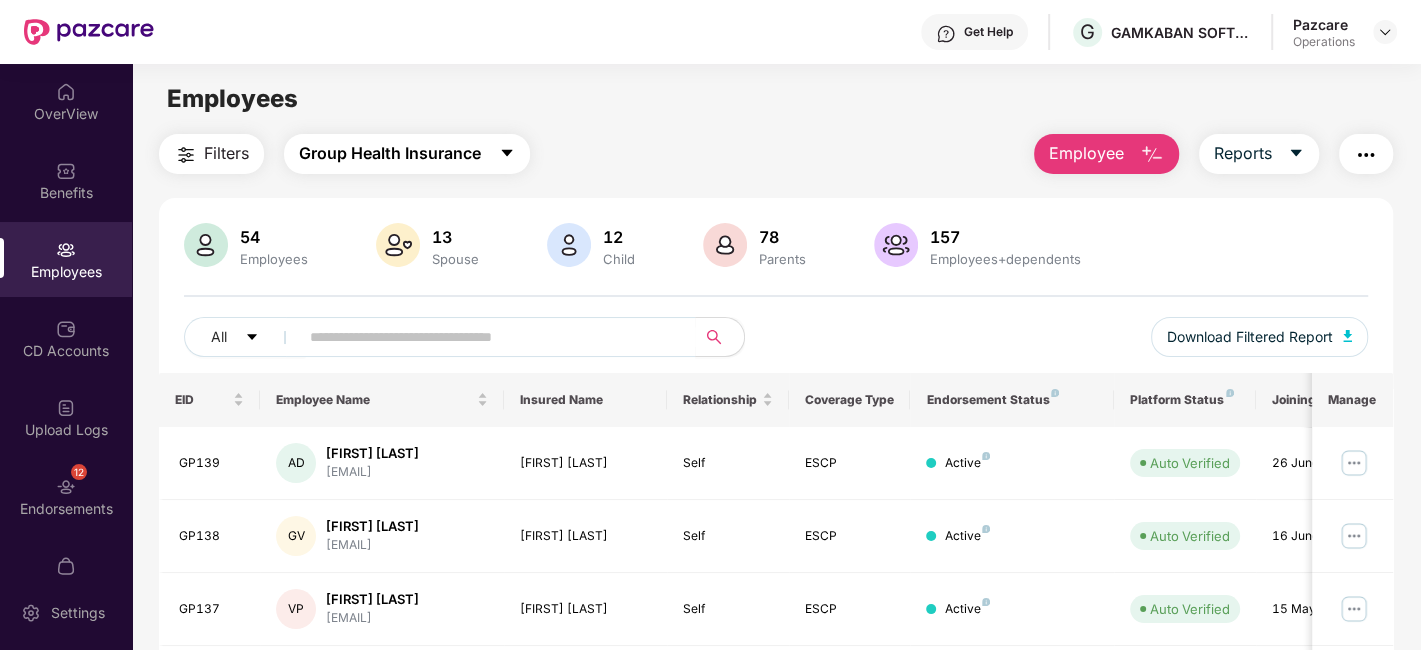 click on "Group Health Insurance" at bounding box center [390, 153] 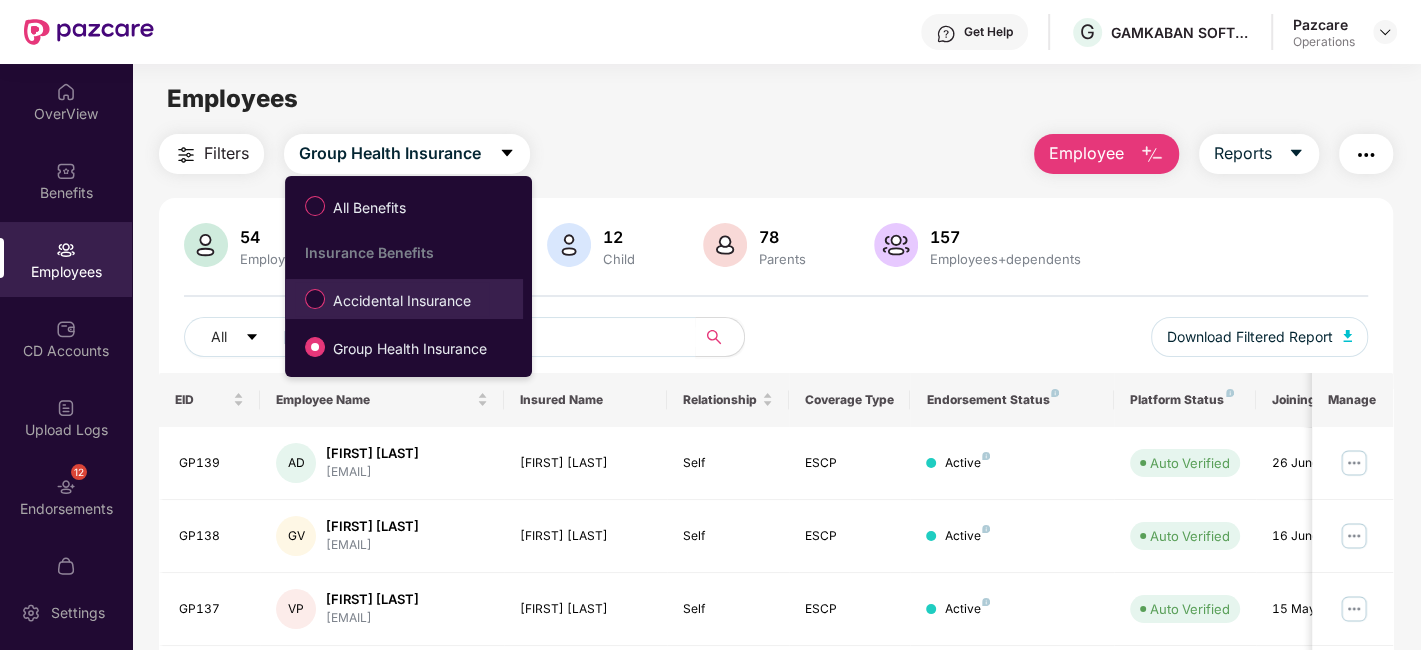 click on "Accidental Insurance" at bounding box center [402, 301] 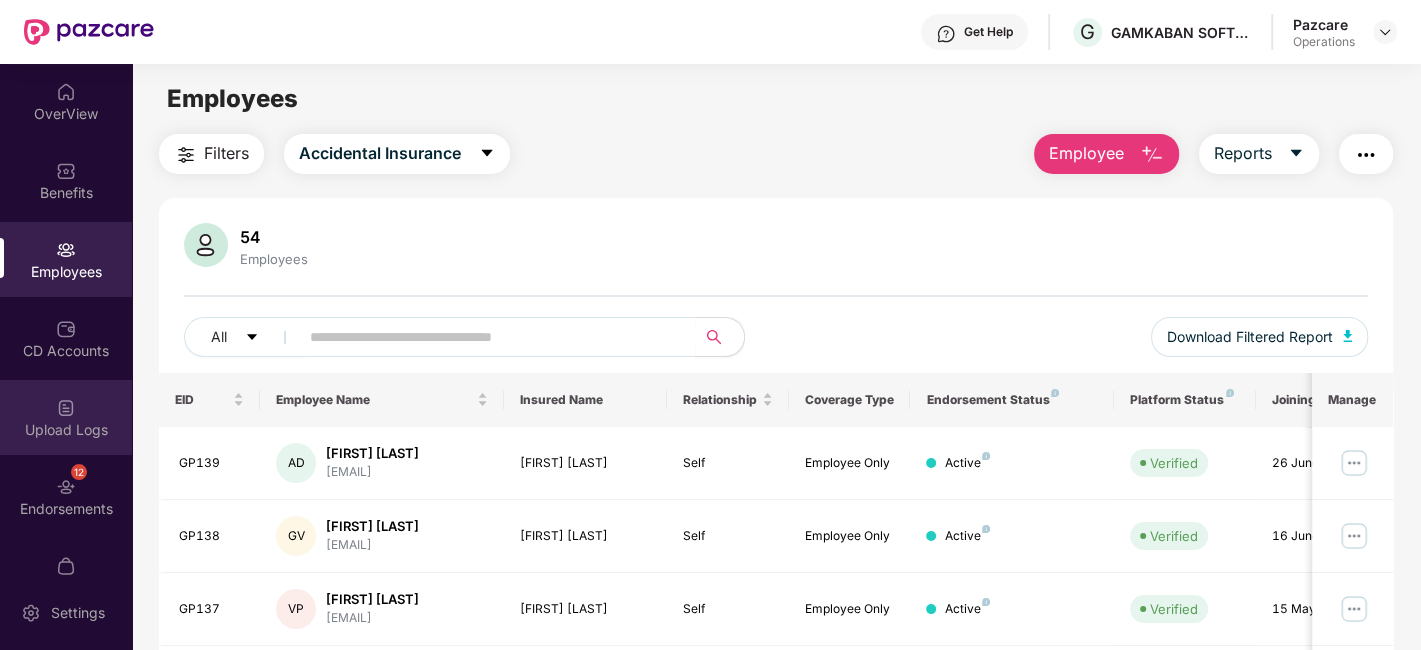 click on "Upload Logs" at bounding box center [66, 417] 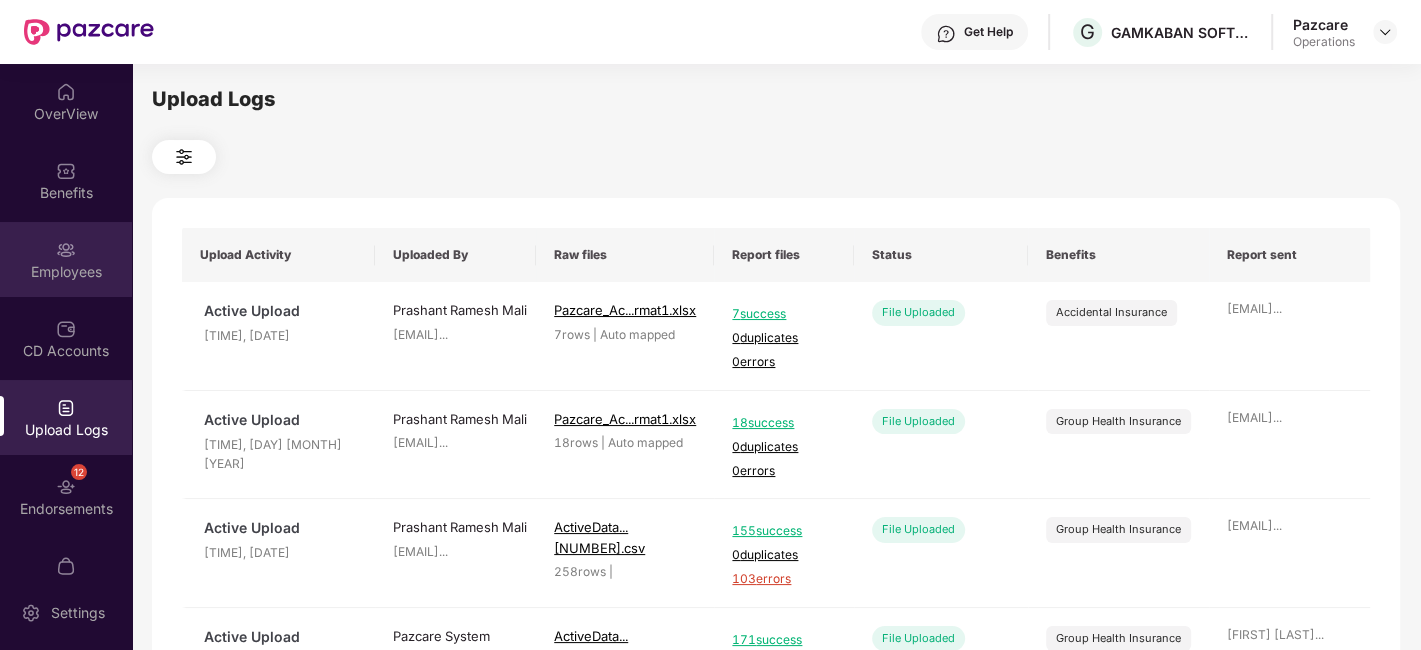 click on "Employees" at bounding box center [66, 259] 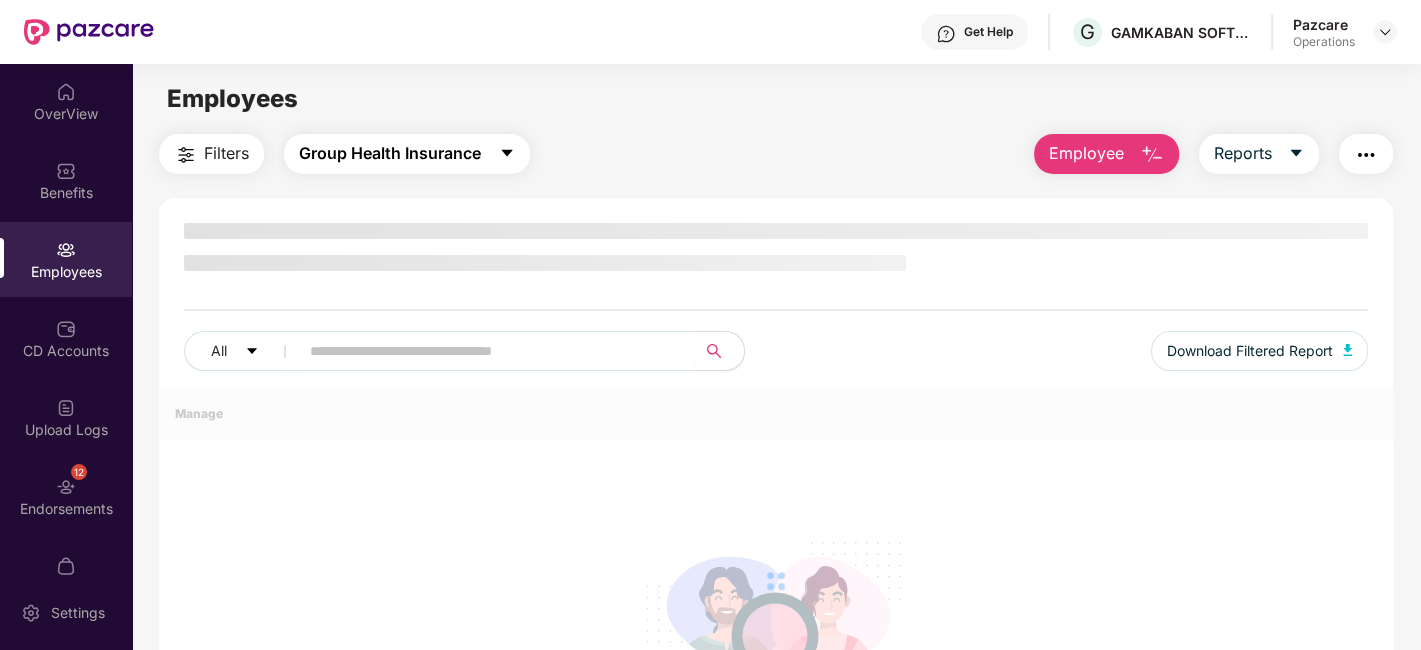 click 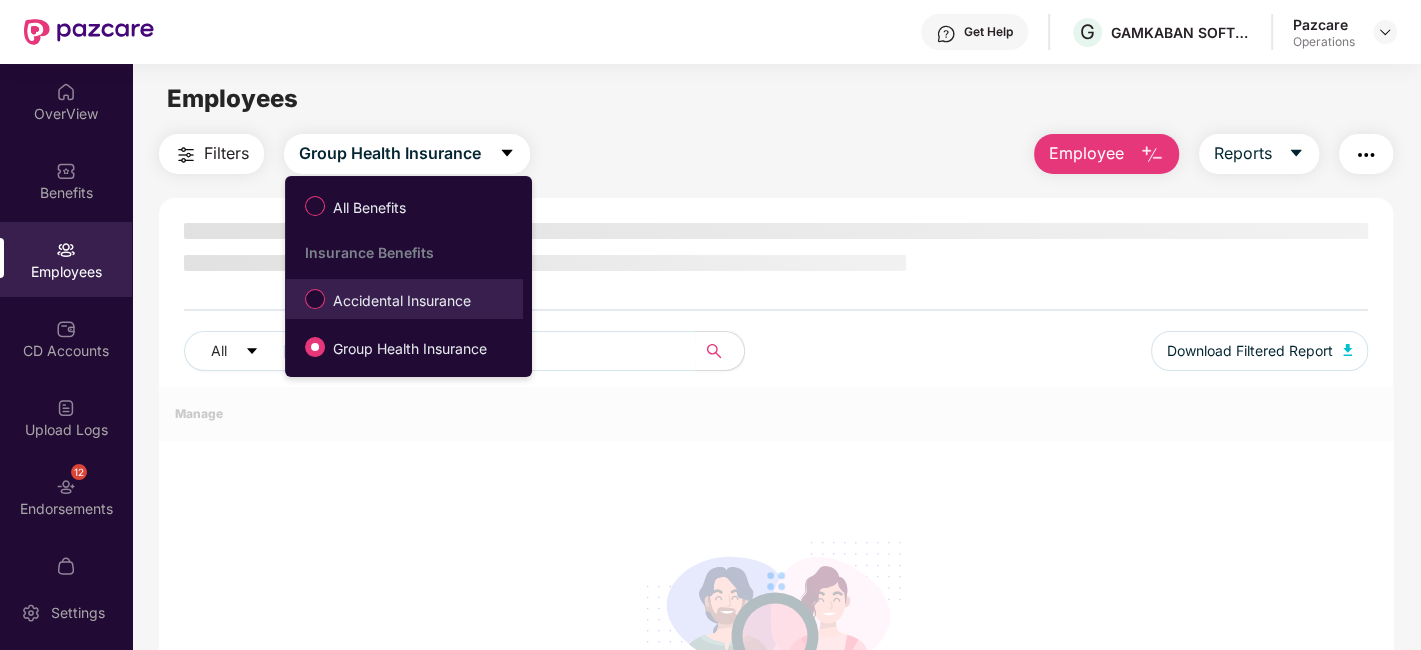 click on "Accidental Insurance" at bounding box center (402, 301) 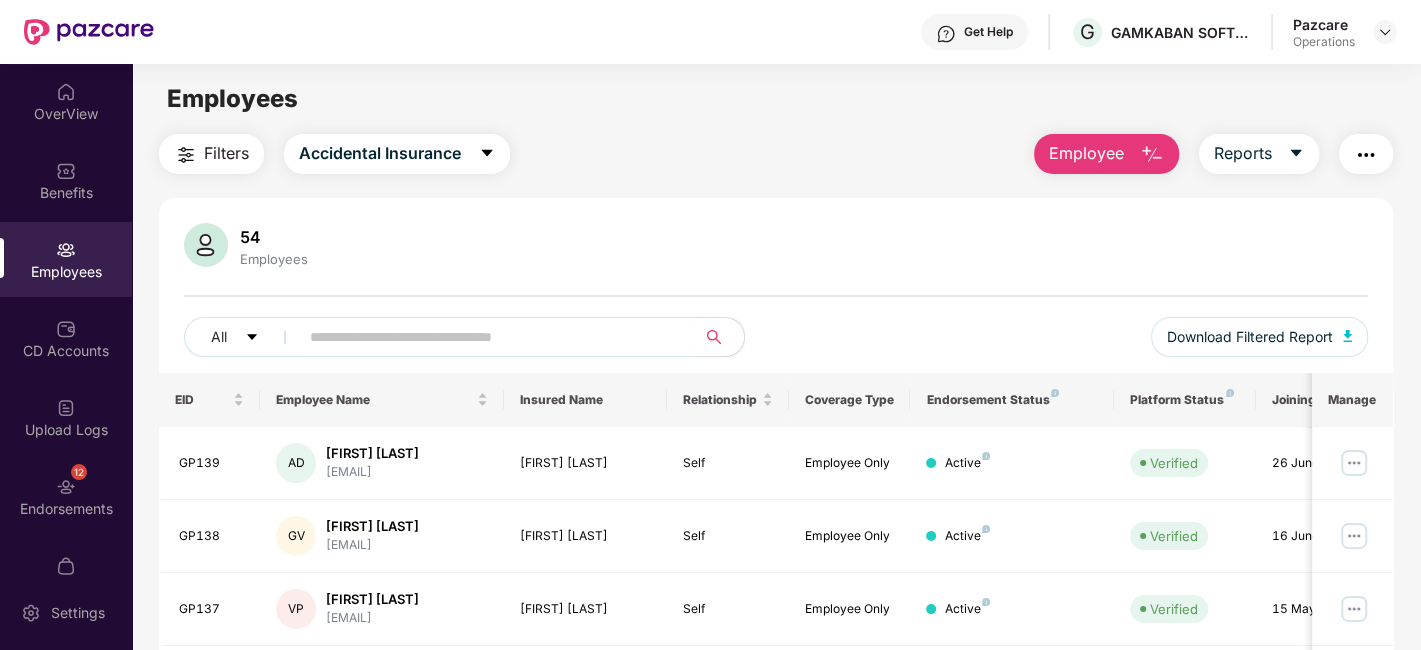 click on "Filters" at bounding box center [226, 153] 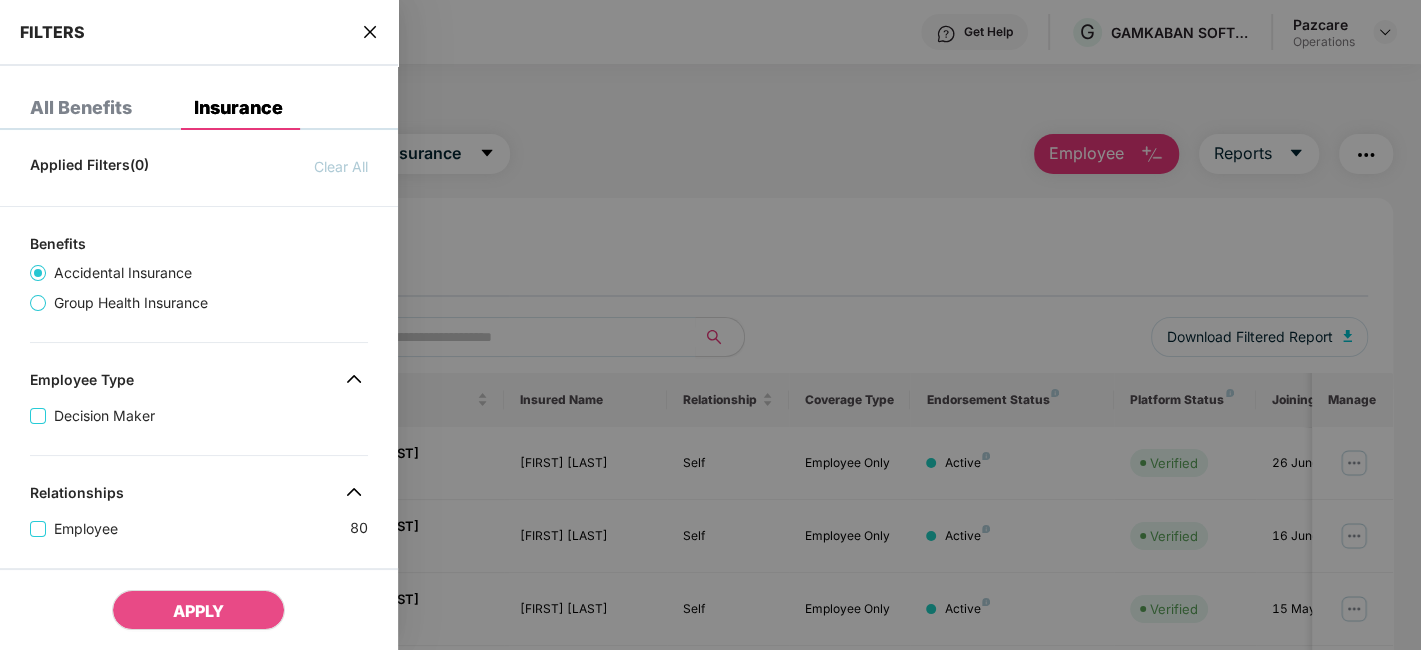 scroll, scrollTop: 574, scrollLeft: 0, axis: vertical 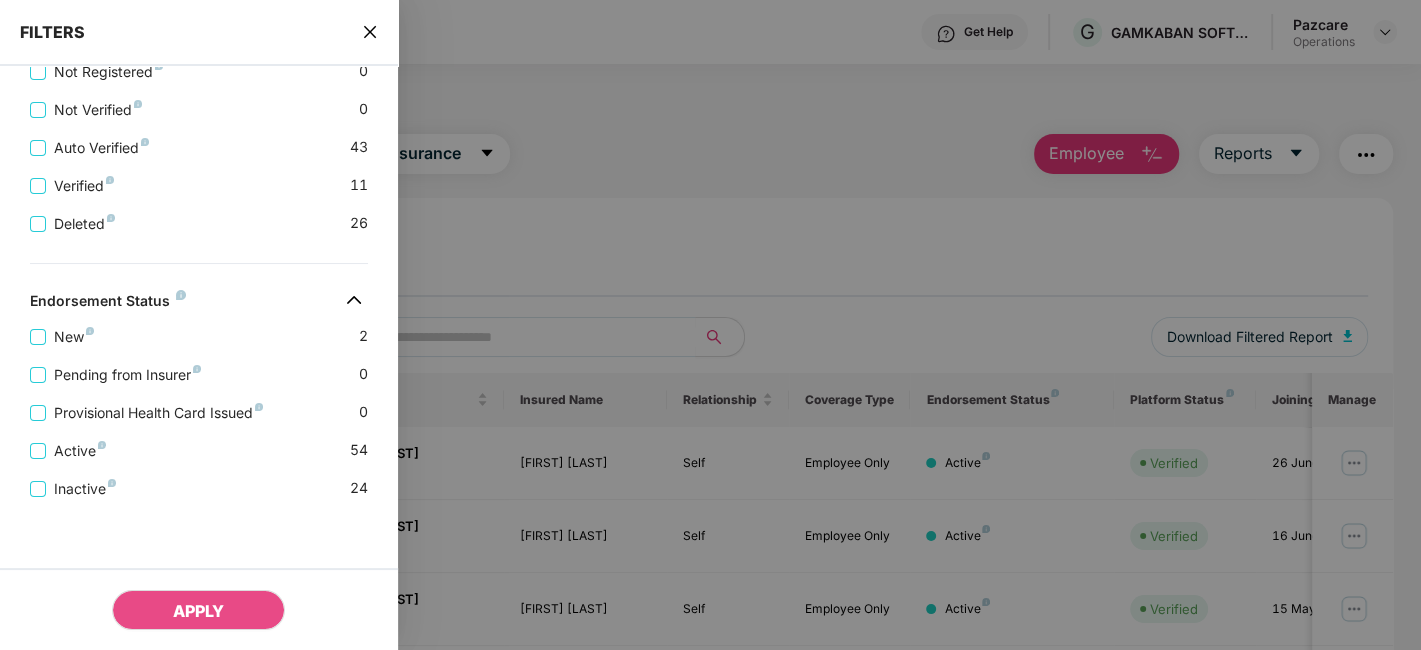 click 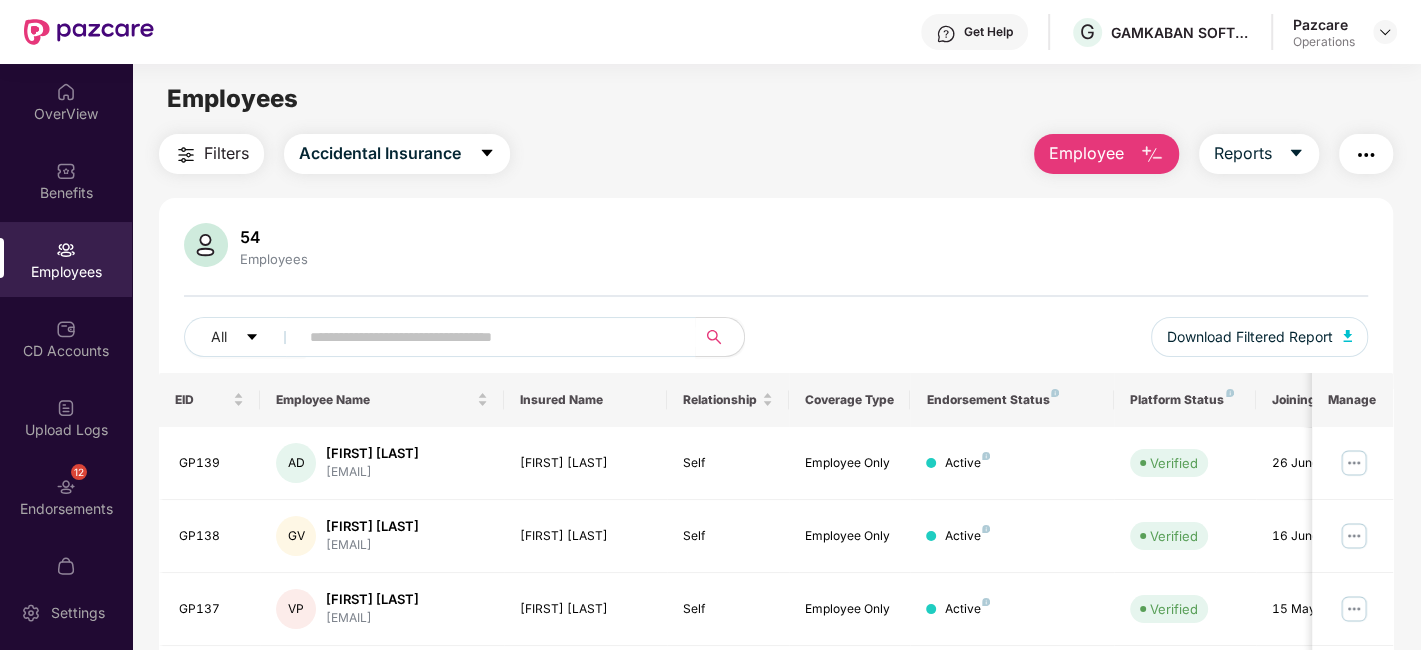 click on "Filters" at bounding box center (226, 153) 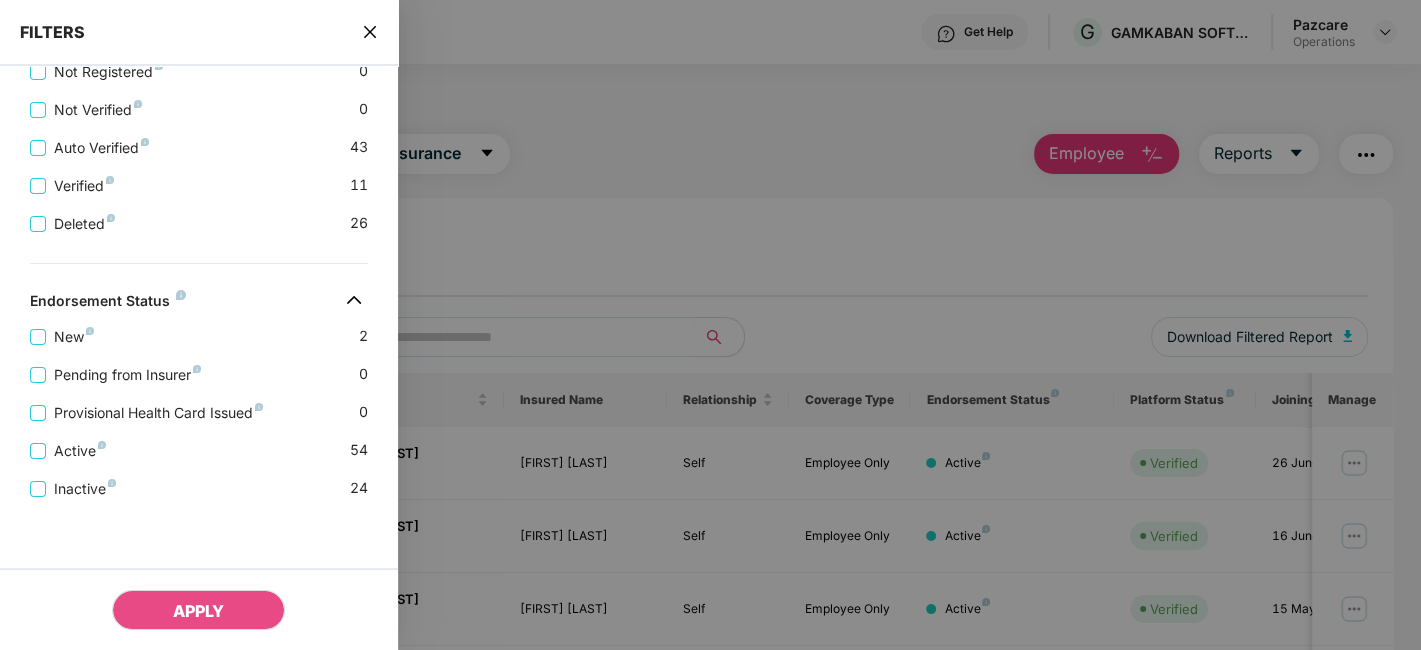 click 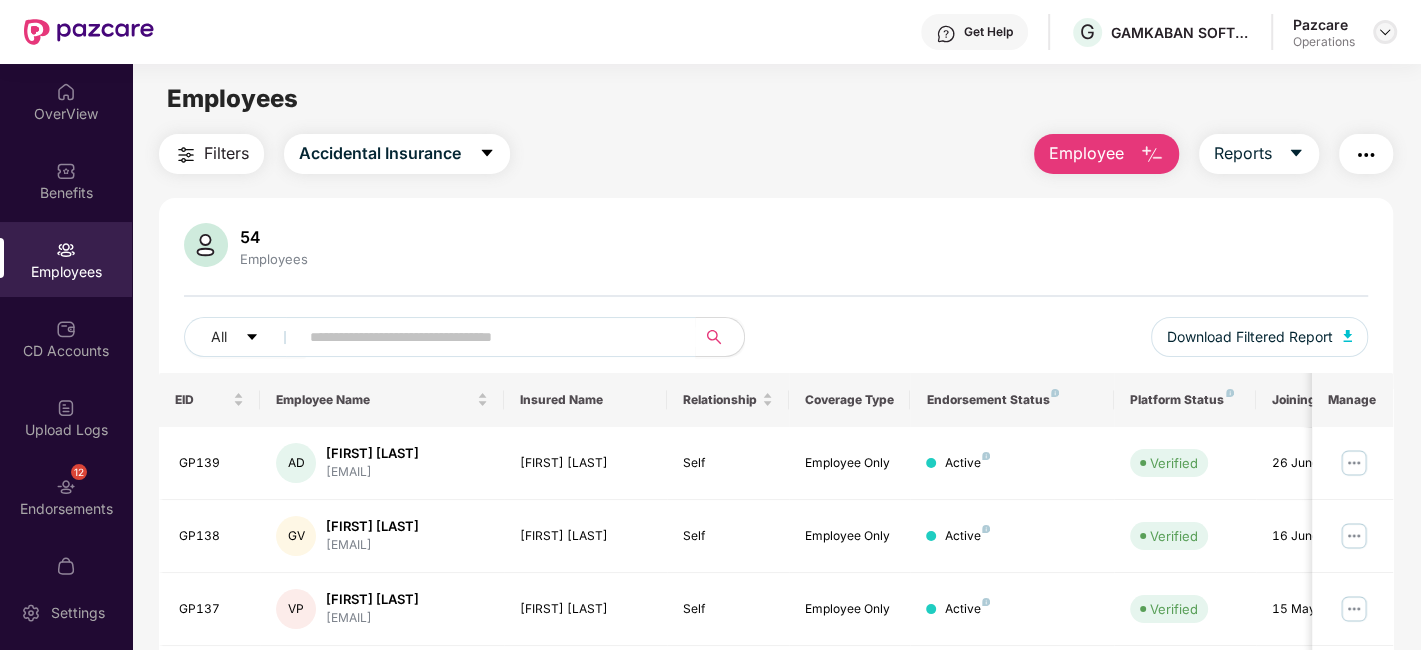 click at bounding box center (1385, 32) 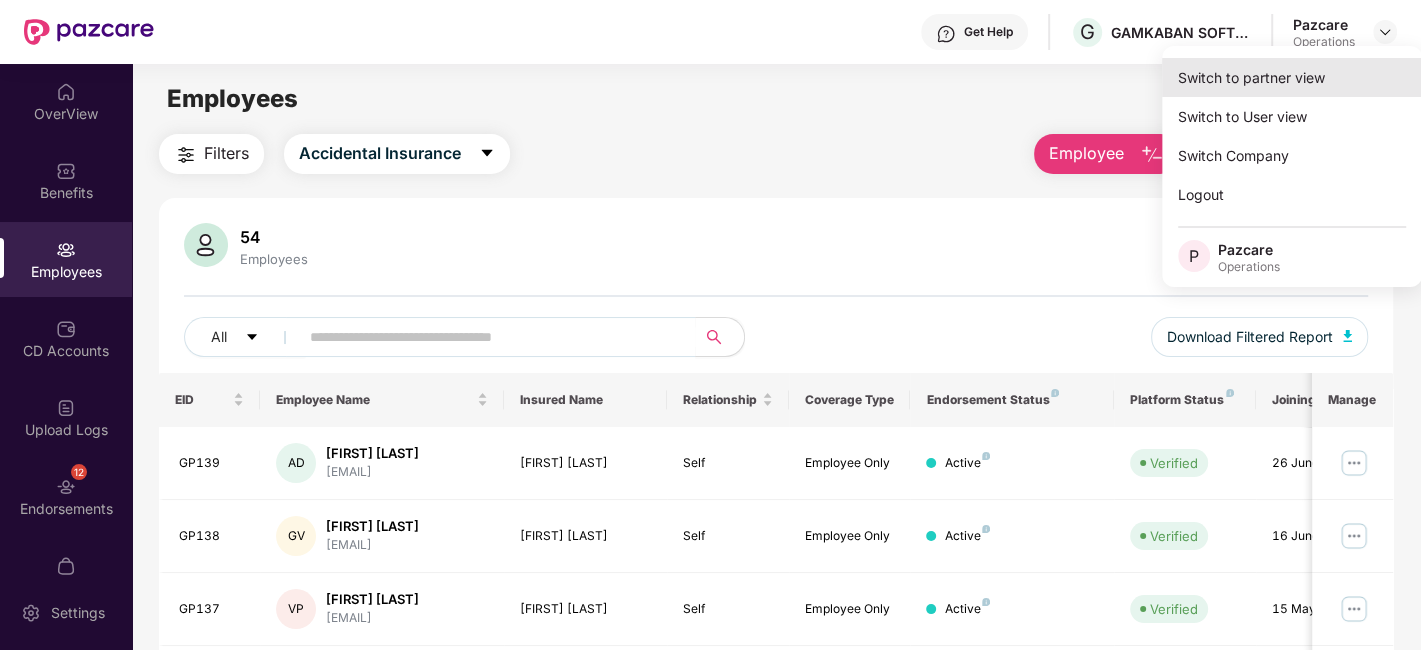 click on "Switch to partner view" at bounding box center [1292, 77] 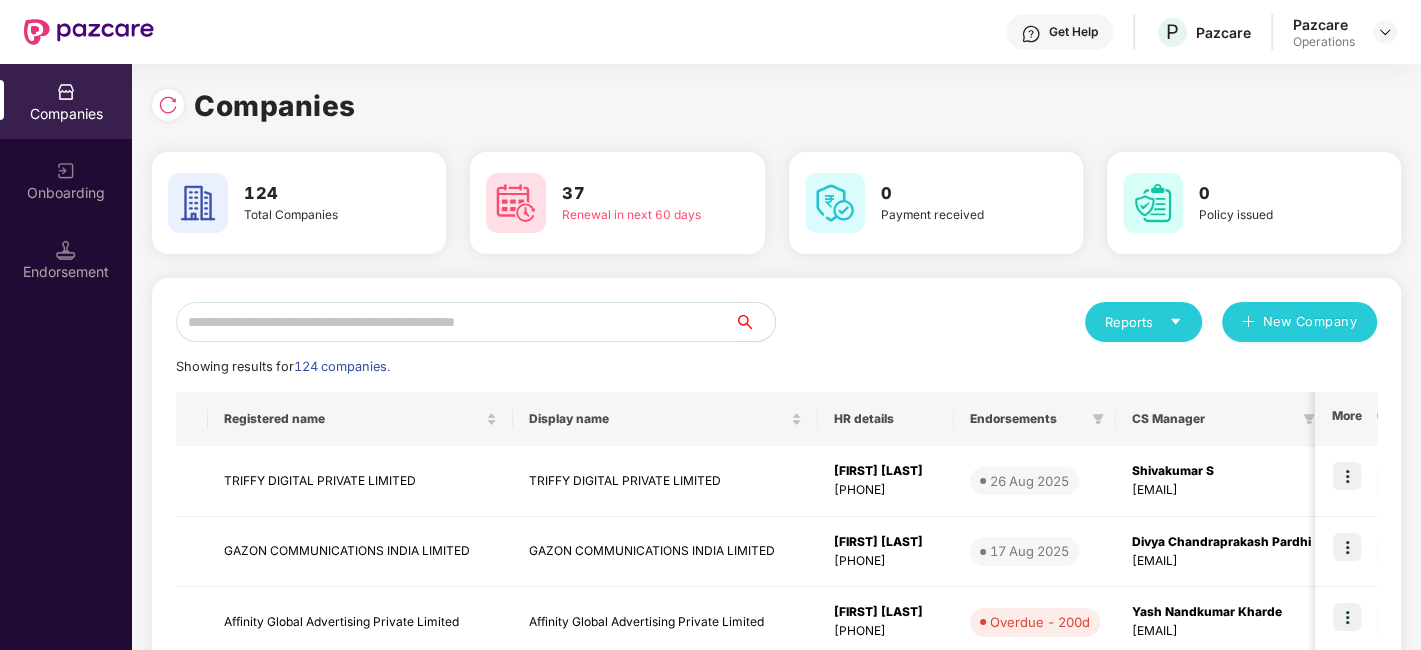 click at bounding box center (455, 322) 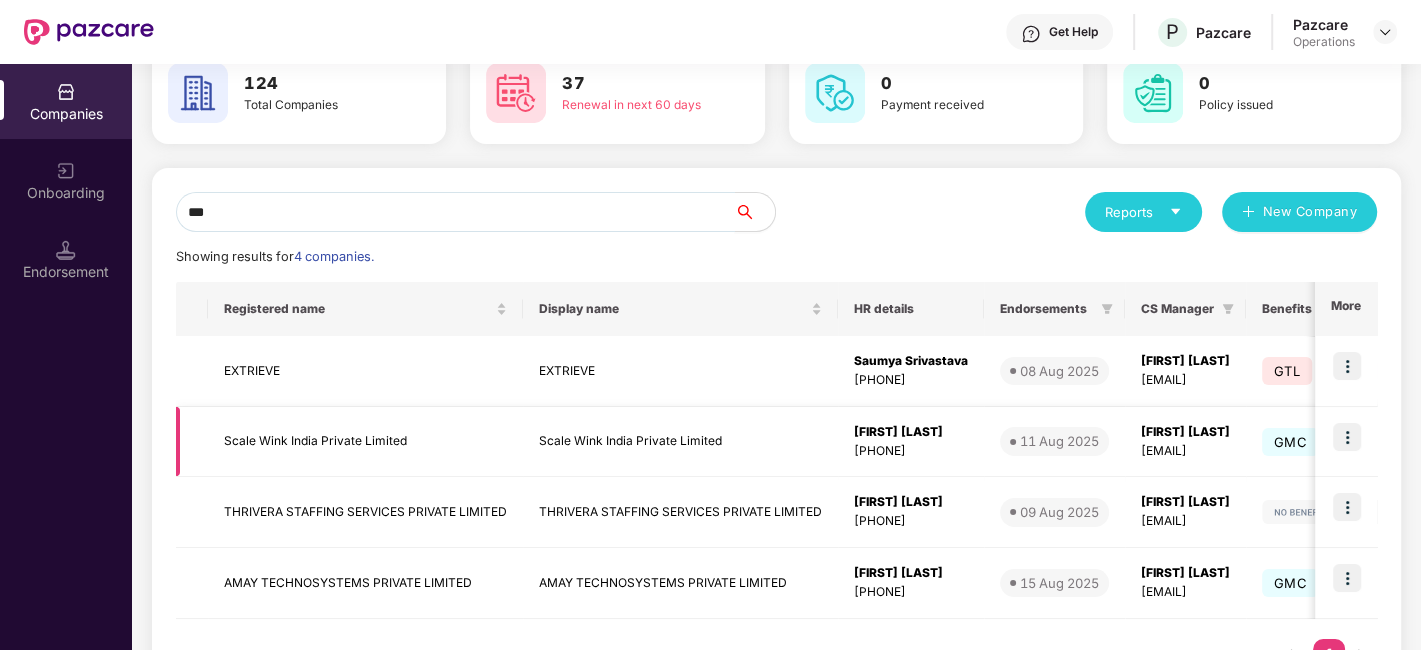 scroll, scrollTop: 188, scrollLeft: 0, axis: vertical 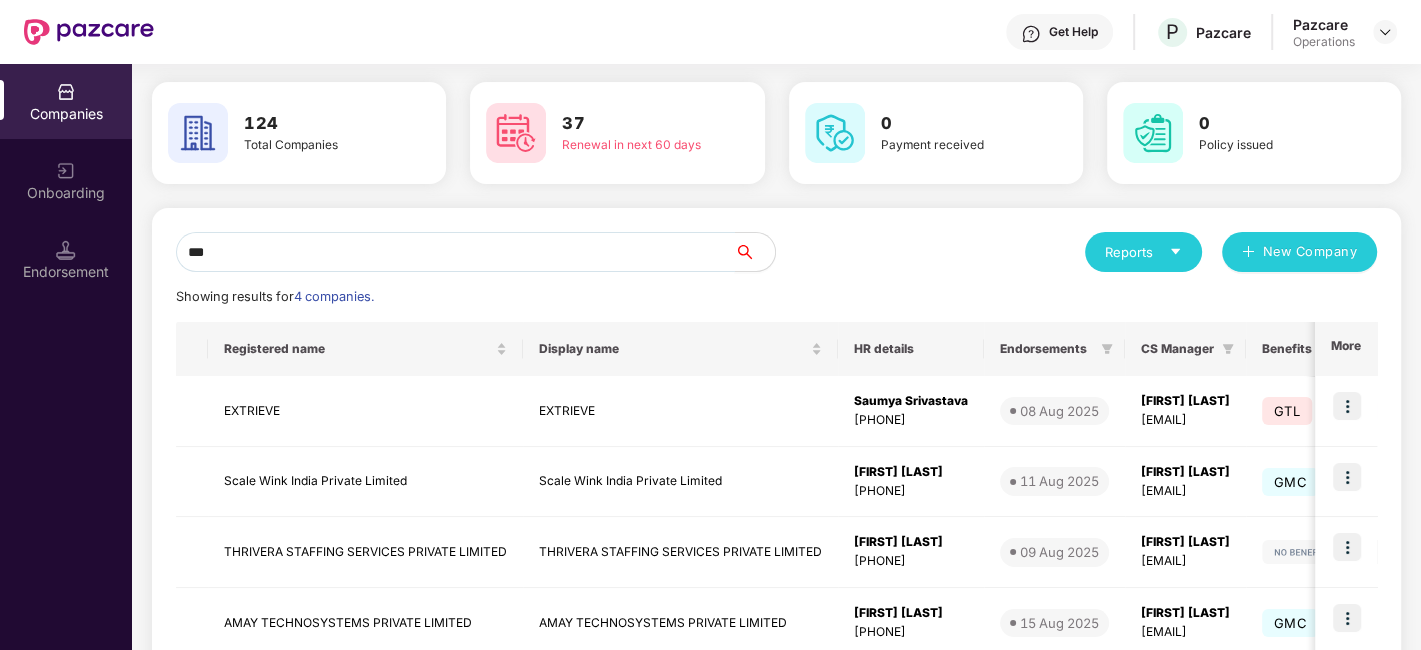click on "***" at bounding box center (455, 252) 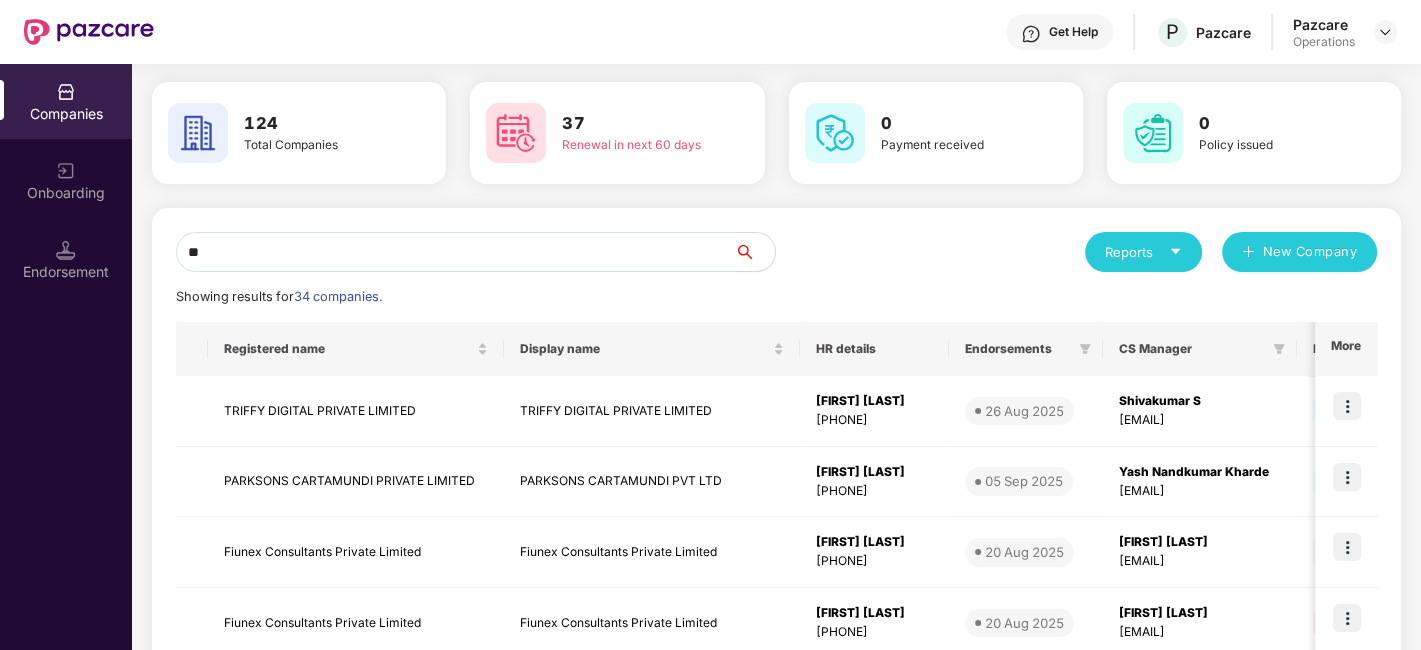 type on "*" 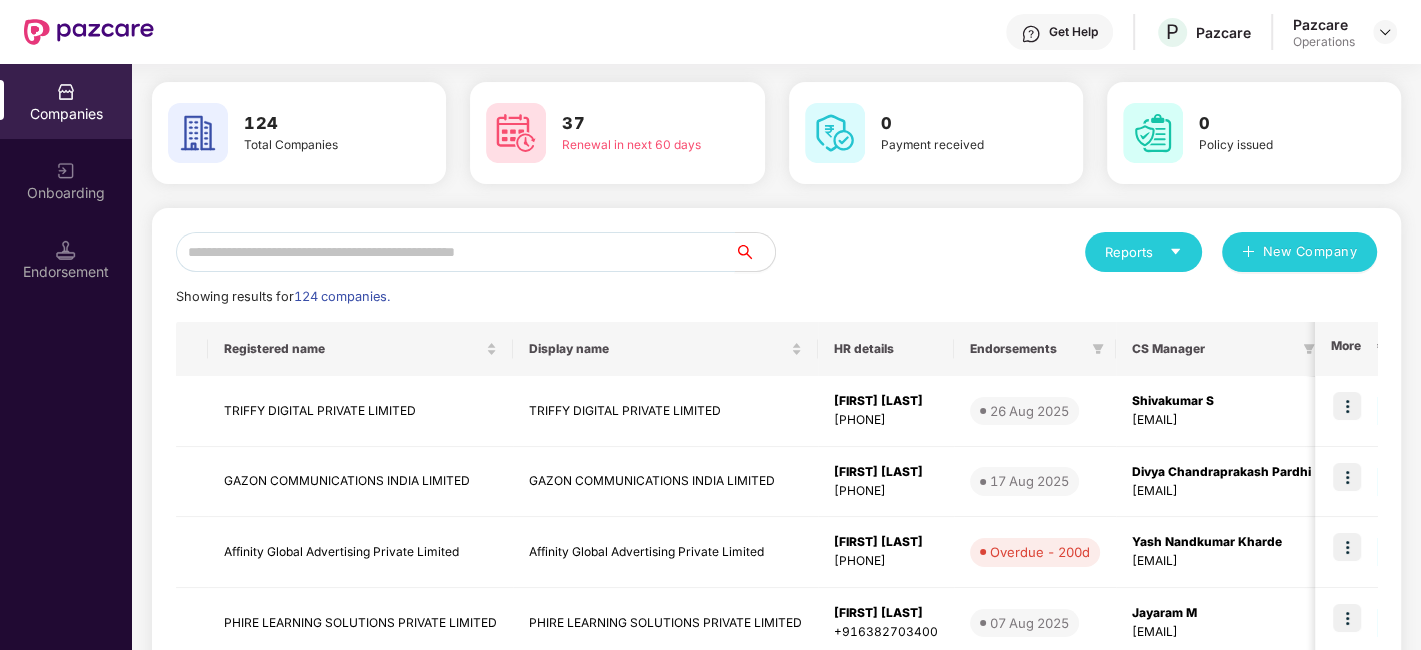 scroll, scrollTop: 0, scrollLeft: 0, axis: both 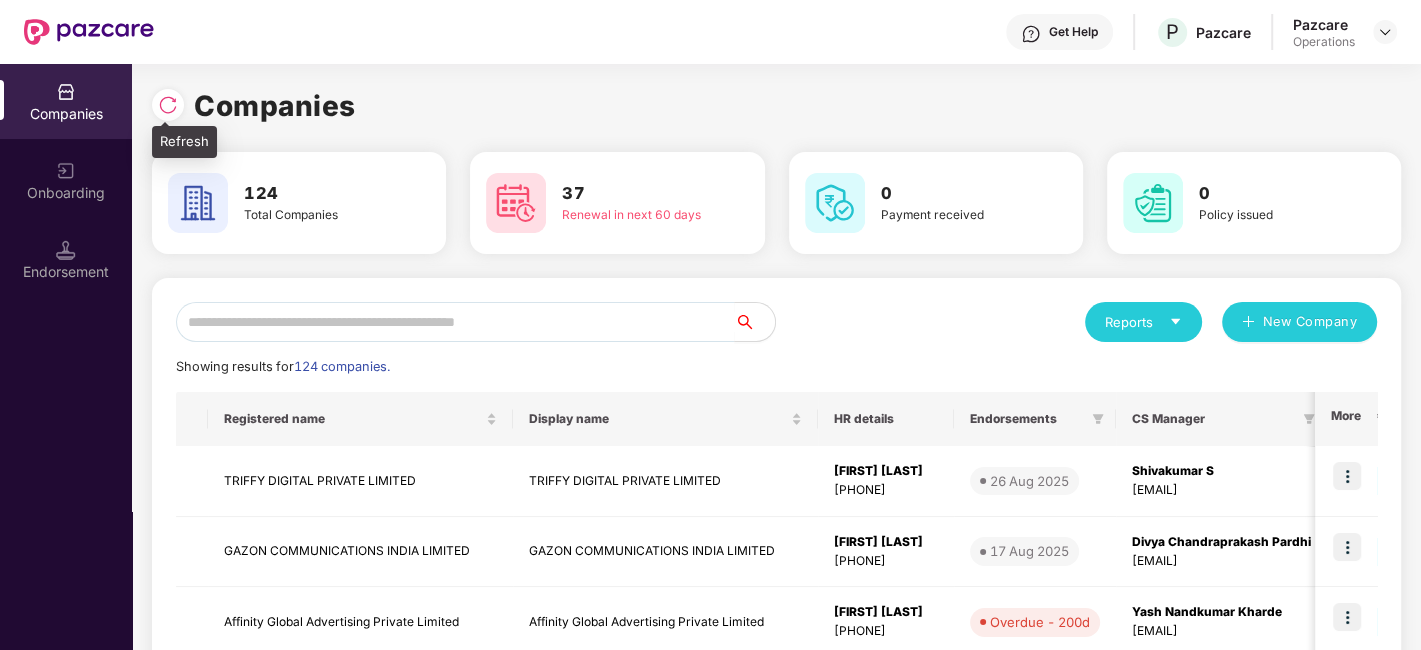 click at bounding box center (168, 105) 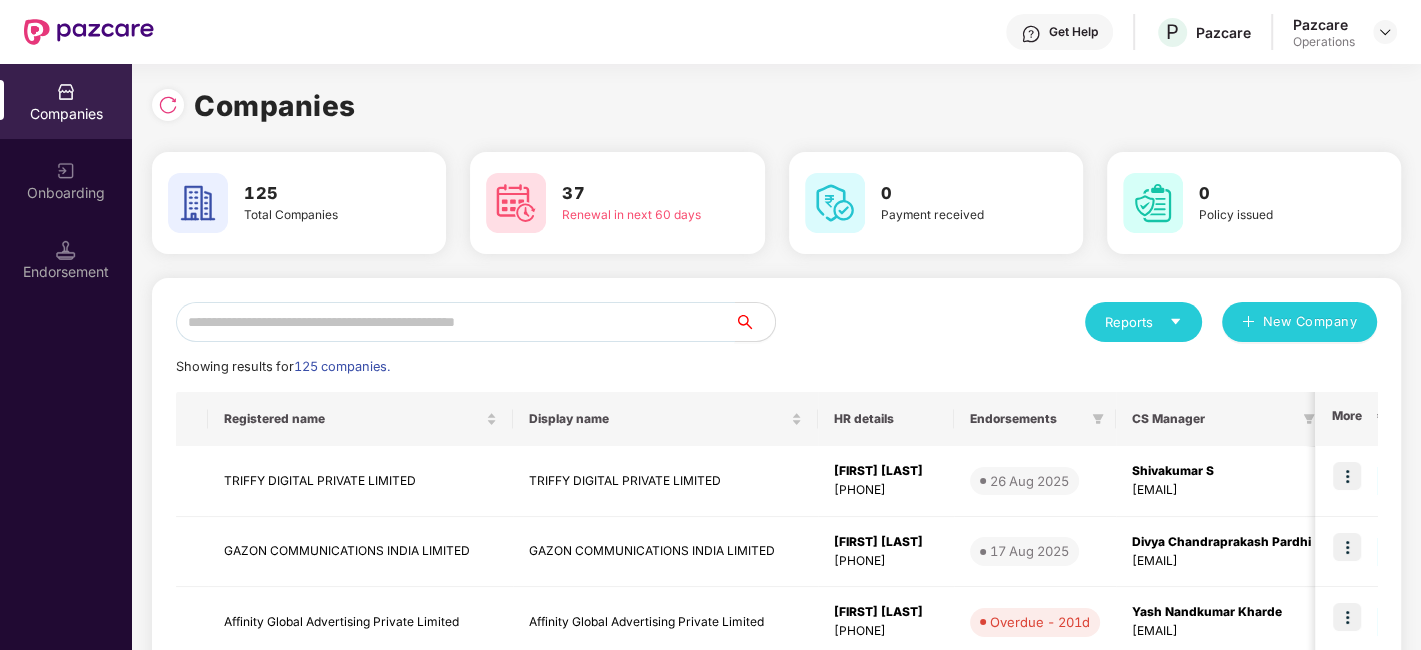 click at bounding box center (455, 322) 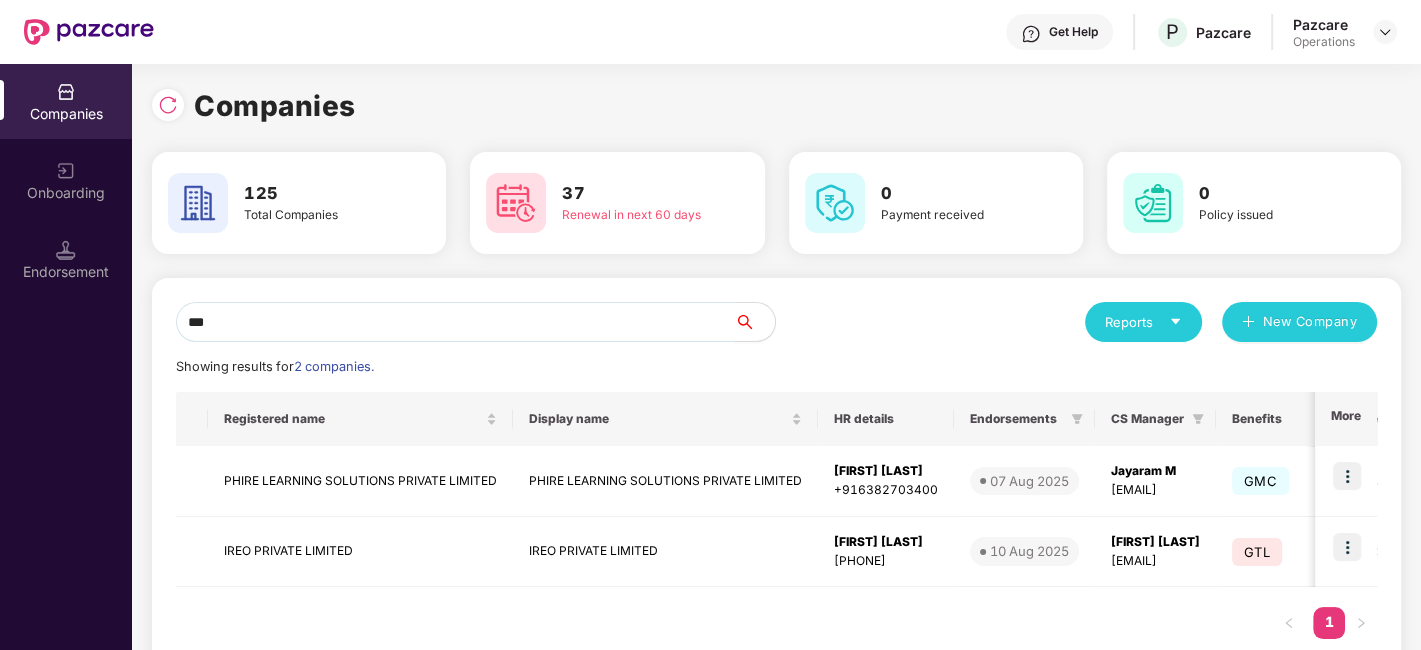scroll, scrollTop: 48, scrollLeft: 0, axis: vertical 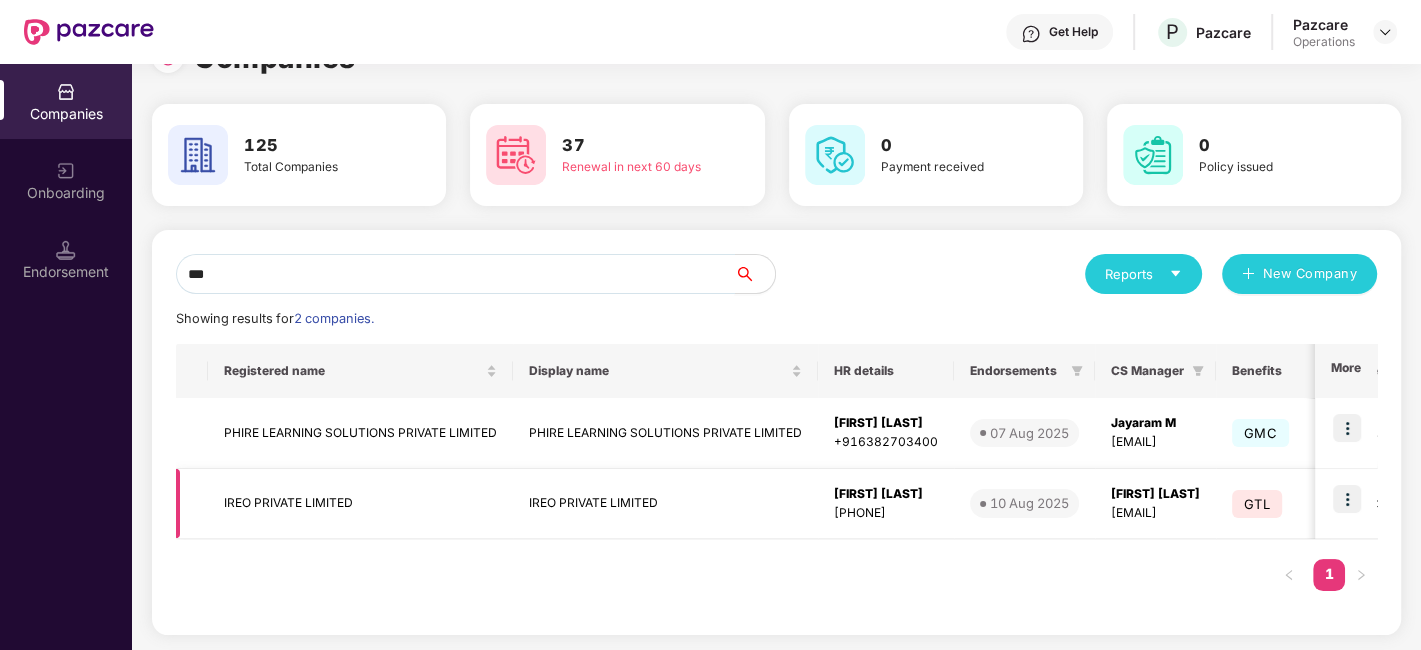 type on "***" 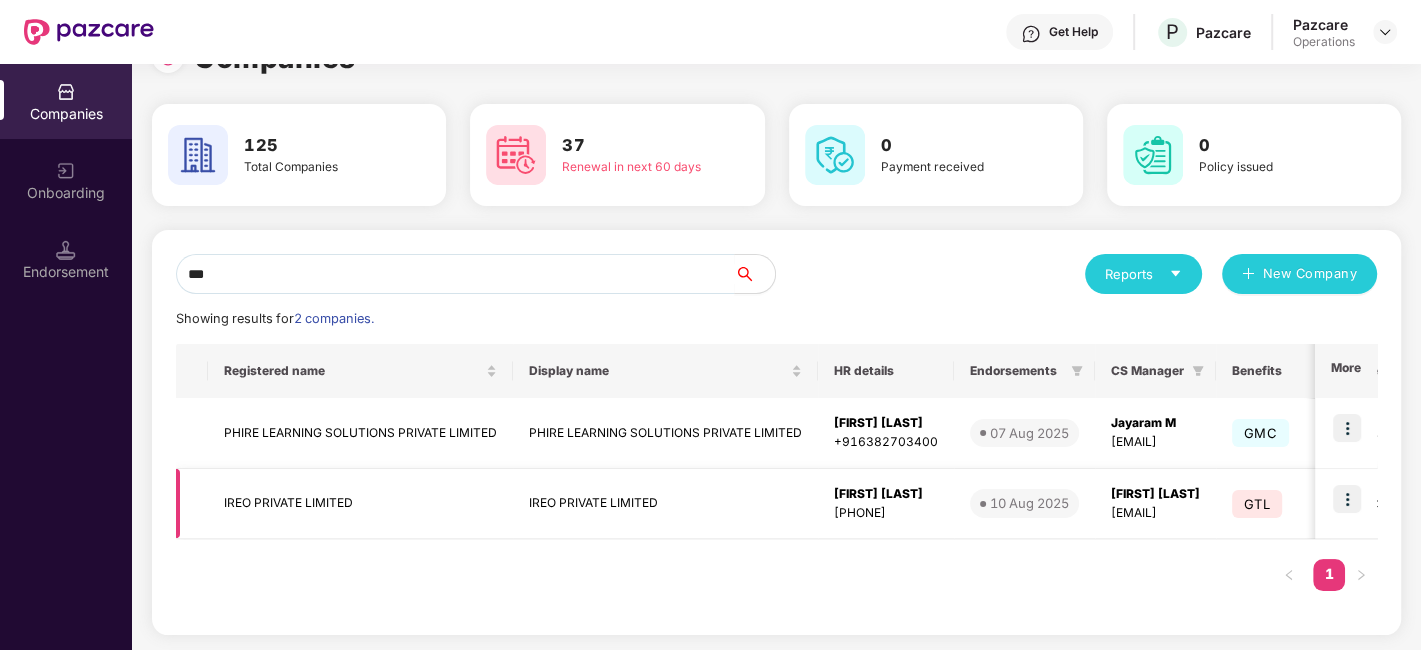 click at bounding box center (1347, 499) 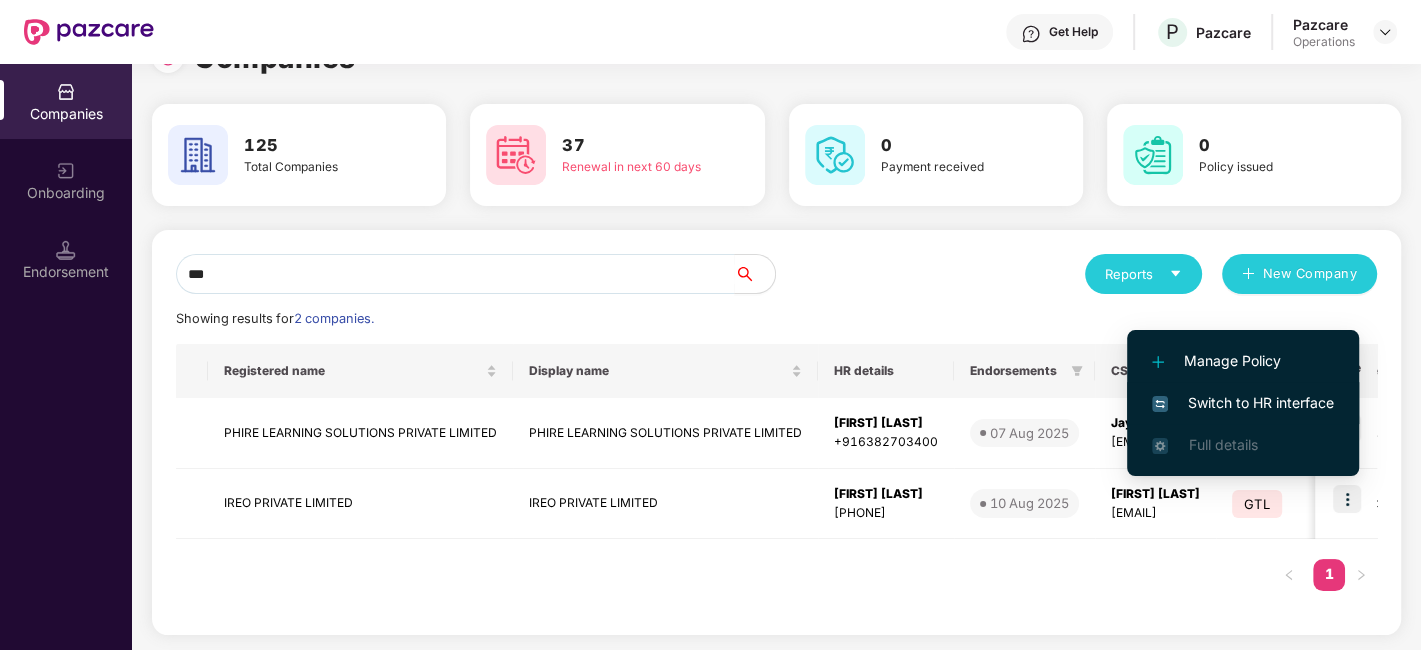 click on "Switch to HR interface" at bounding box center (1243, 403) 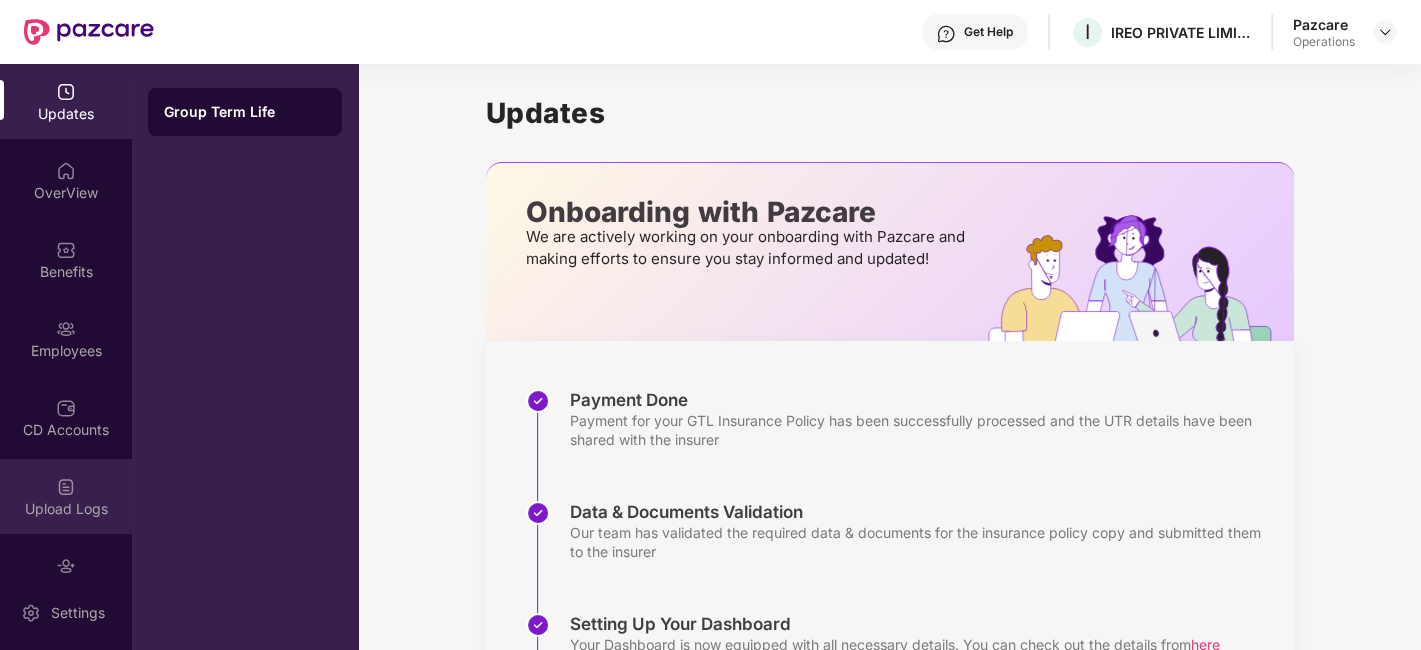 click on "Upload Logs" at bounding box center (66, 496) 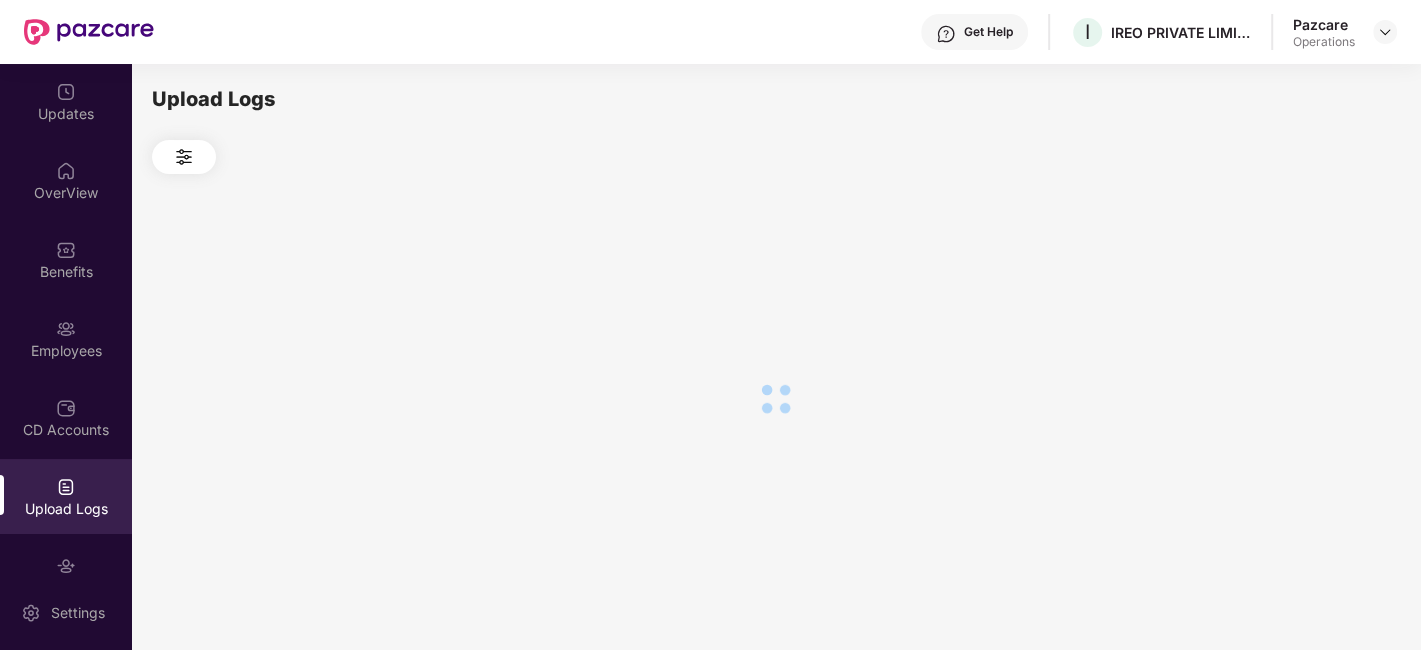 click at bounding box center (776, 399) 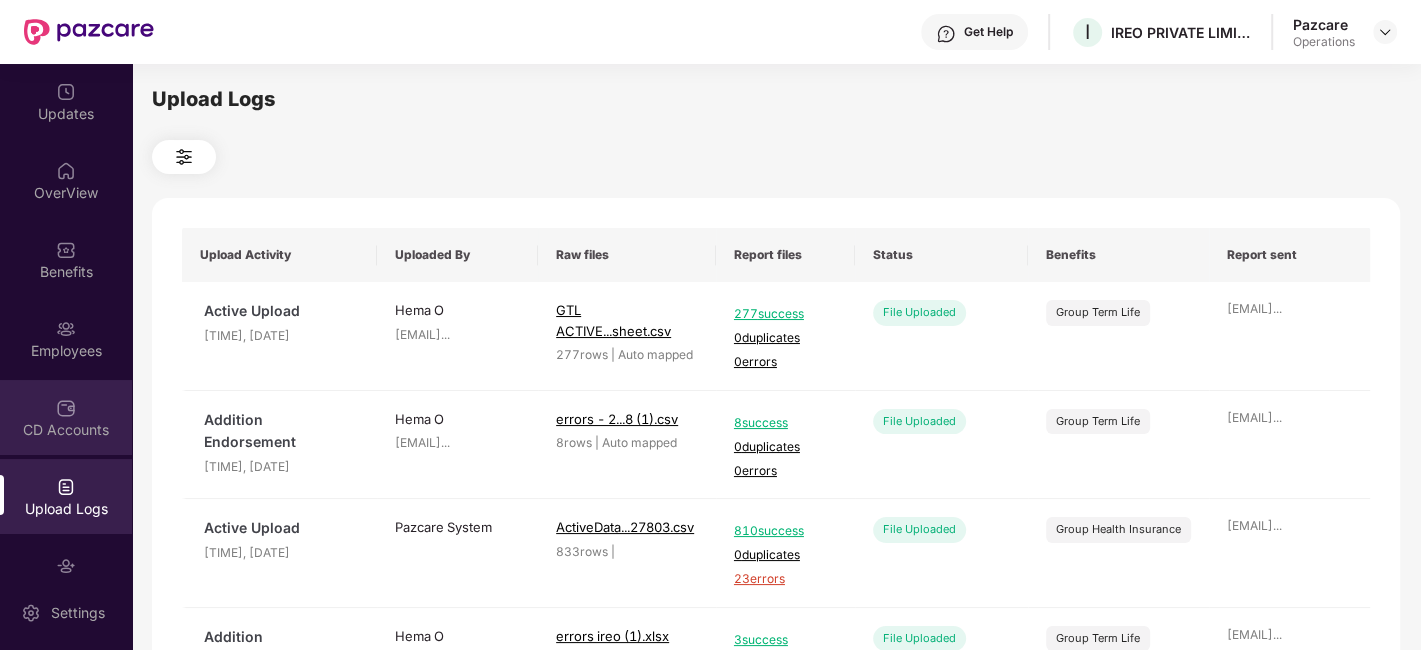 scroll, scrollTop: 120, scrollLeft: 0, axis: vertical 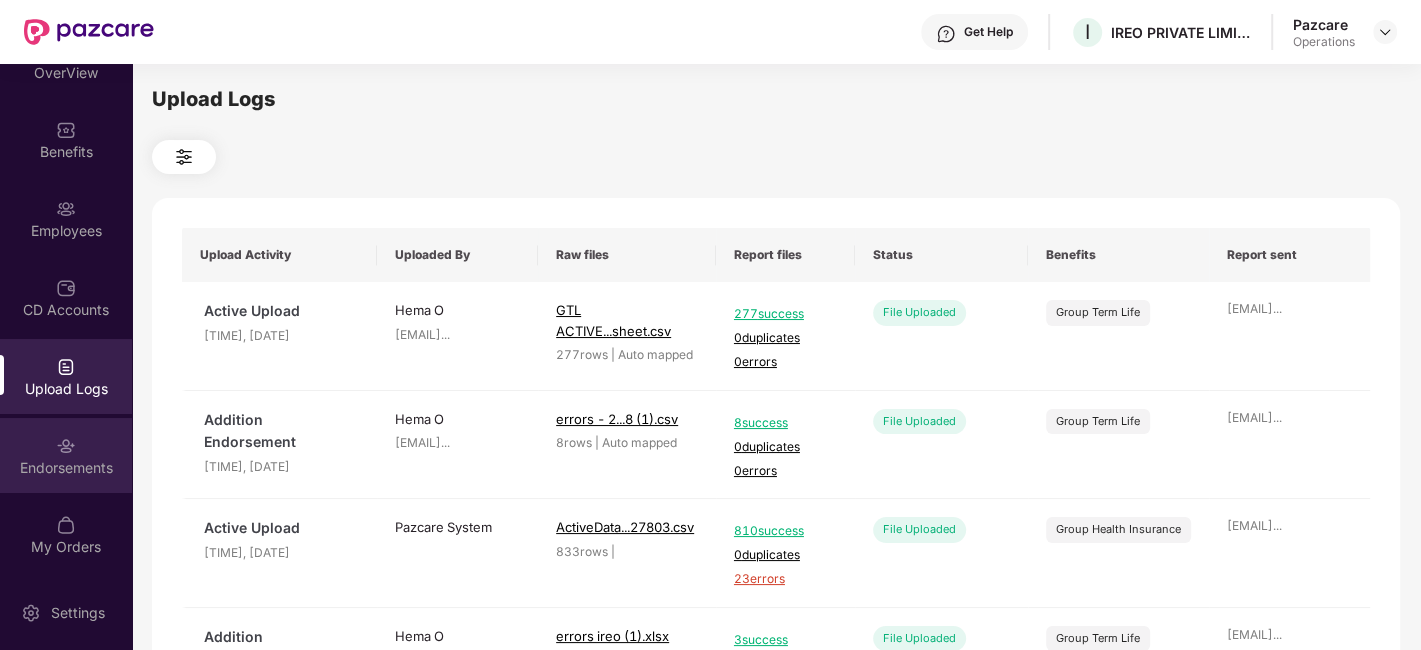 click on "Endorsements" at bounding box center (66, 468) 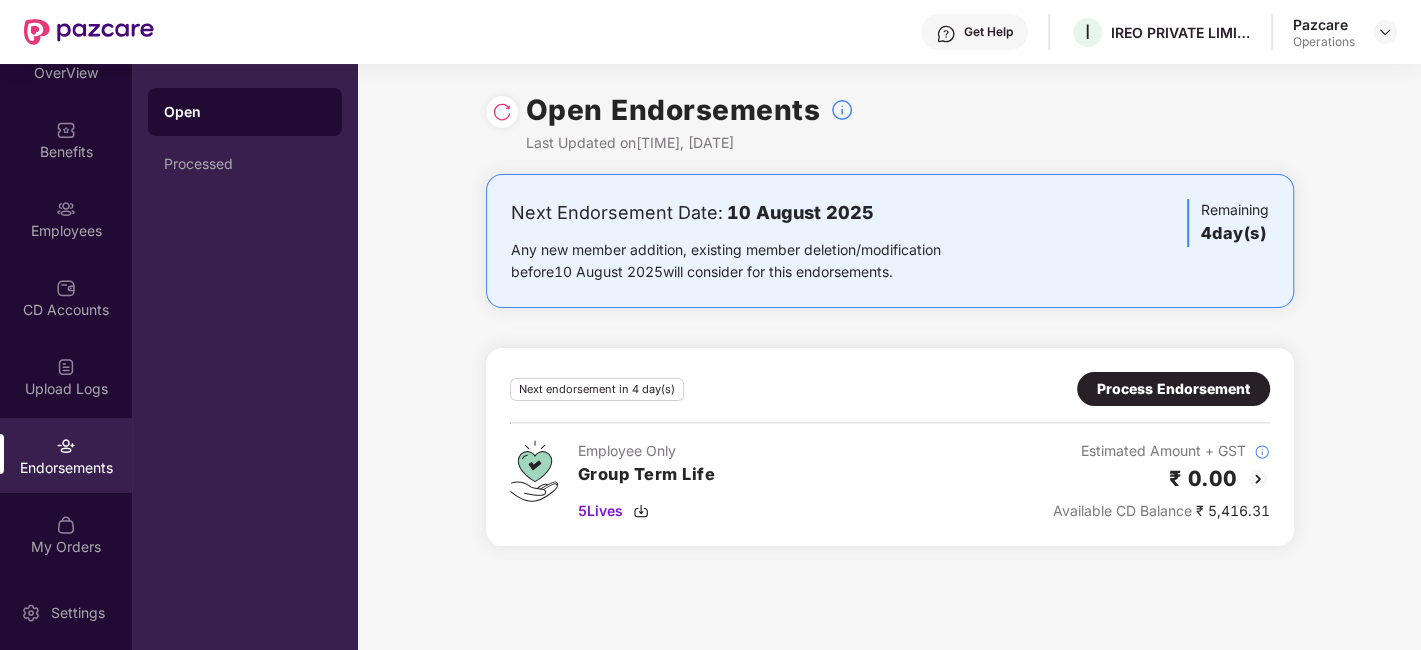 click on "Process Endorsement" at bounding box center [1173, 389] 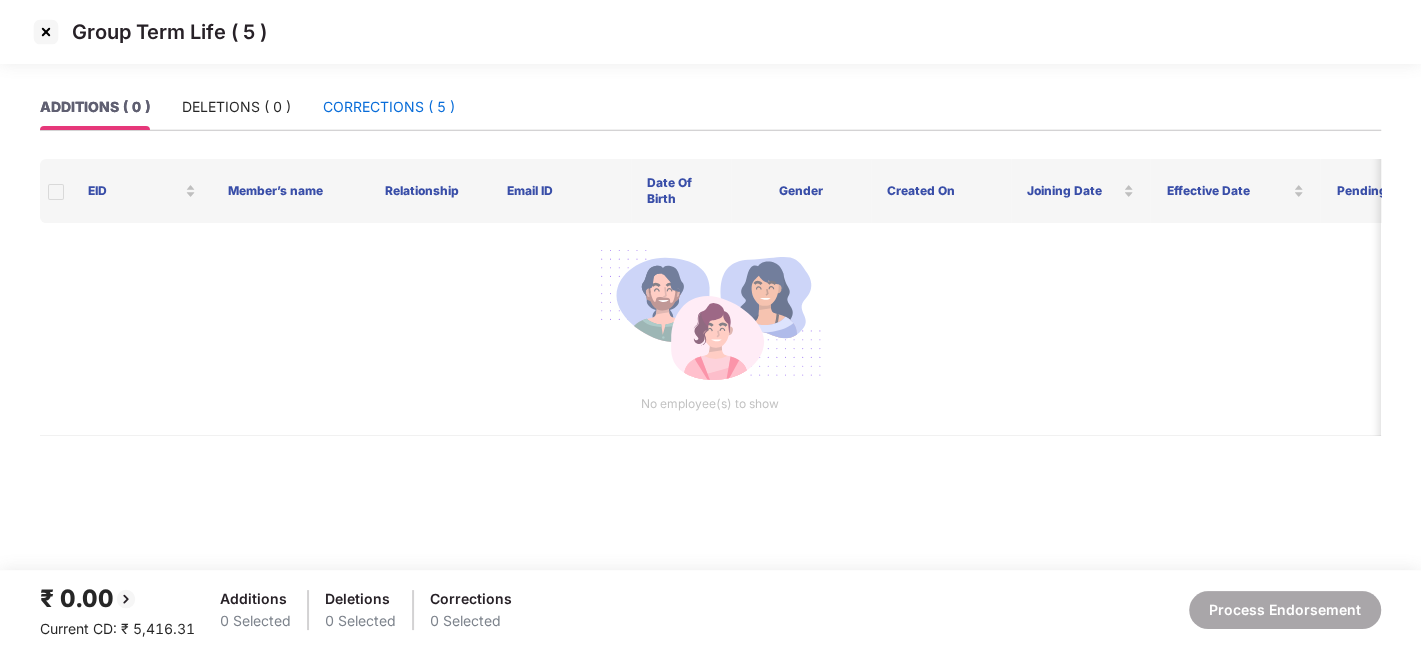click on "CORRECTIONS ( 5 )" at bounding box center [389, 107] 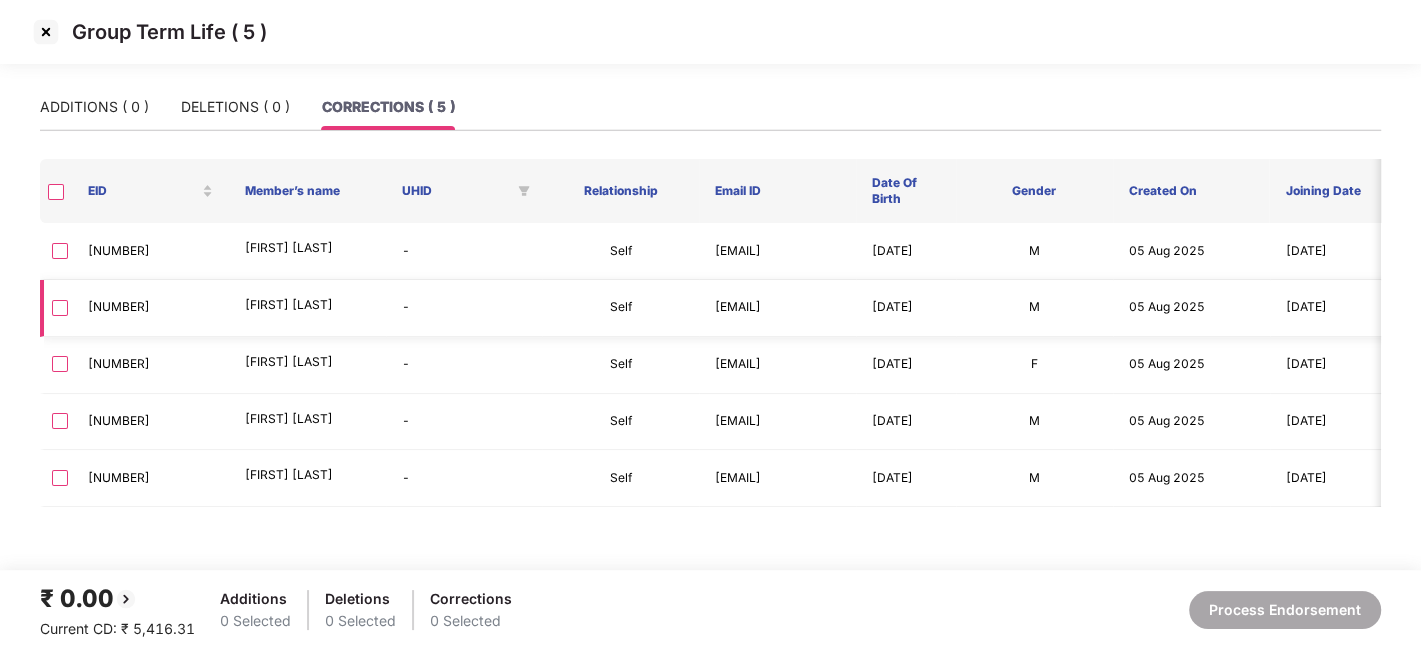 scroll, scrollTop: 13, scrollLeft: 0, axis: vertical 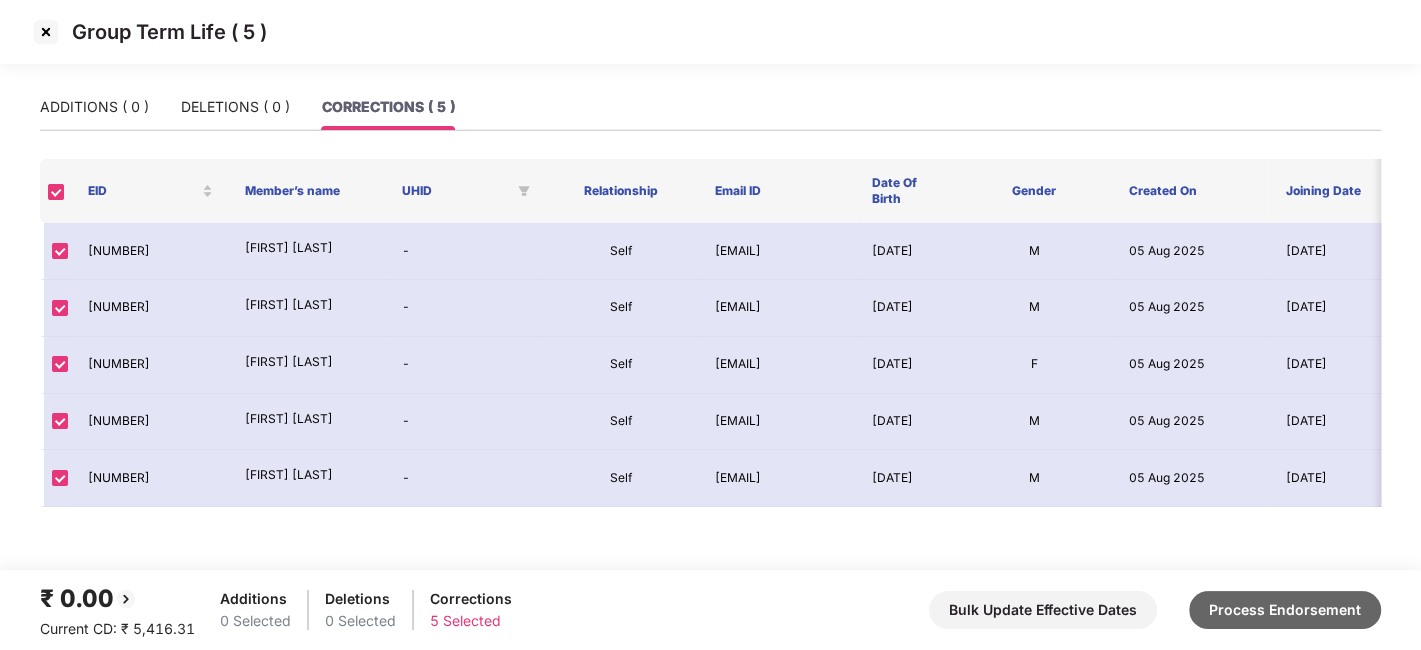 click on "Process Endorsement" at bounding box center (1285, 610) 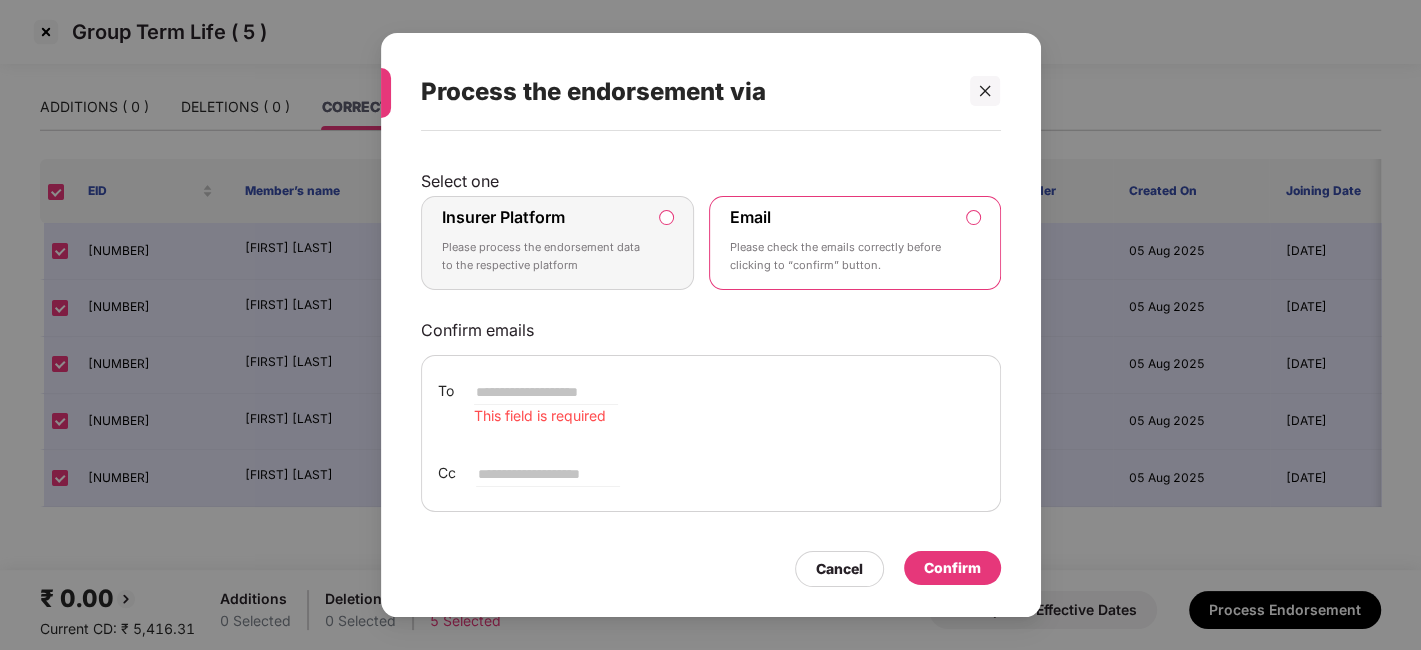 click on "Please process the endorsement data to the respective platform" at bounding box center [544, 256] 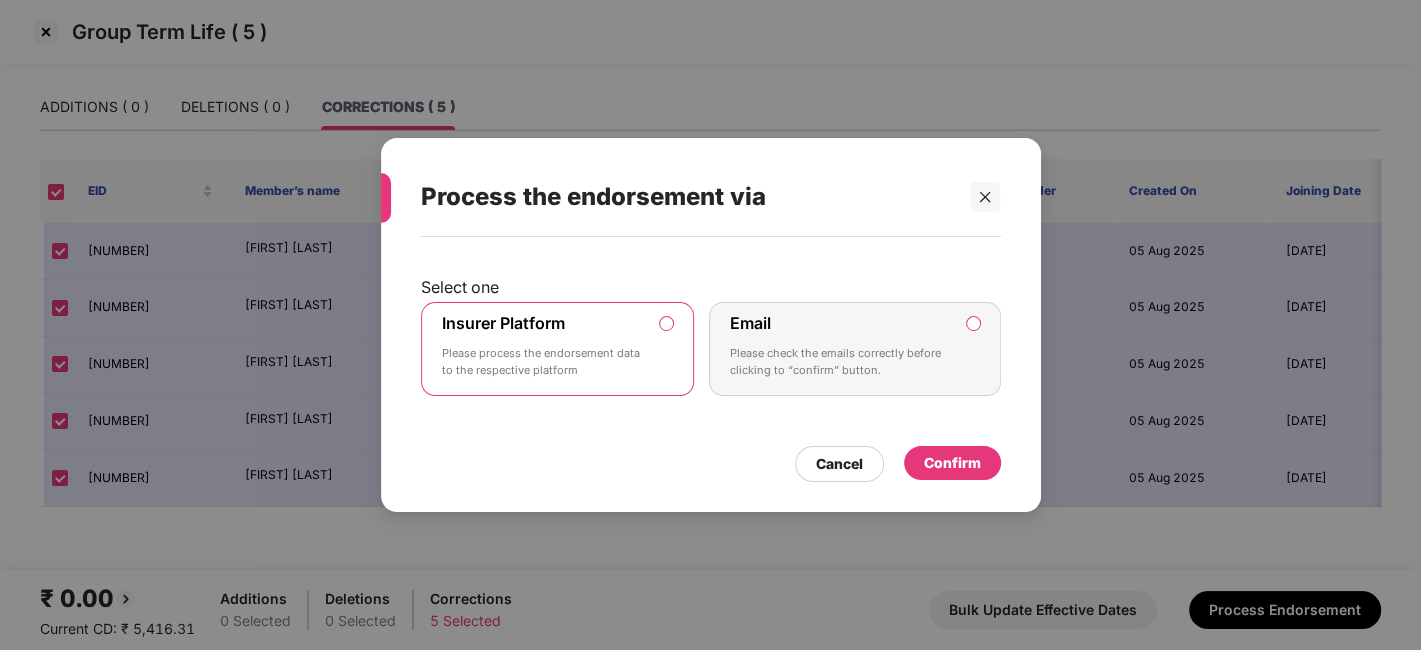 click on "Confirm" at bounding box center (952, 463) 